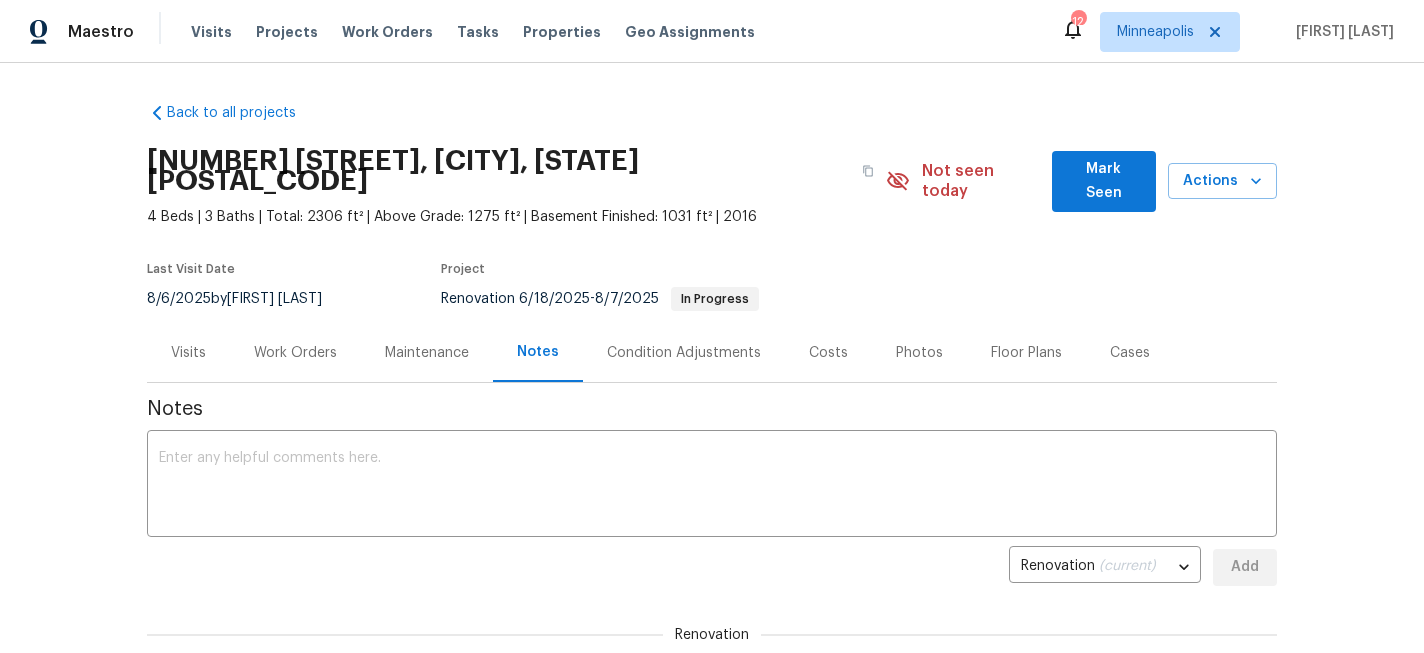 scroll, scrollTop: 0, scrollLeft: 0, axis: both 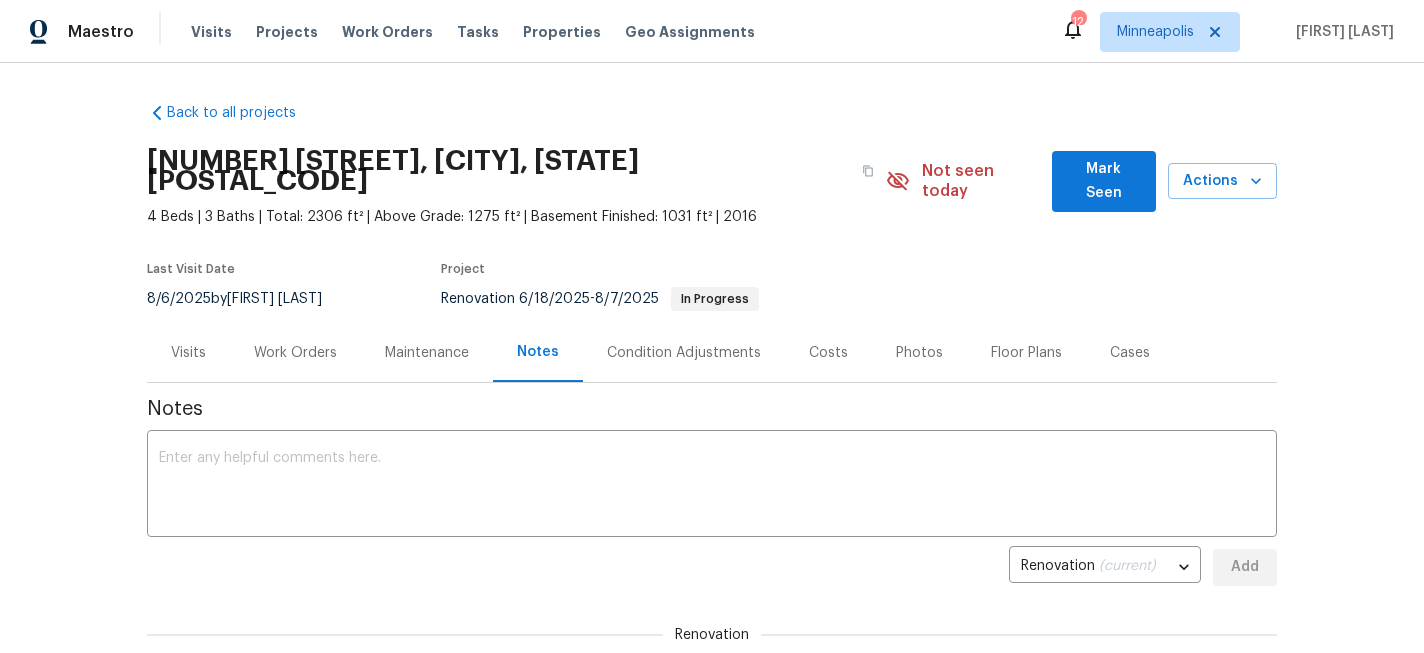 click on "Work Orders" at bounding box center (295, 353) 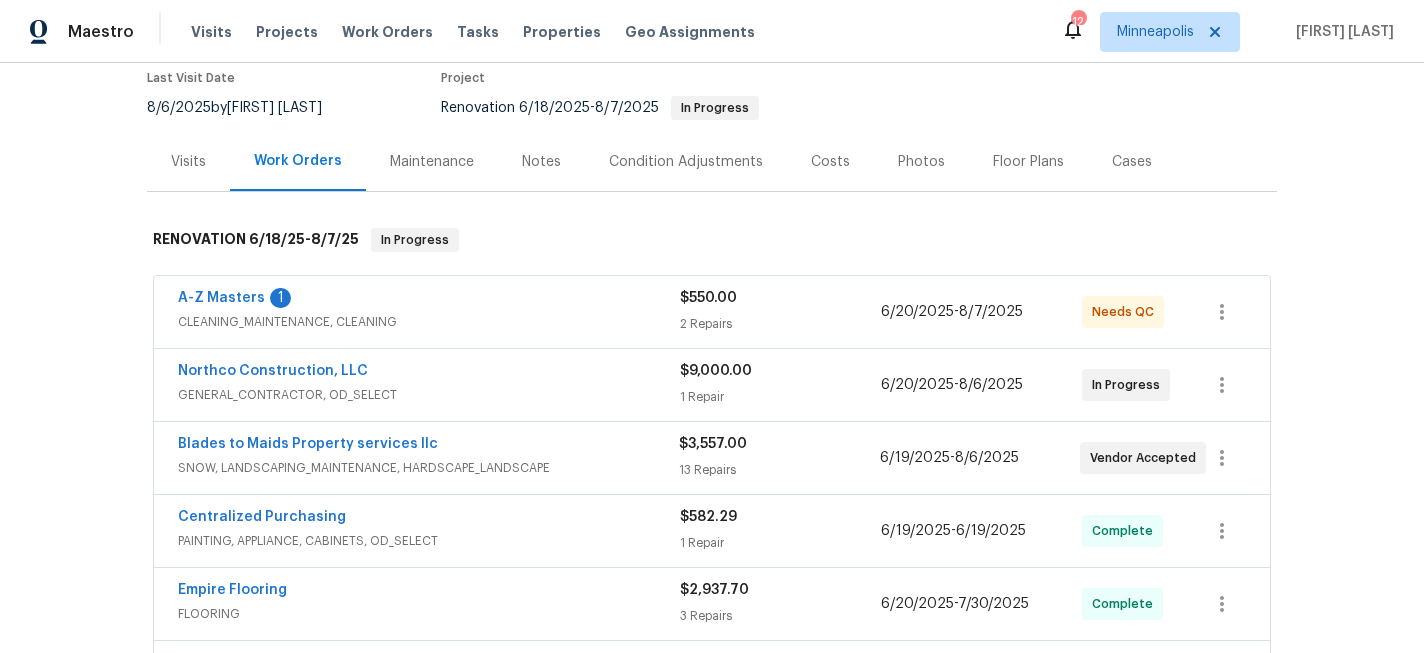 scroll, scrollTop: 195, scrollLeft: 0, axis: vertical 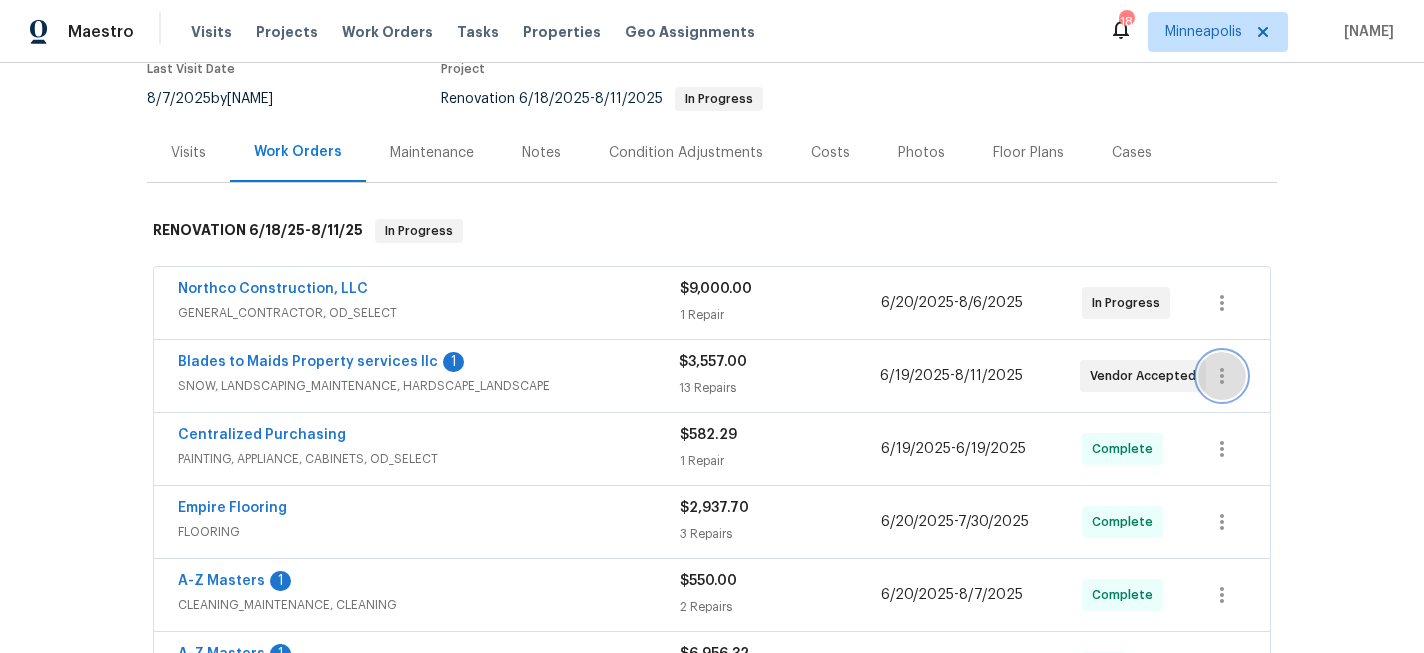 click 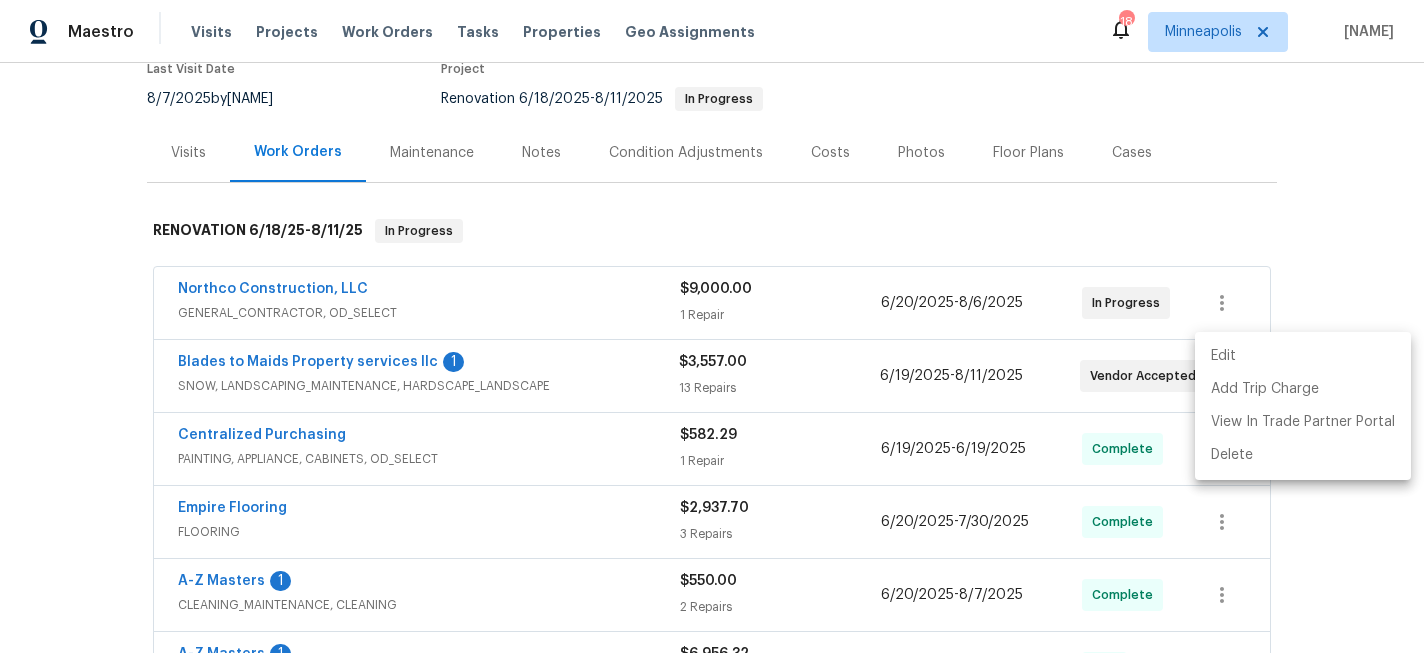 click on "Edit" at bounding box center (1303, 356) 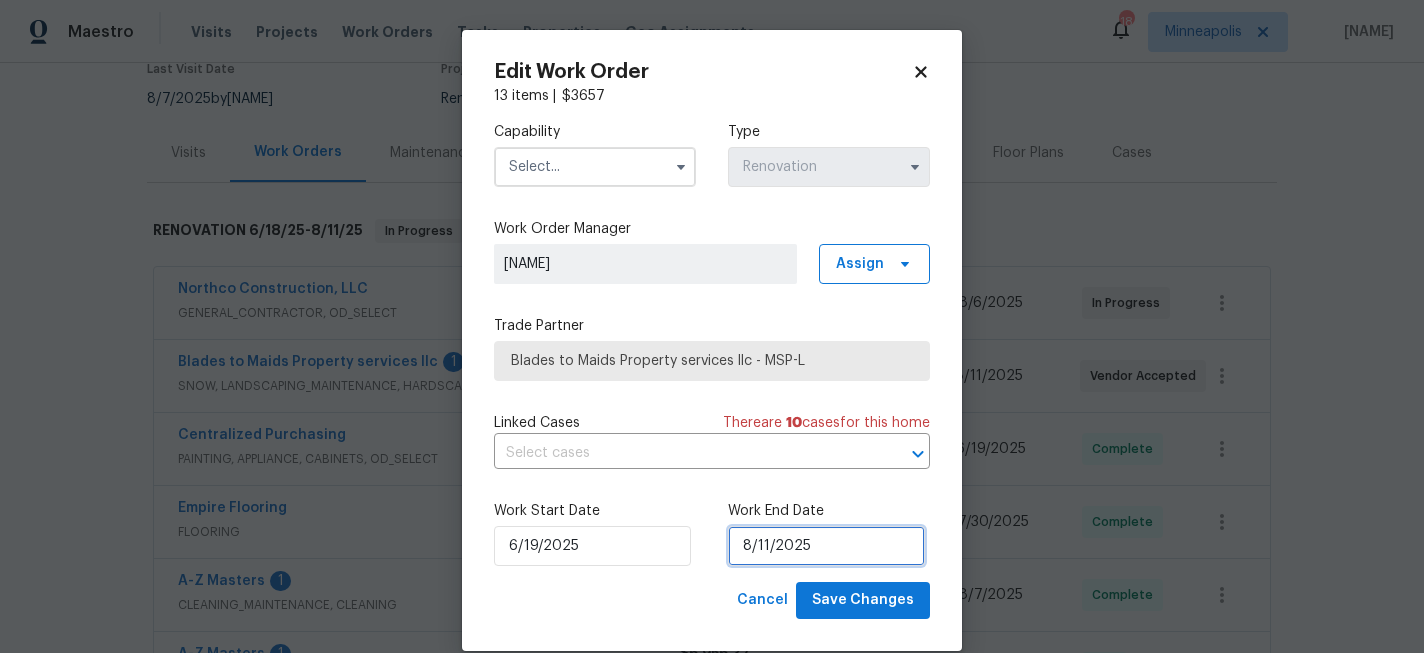 select on "7" 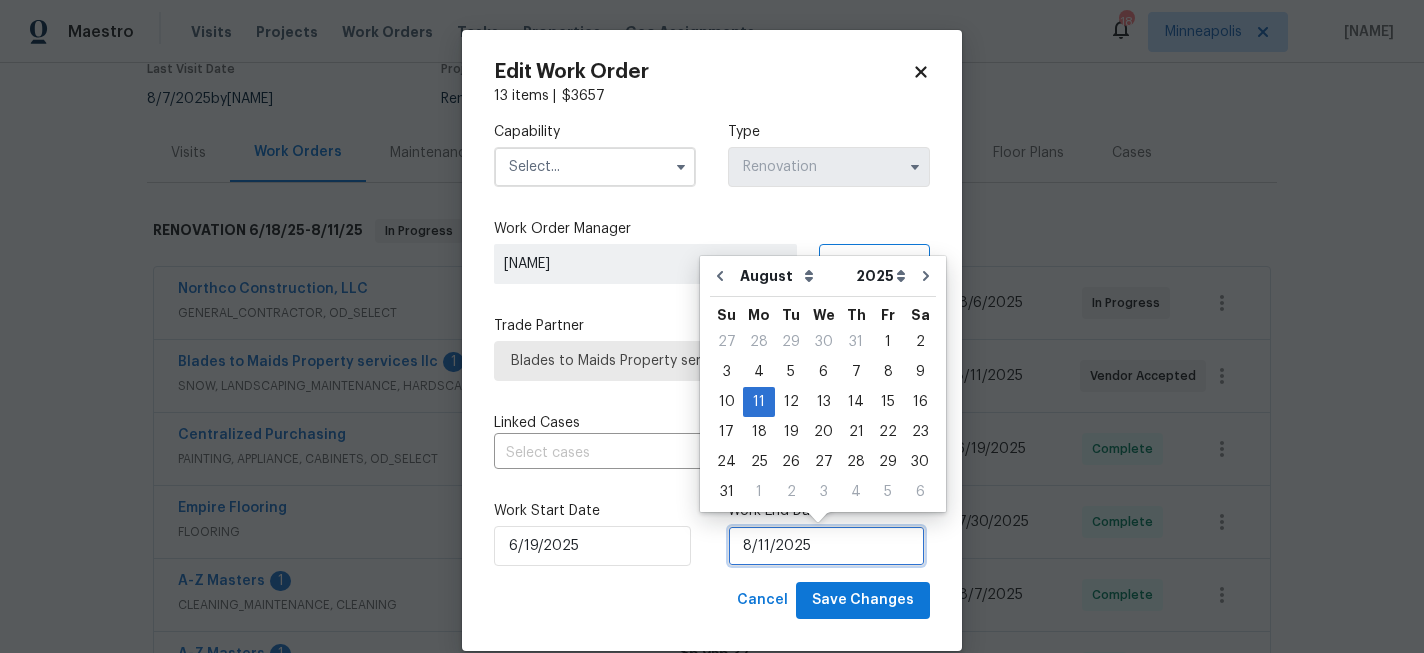 click on "8/11/2025" at bounding box center [826, 546] 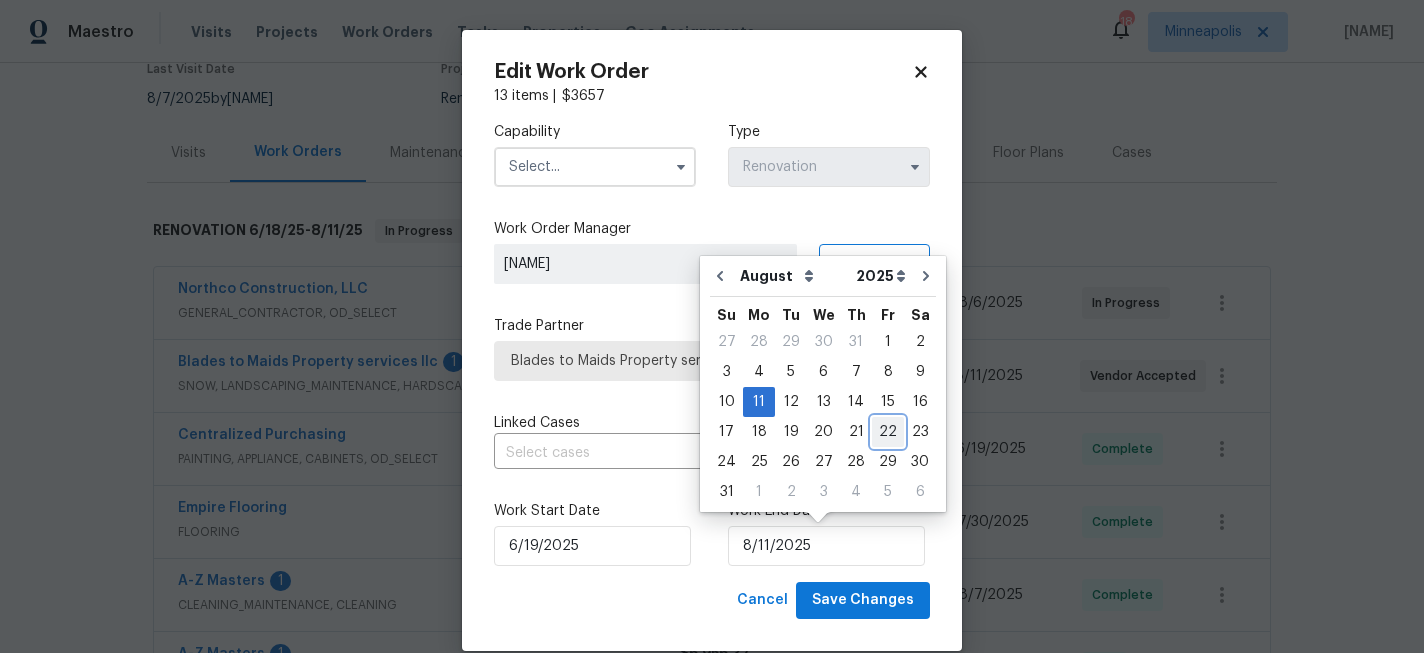 click on "22" at bounding box center (888, 432) 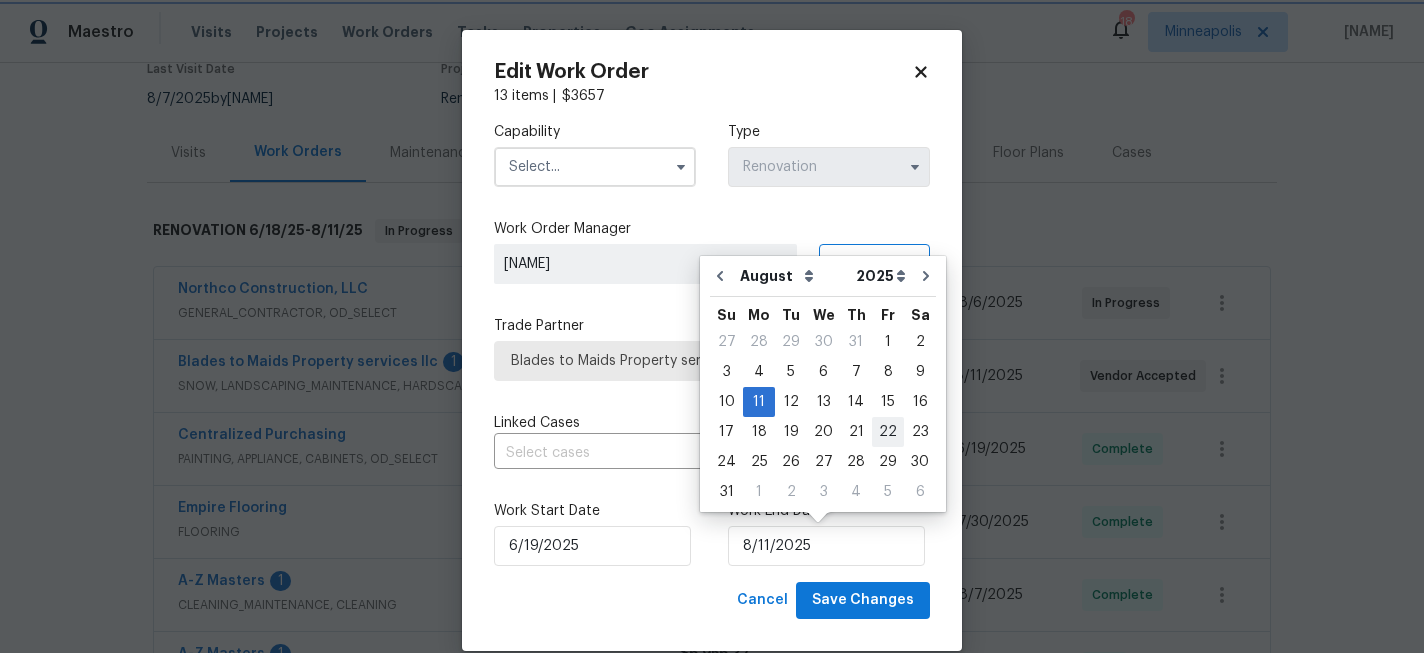 type on "8/22/2025" 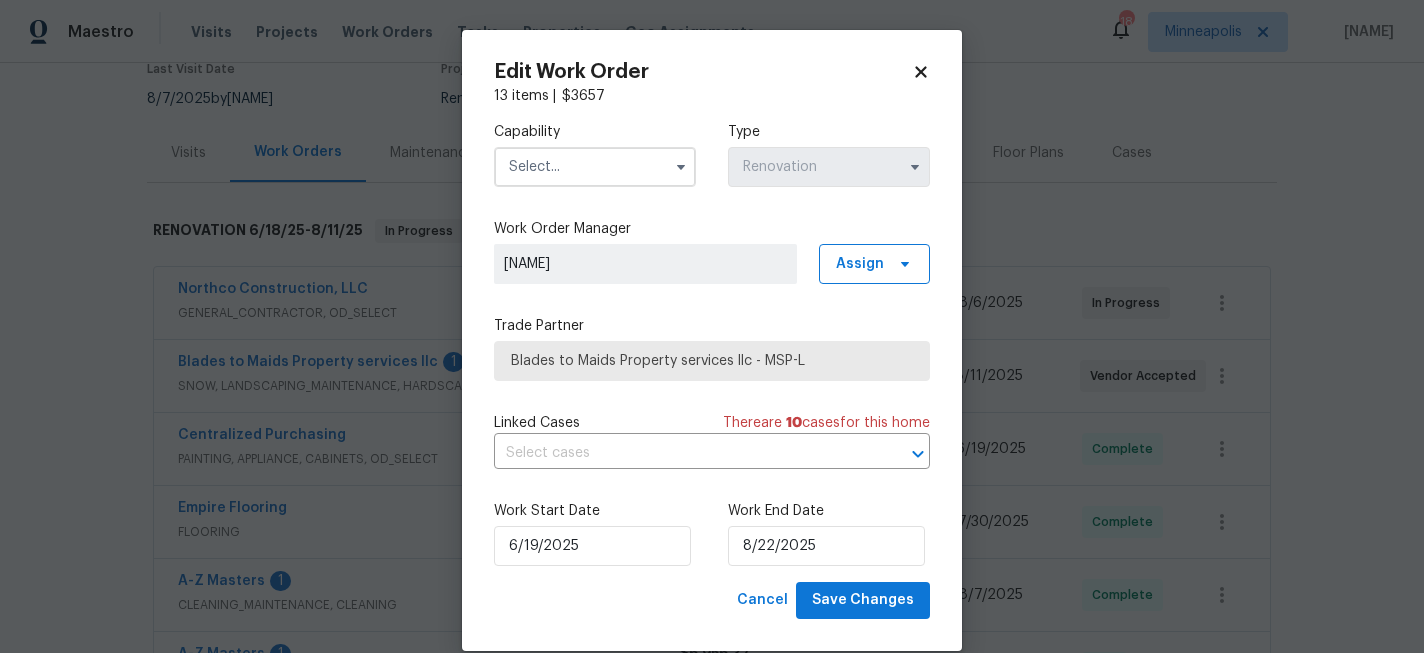 click at bounding box center (595, 167) 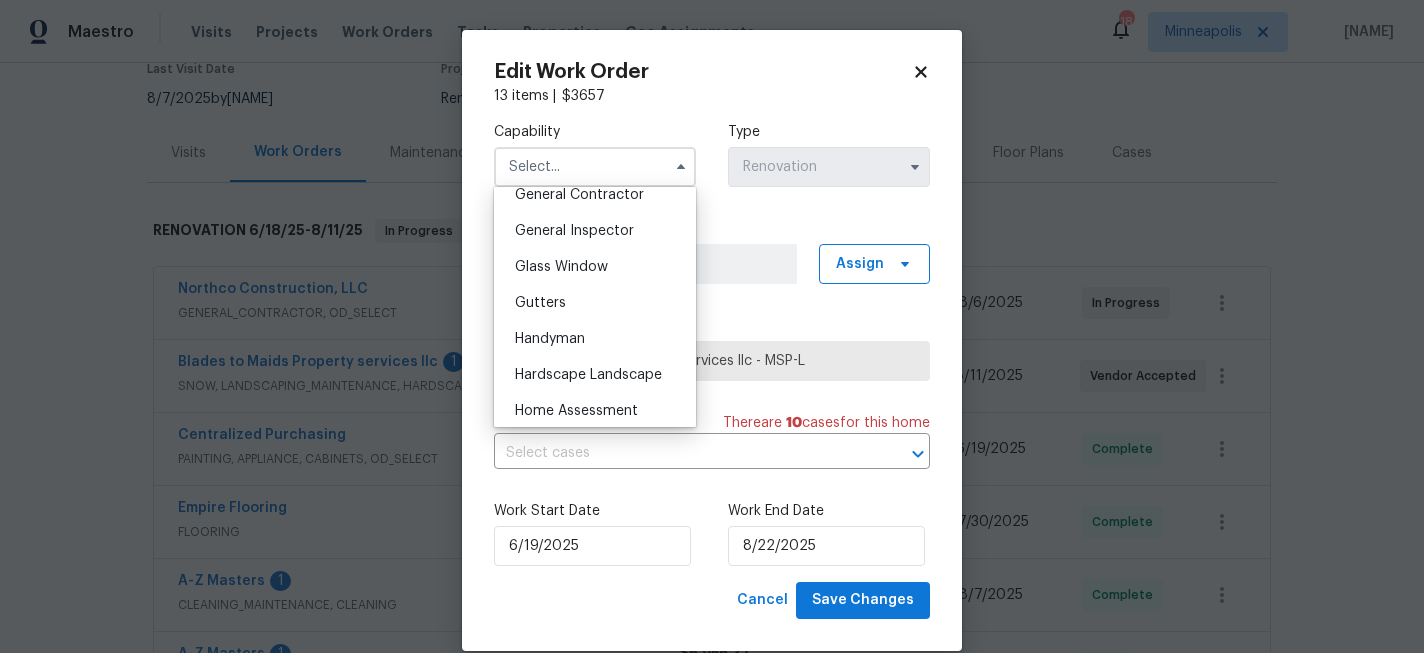 scroll, scrollTop: 1036, scrollLeft: 0, axis: vertical 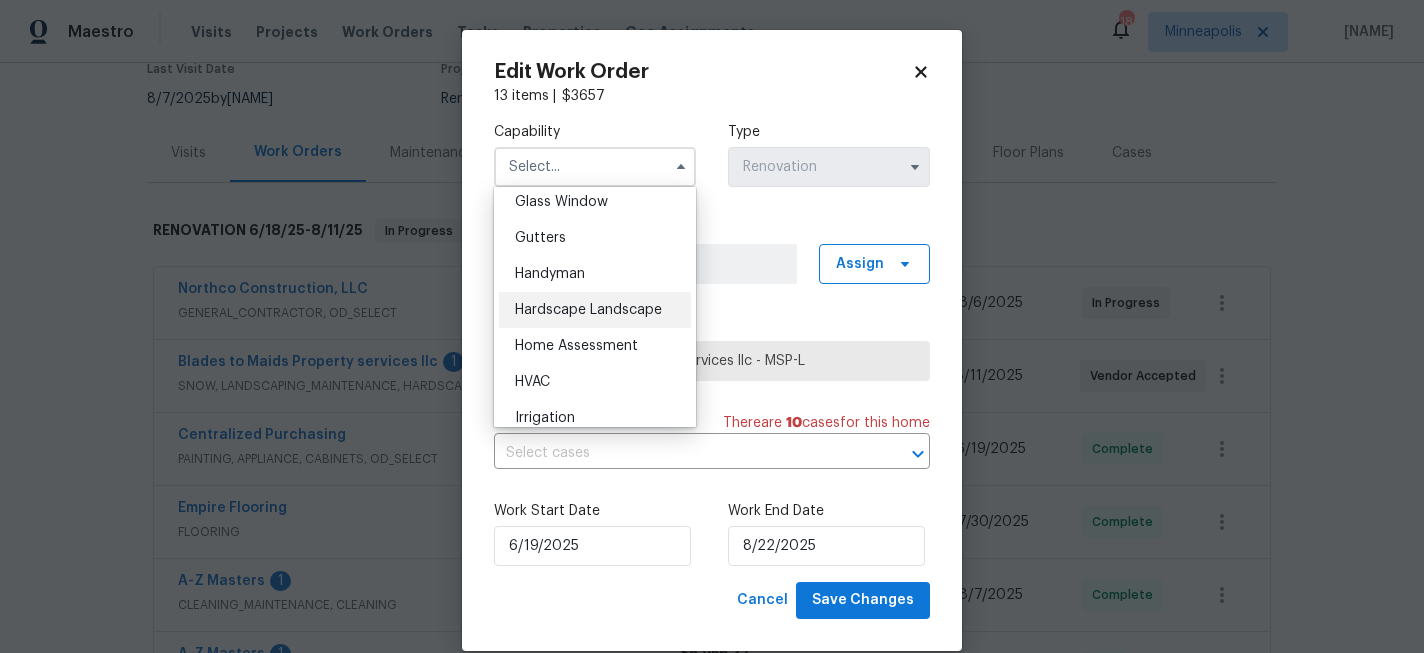 click on "Hardscape Landscape" at bounding box center [588, 310] 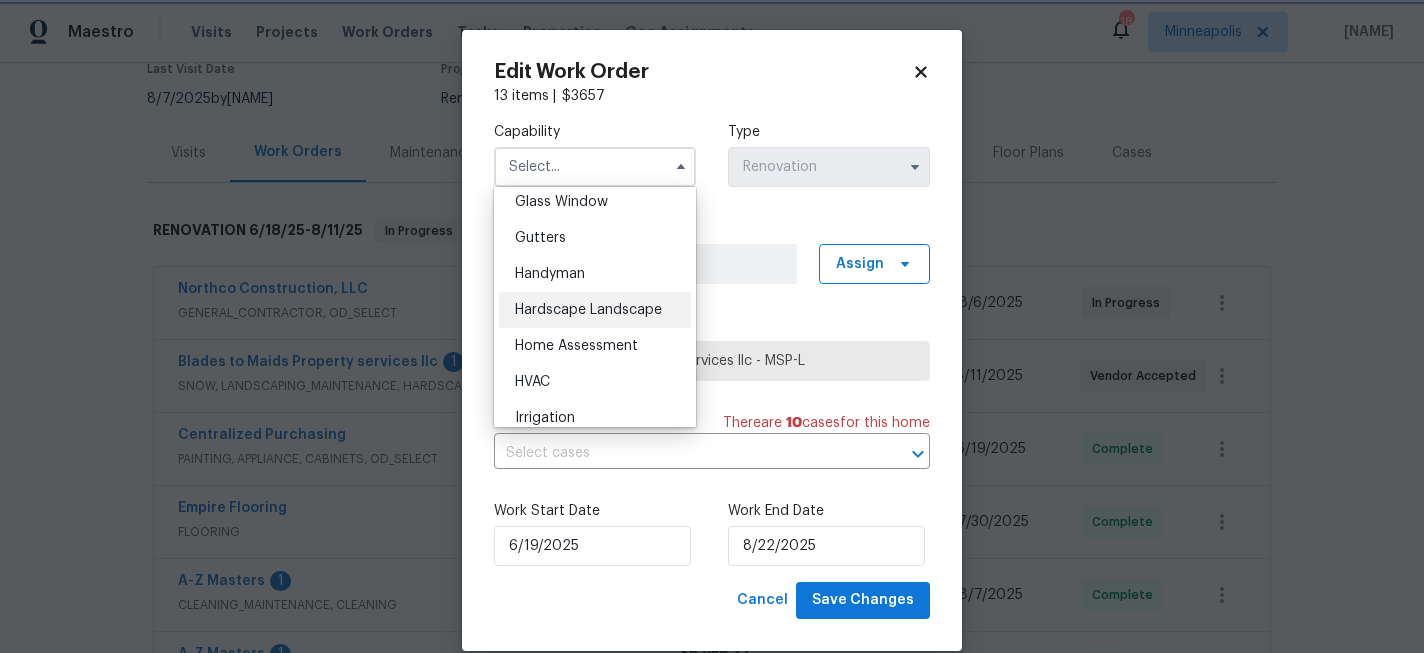 type on "Hardscape Landscape" 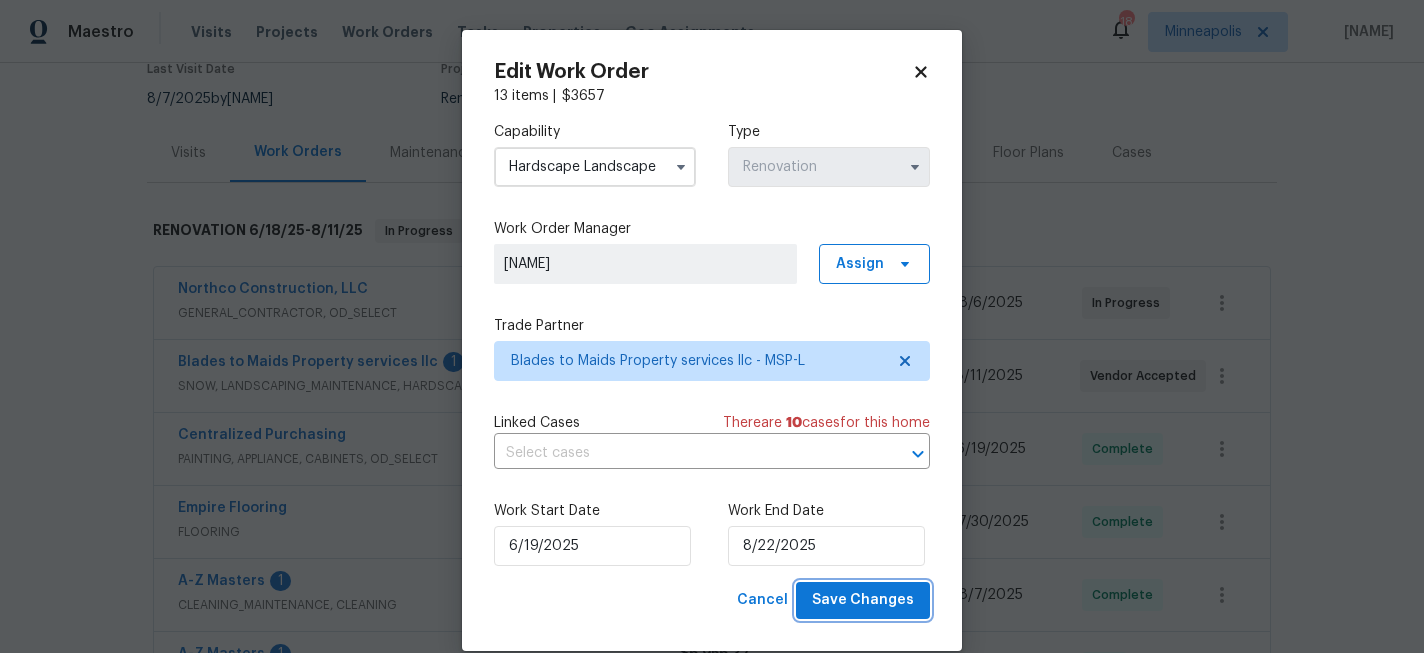 click on "Save Changes" at bounding box center (863, 600) 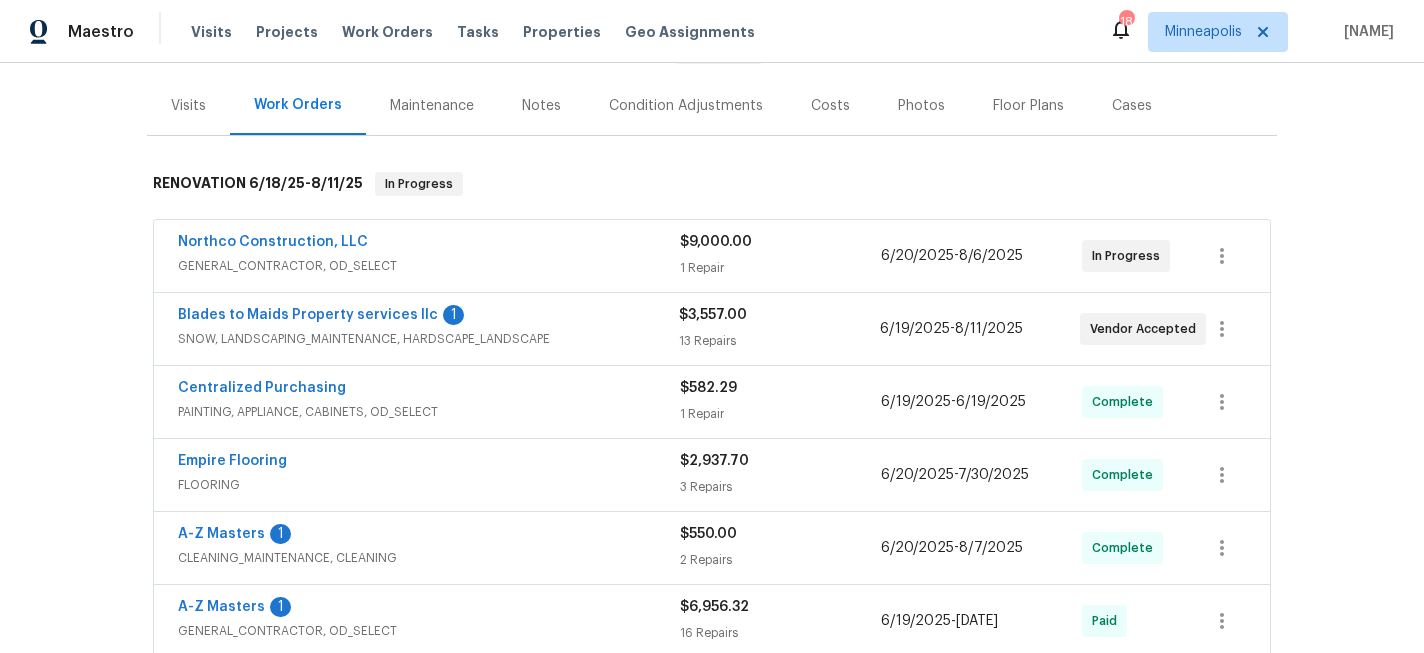 scroll, scrollTop: 357, scrollLeft: 0, axis: vertical 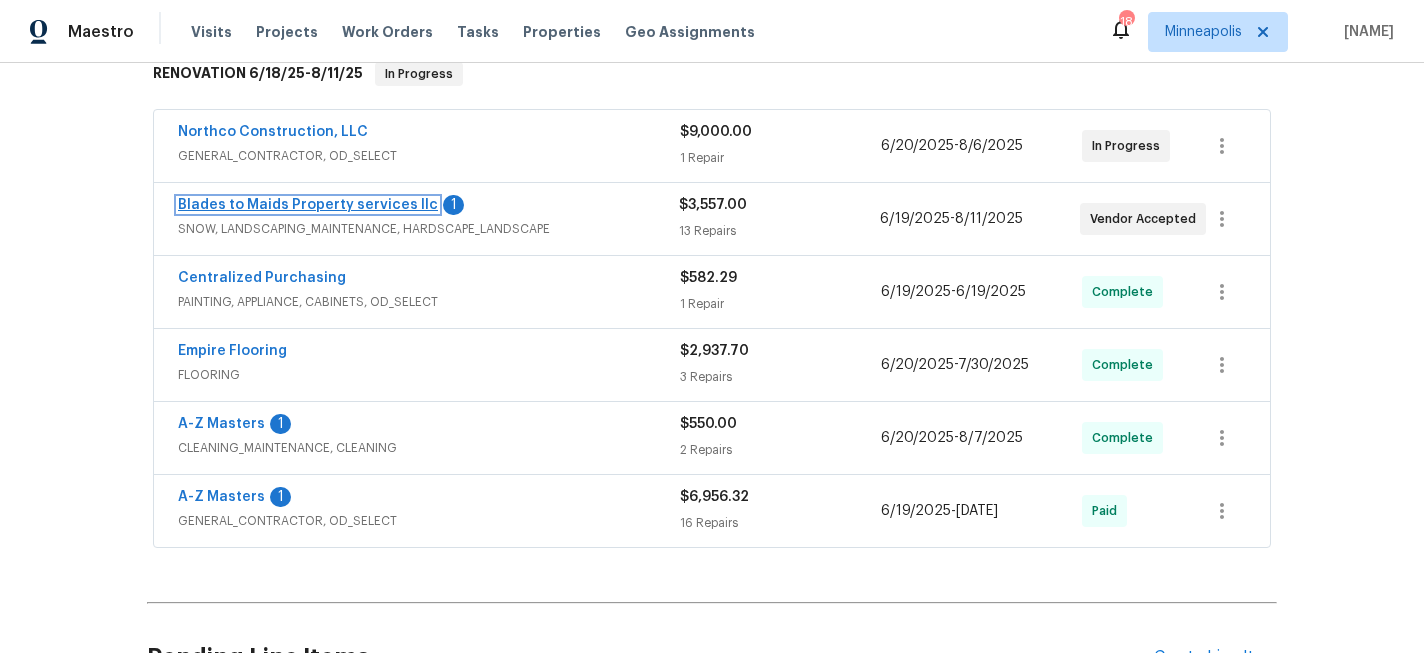 click on "Blades to Maids Property services llc" at bounding box center [308, 205] 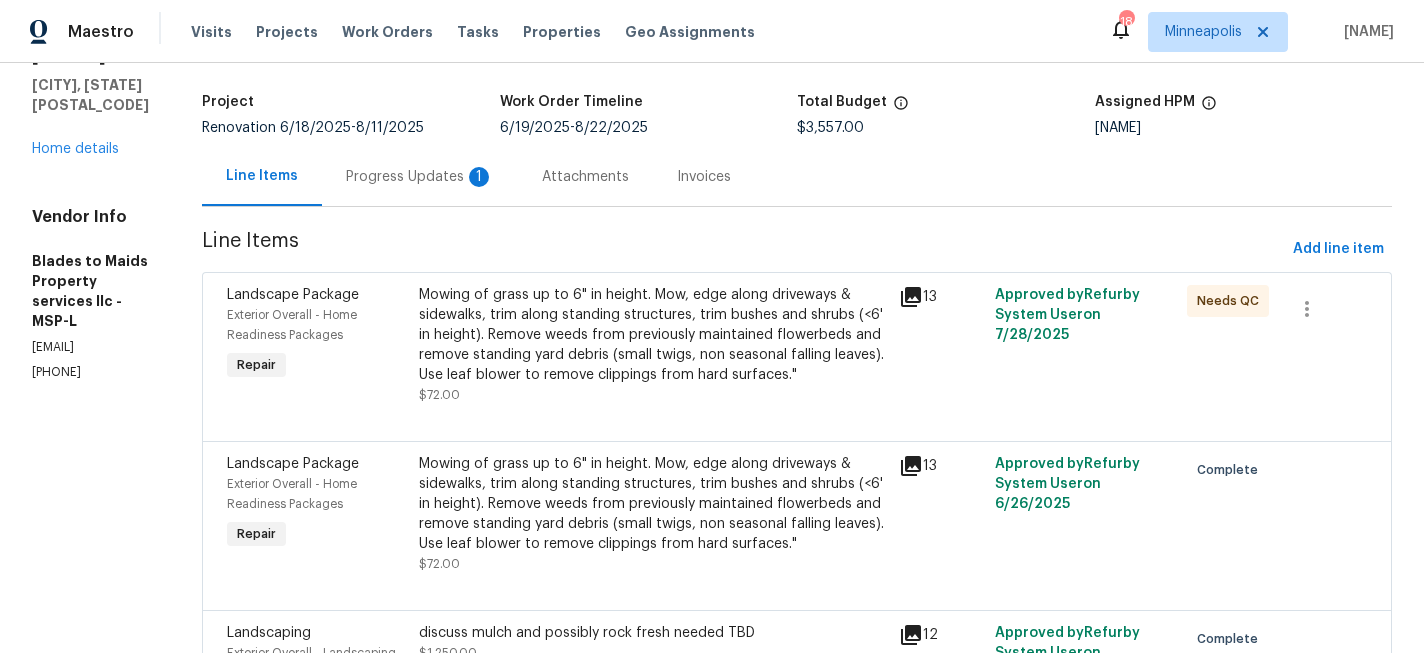 scroll, scrollTop: 53, scrollLeft: 0, axis: vertical 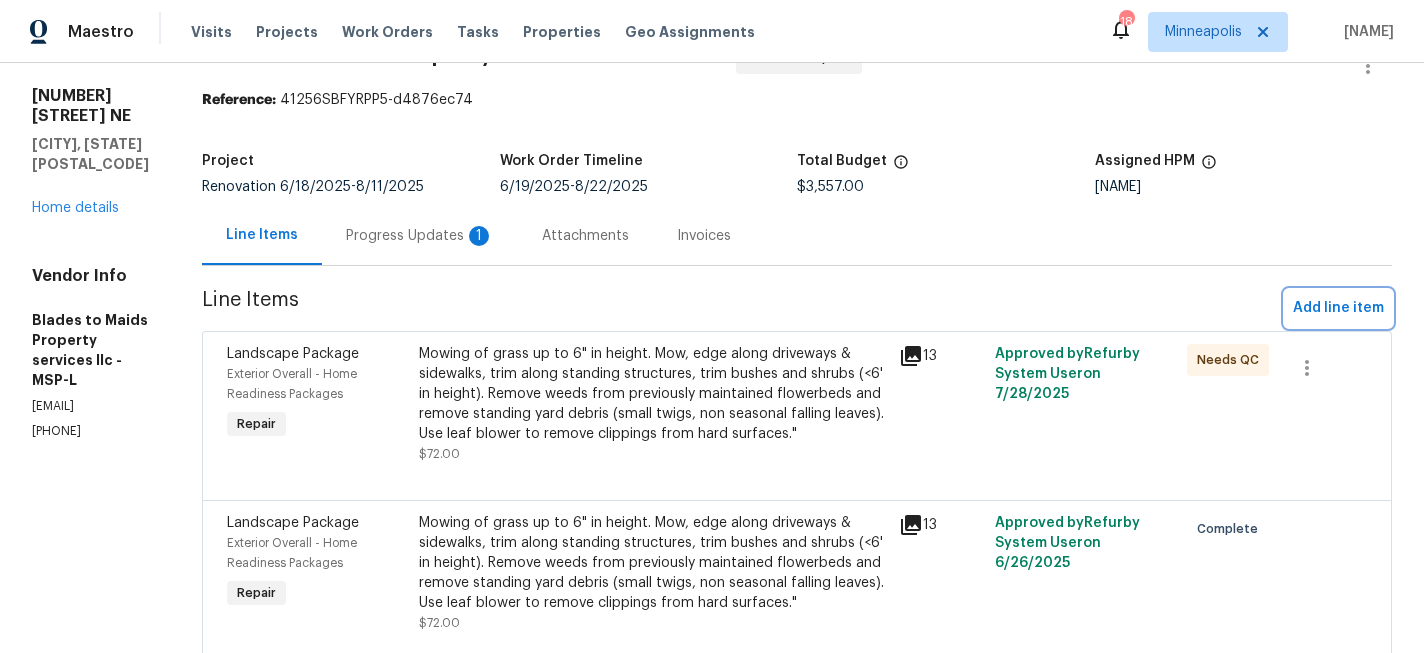 click on "Add line item" at bounding box center (1338, 308) 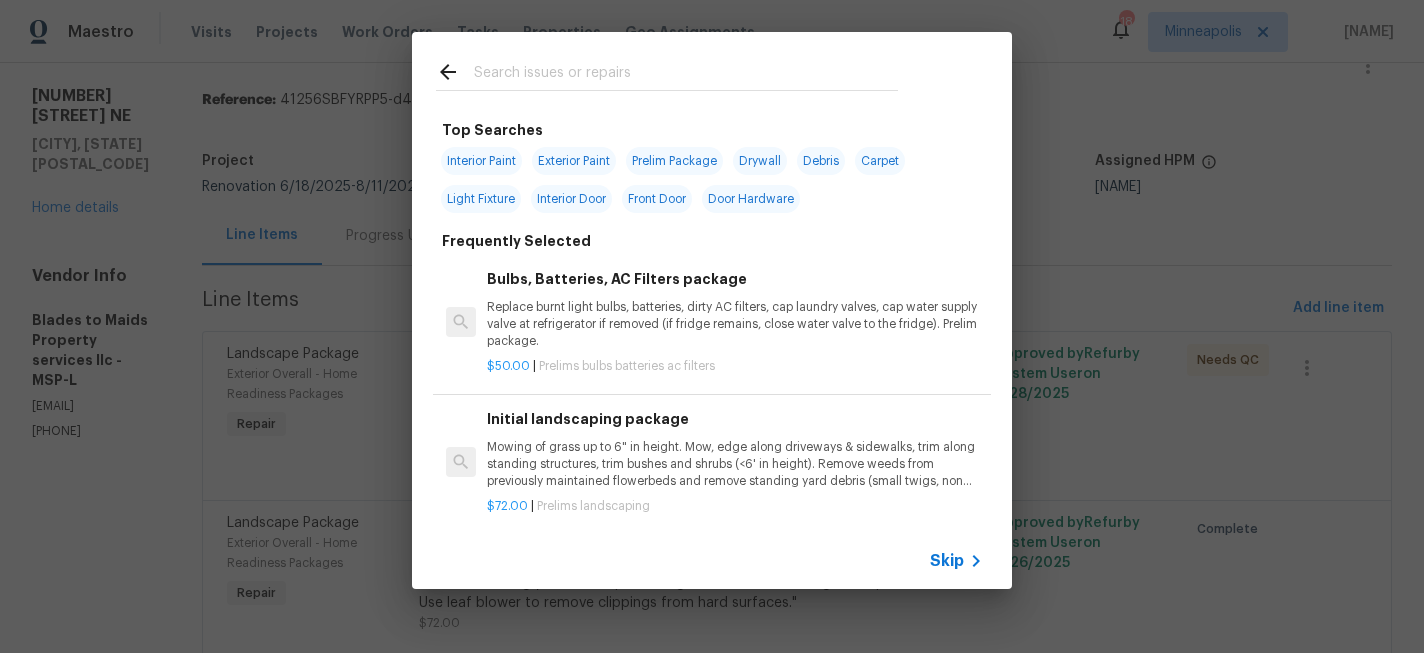 click at bounding box center [686, 75] 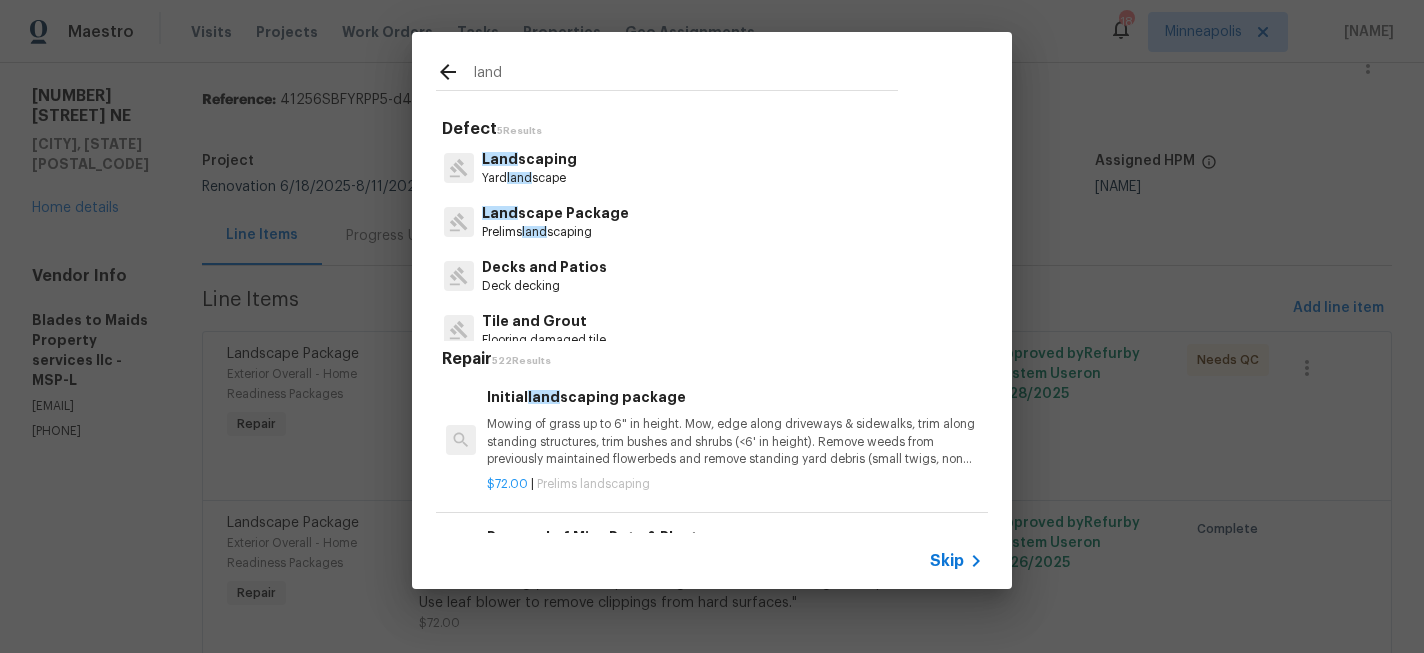 type on "land" 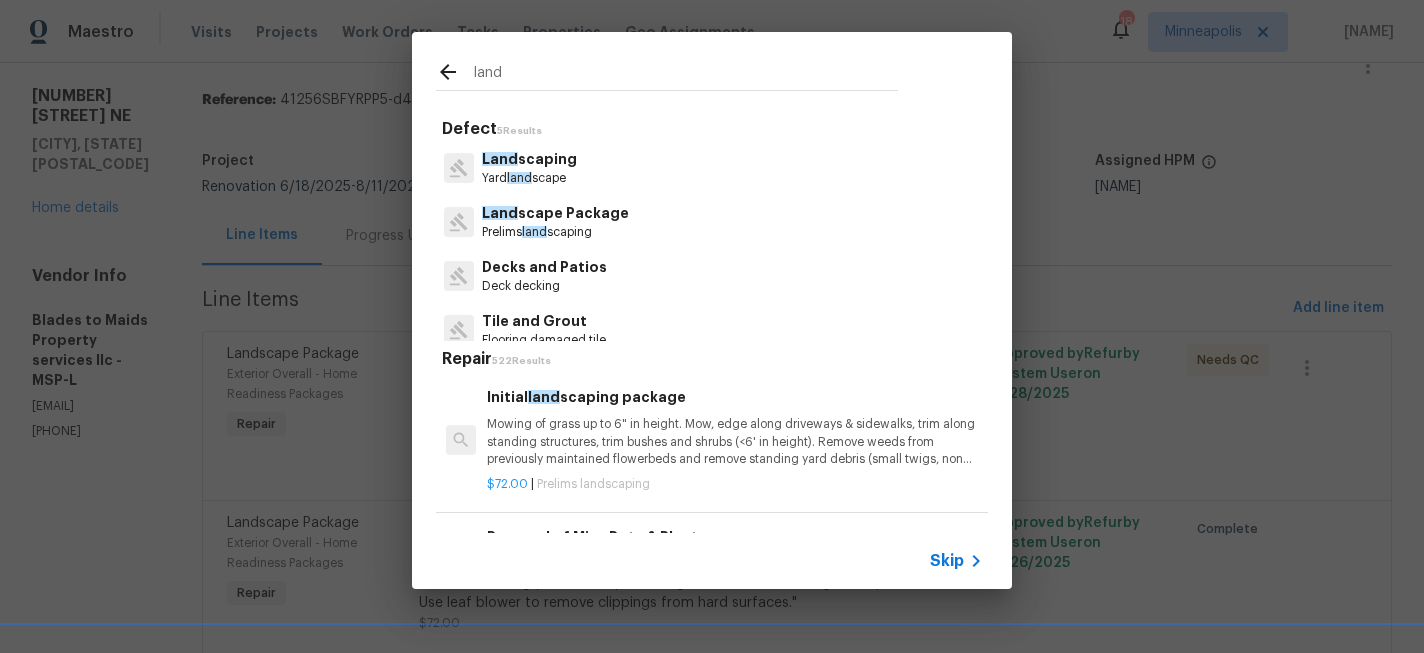 click on "Mowing of grass up to 6" in height. Mow, edge along driveways & sidewalks, trim along standing structures, trim bushes and shrubs (<6' in height). Remove weeds from previously maintained flowerbeds and remove standing yard debris (small twigs, non seasonal falling leaves).  Use leaf blower to remove clippings from hard surfaces."" at bounding box center (735, 441) 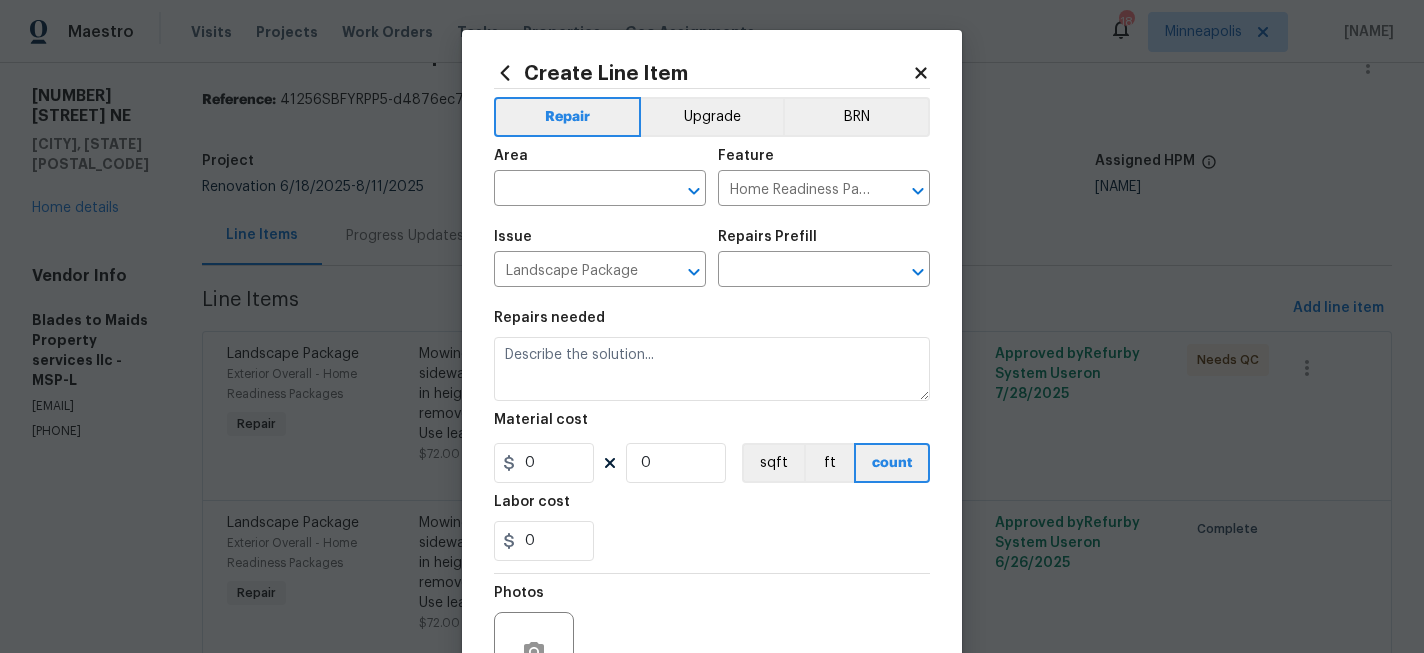 type on "Initial landscaping package $72.00" 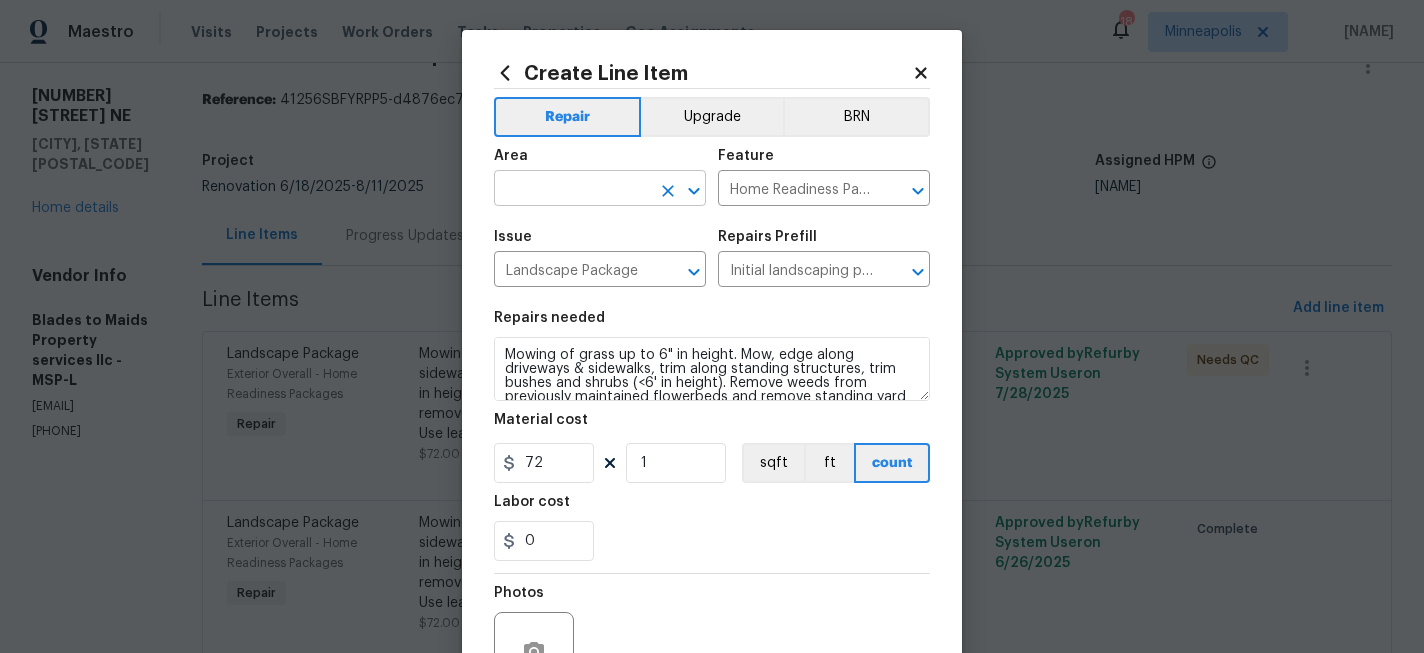 click at bounding box center (572, 190) 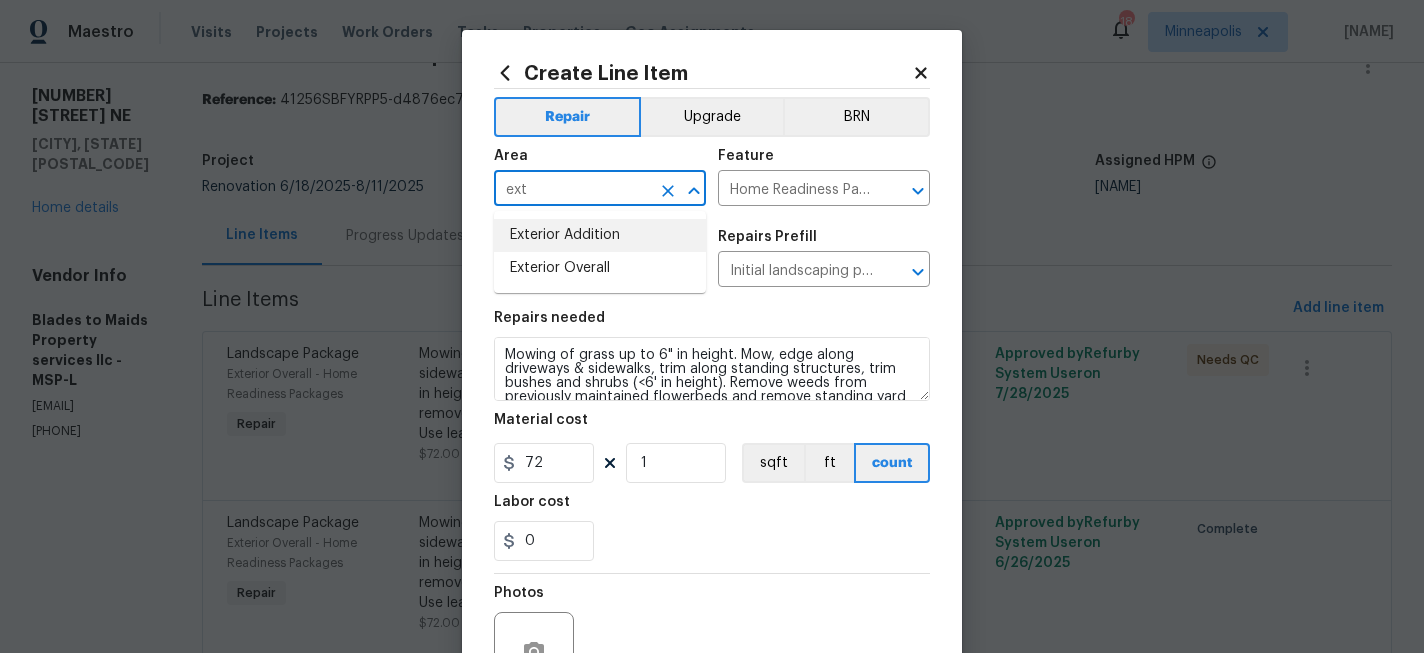 click on "Exterior Addition" at bounding box center [600, 235] 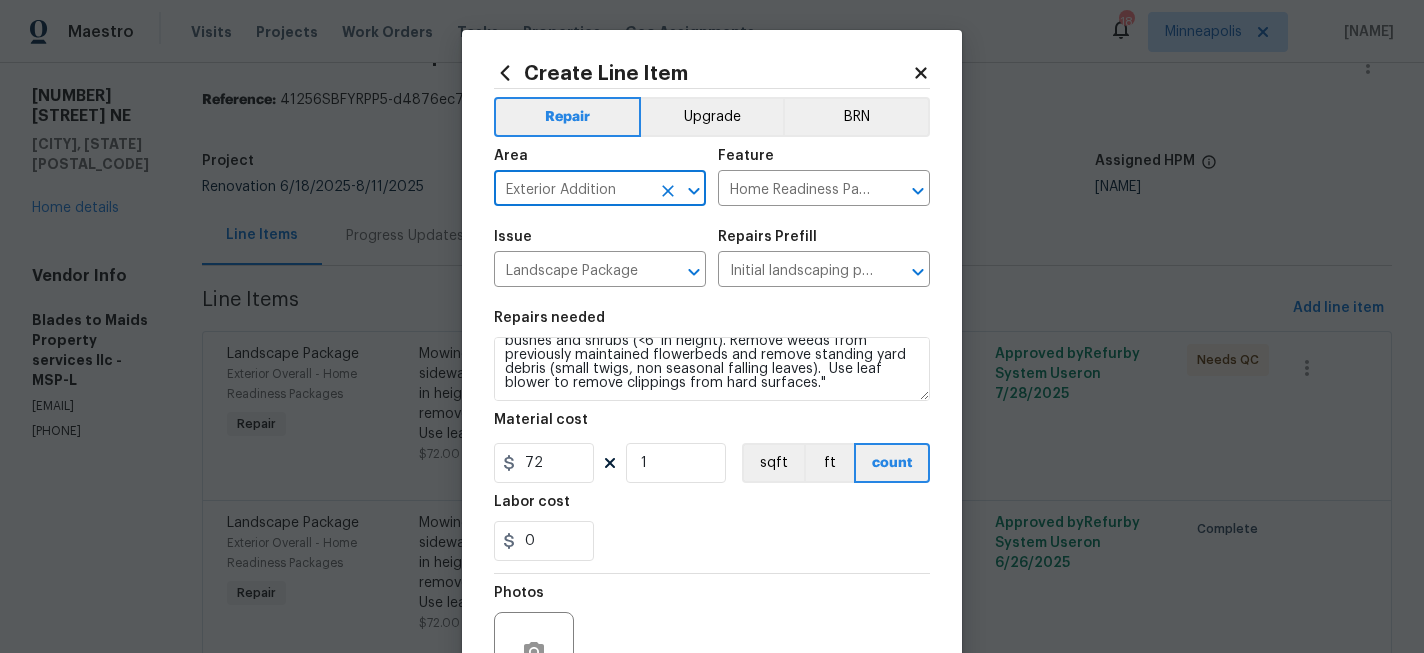 scroll, scrollTop: 41, scrollLeft: 0, axis: vertical 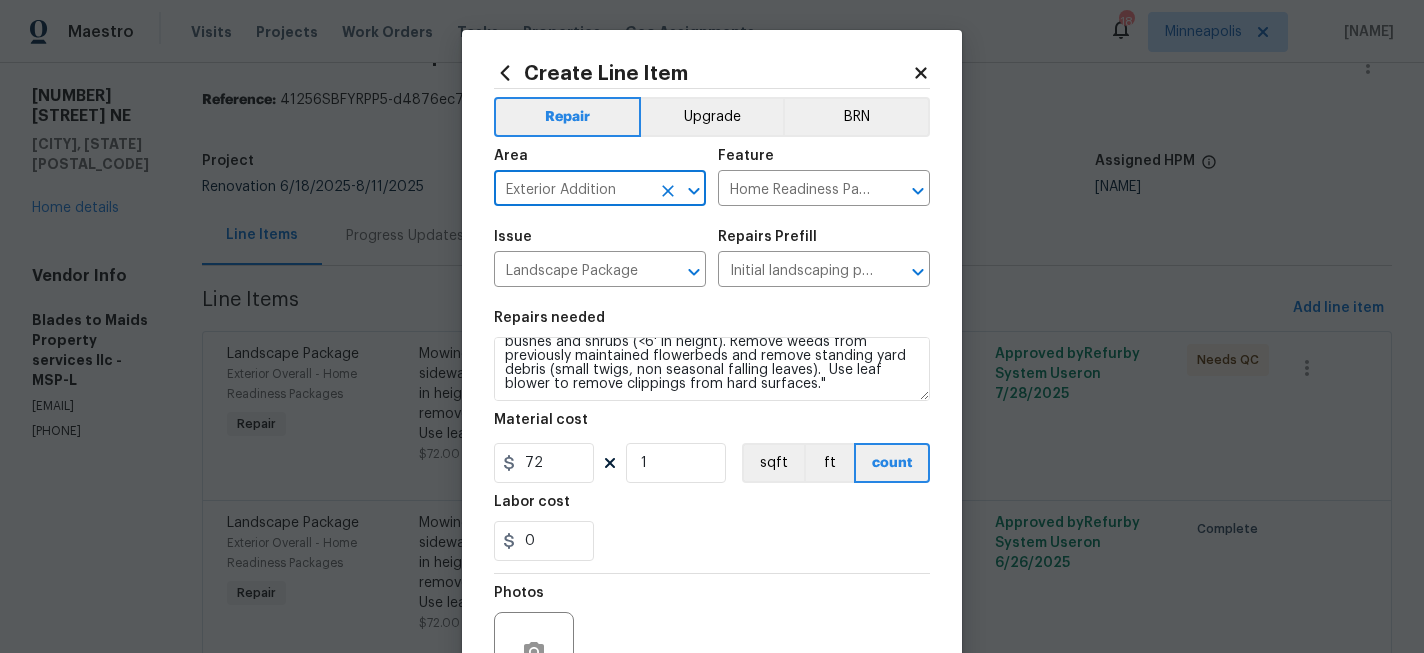 click on "Exterior Addition" at bounding box center [572, 190] 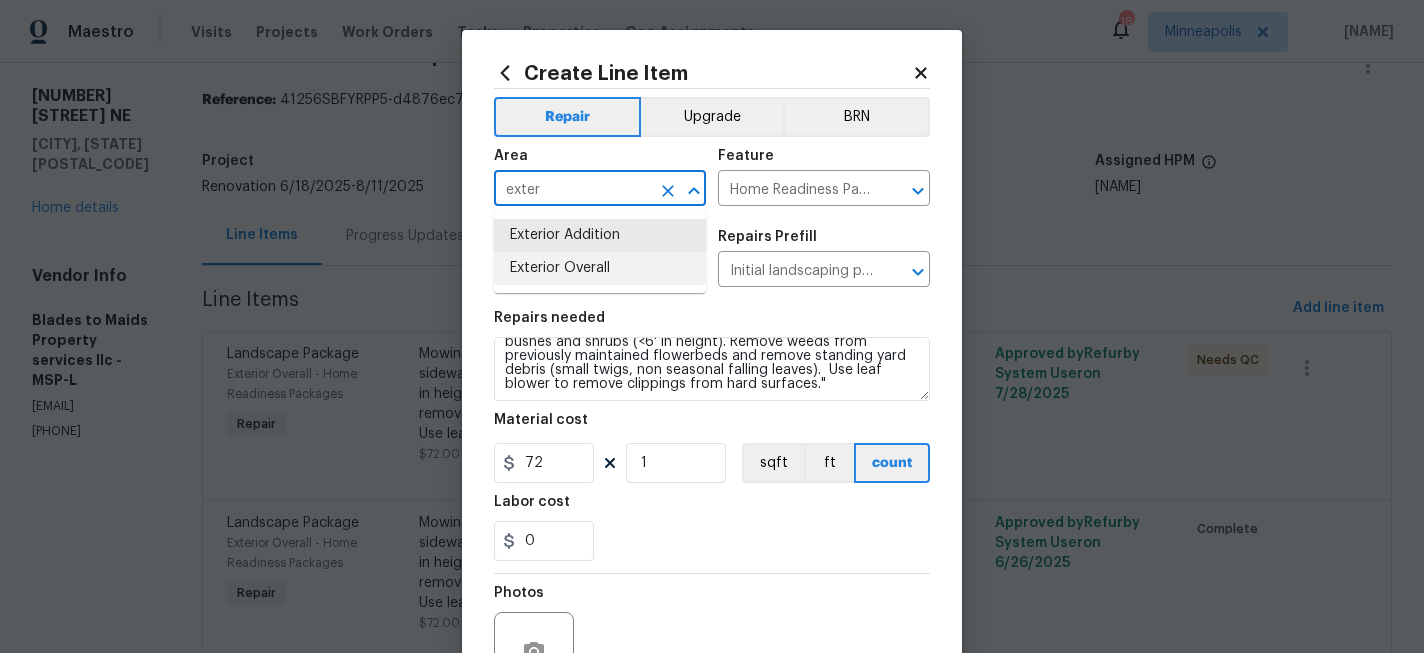 click on "Exterior Overall" at bounding box center (600, 268) 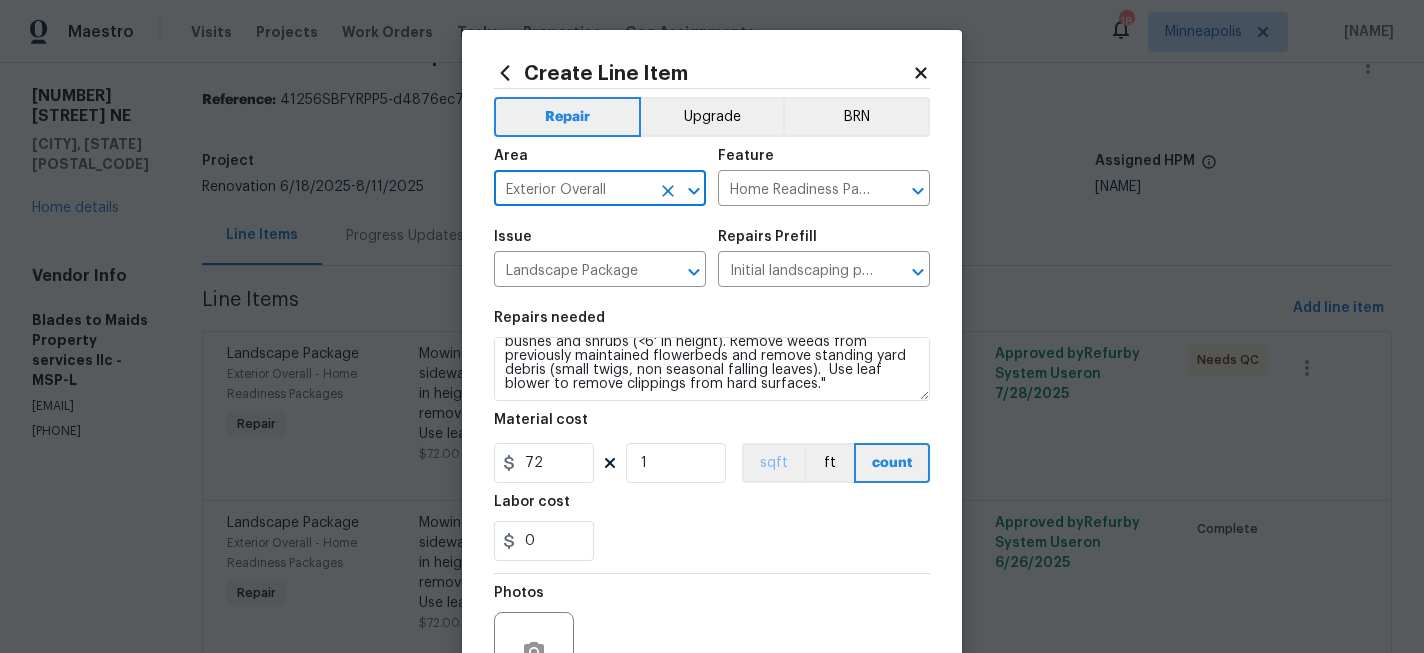 scroll, scrollTop: 209, scrollLeft: 0, axis: vertical 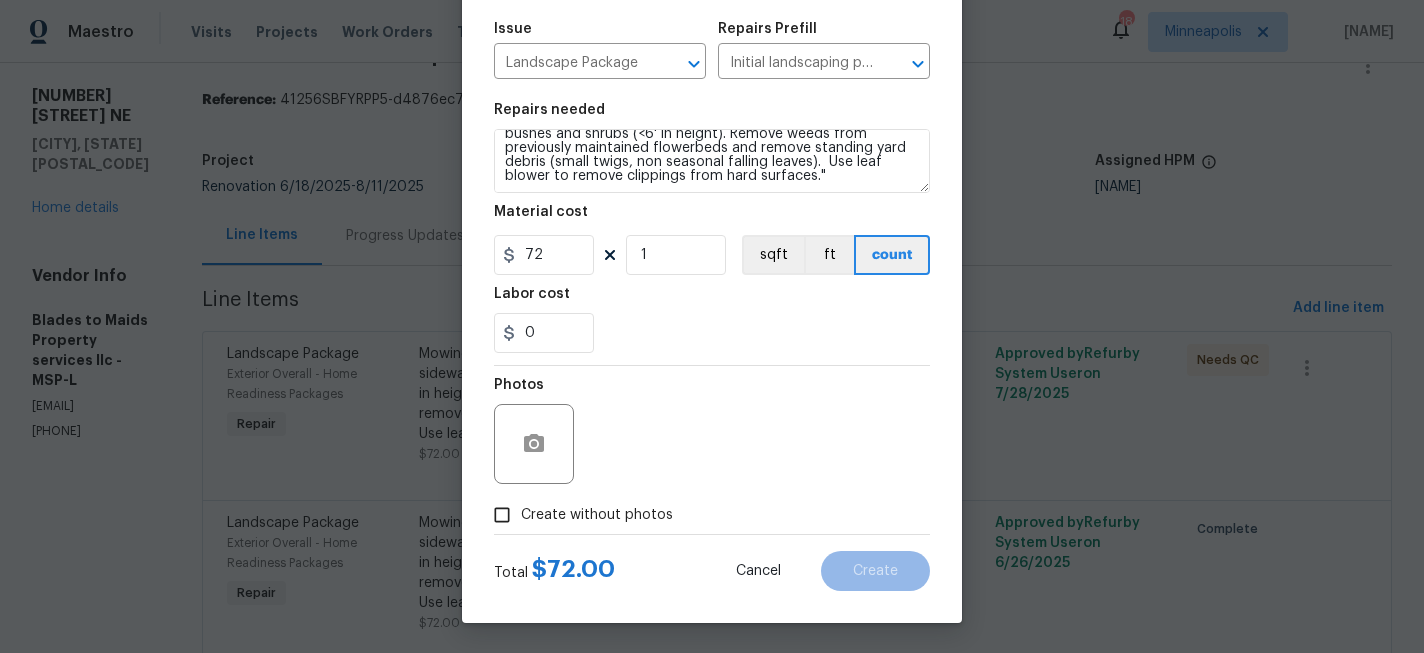 type on "Exterior Overall" 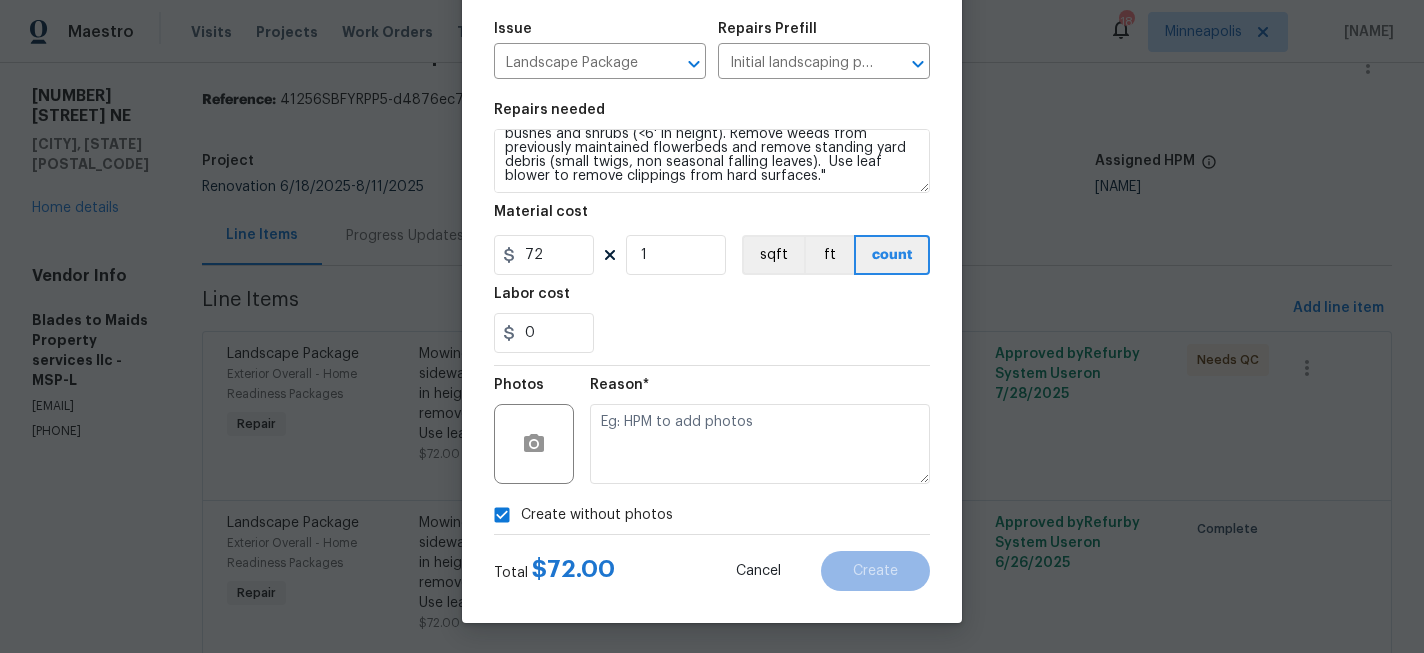 click on "Reason*" at bounding box center [760, 431] 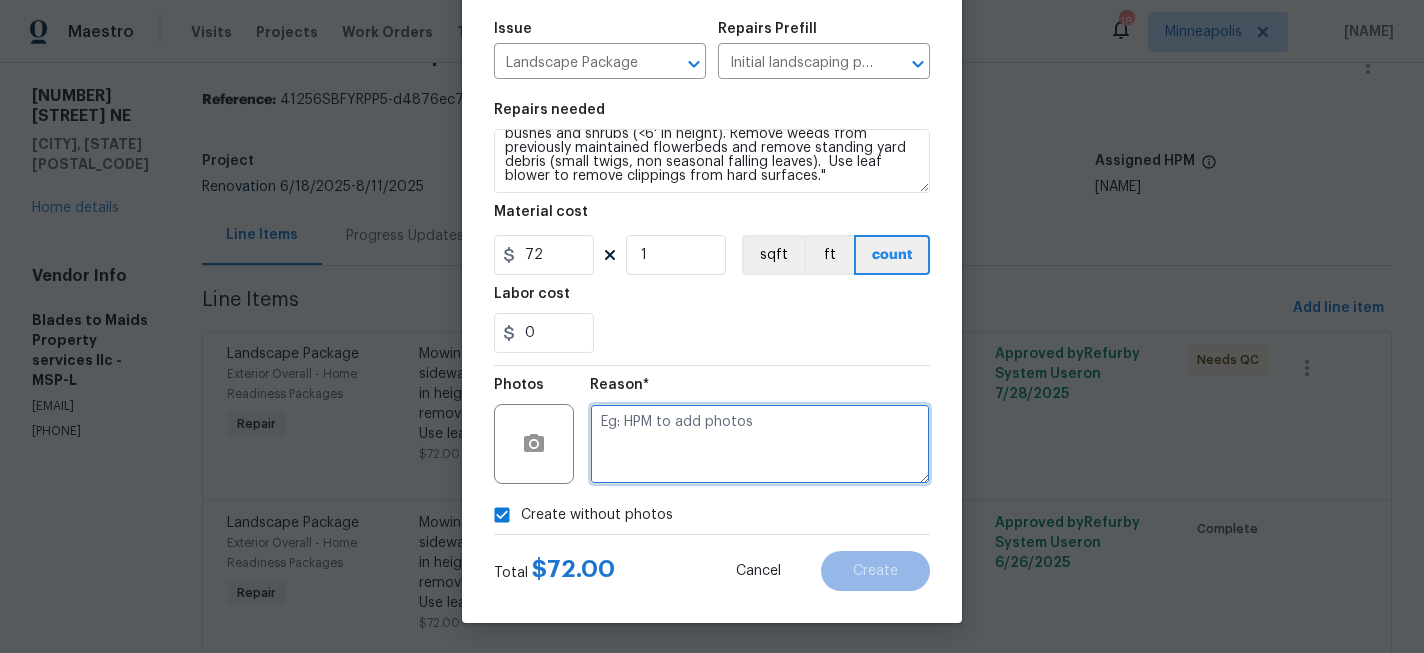 click at bounding box center [760, 444] 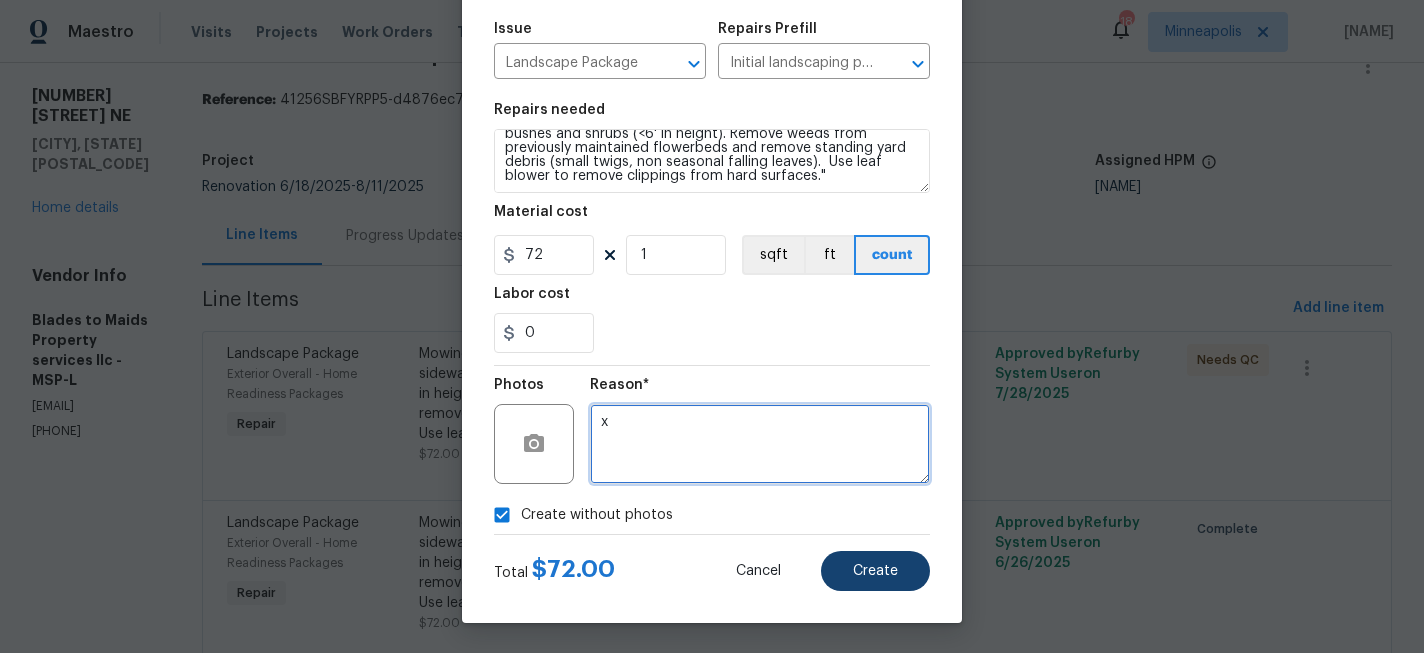 type on "x" 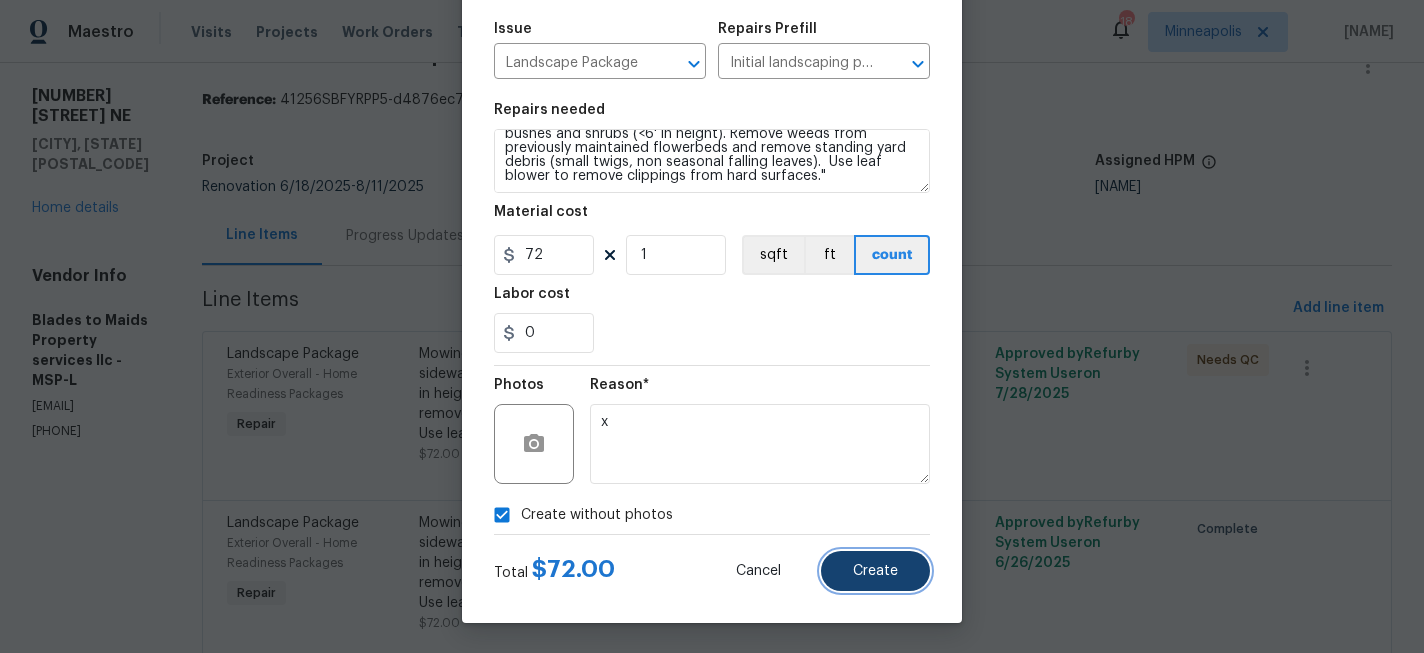 click on "Create" at bounding box center (875, 571) 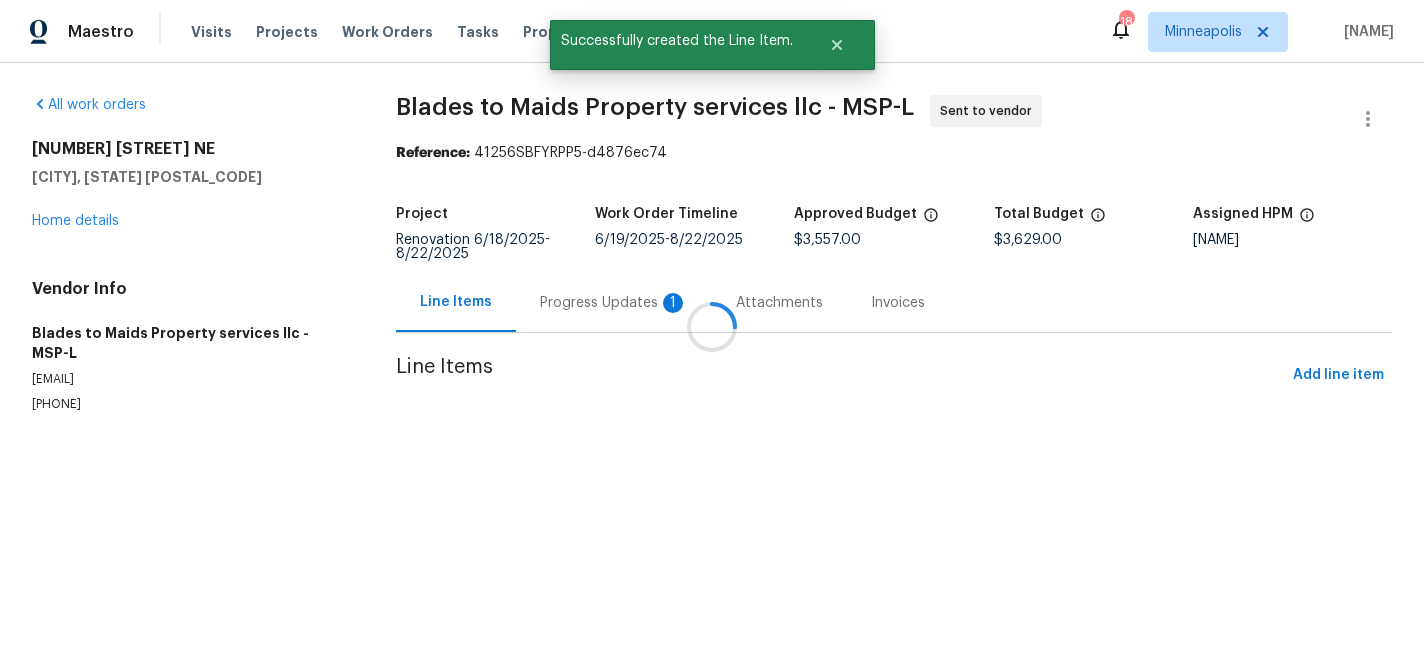 scroll, scrollTop: 0, scrollLeft: 0, axis: both 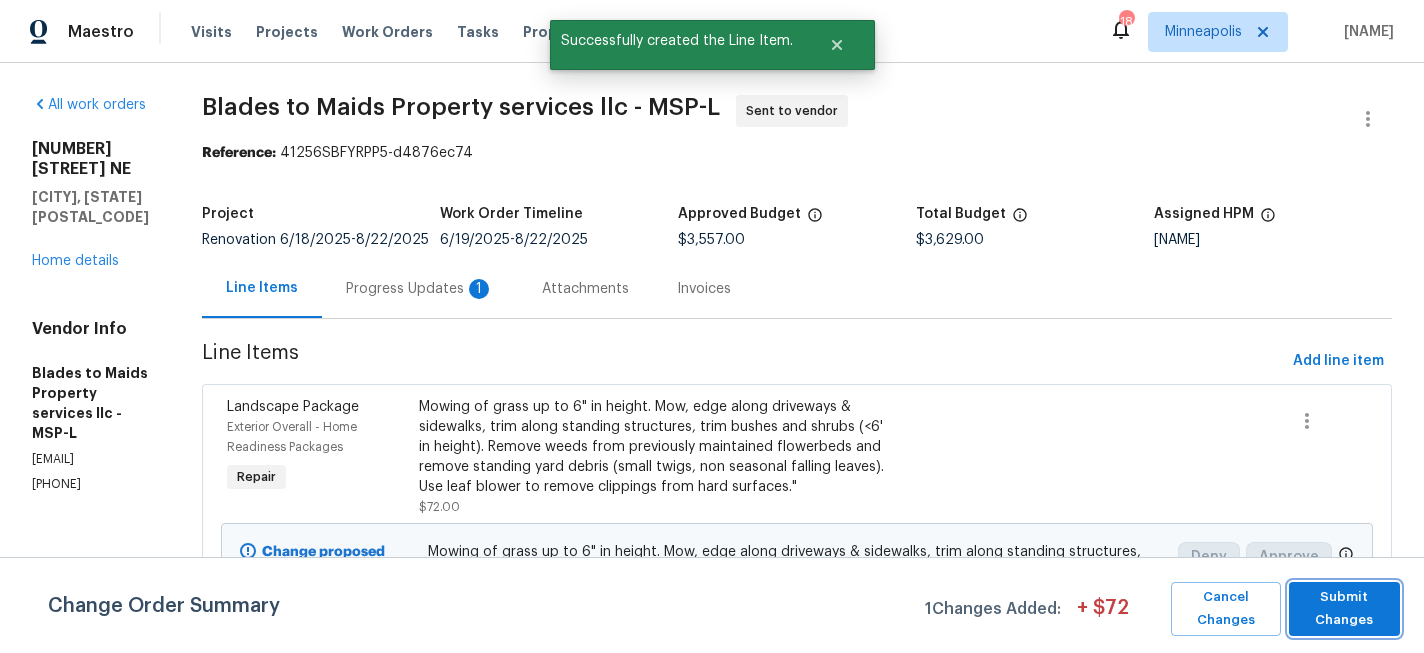 click on "Submit Changes" at bounding box center (1345, 609) 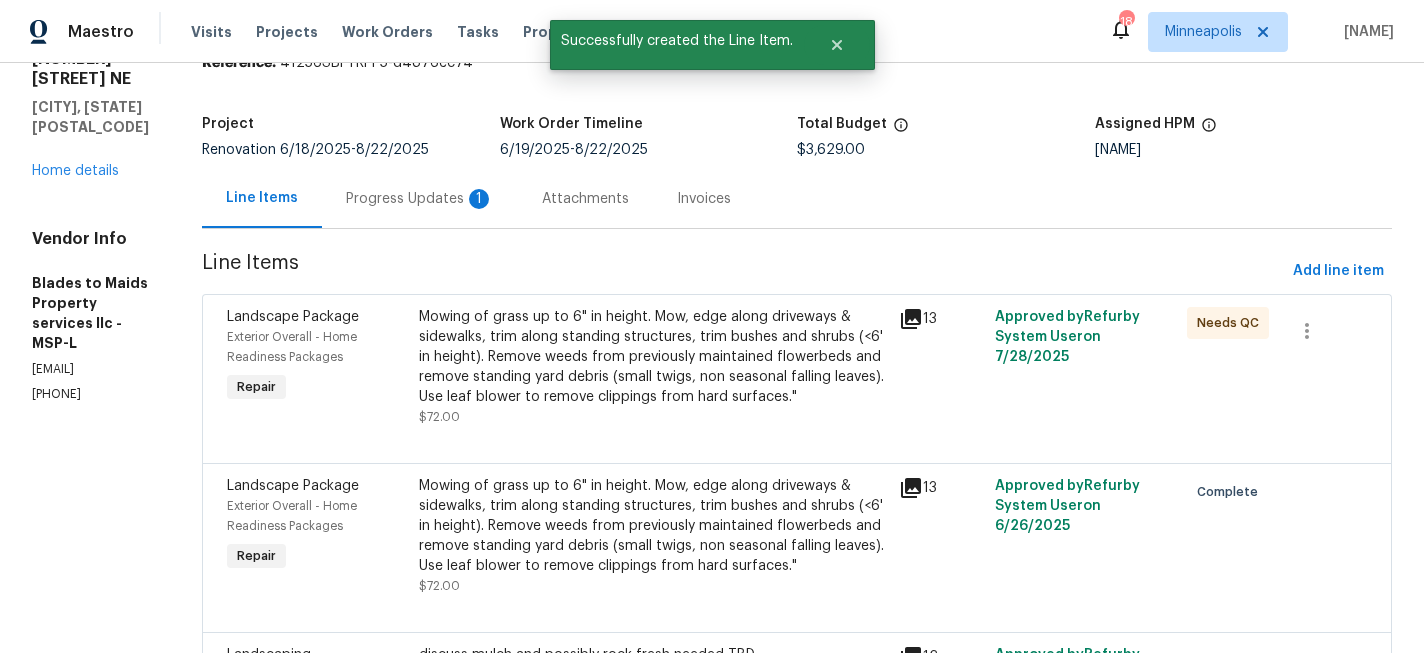scroll, scrollTop: 92, scrollLeft: 0, axis: vertical 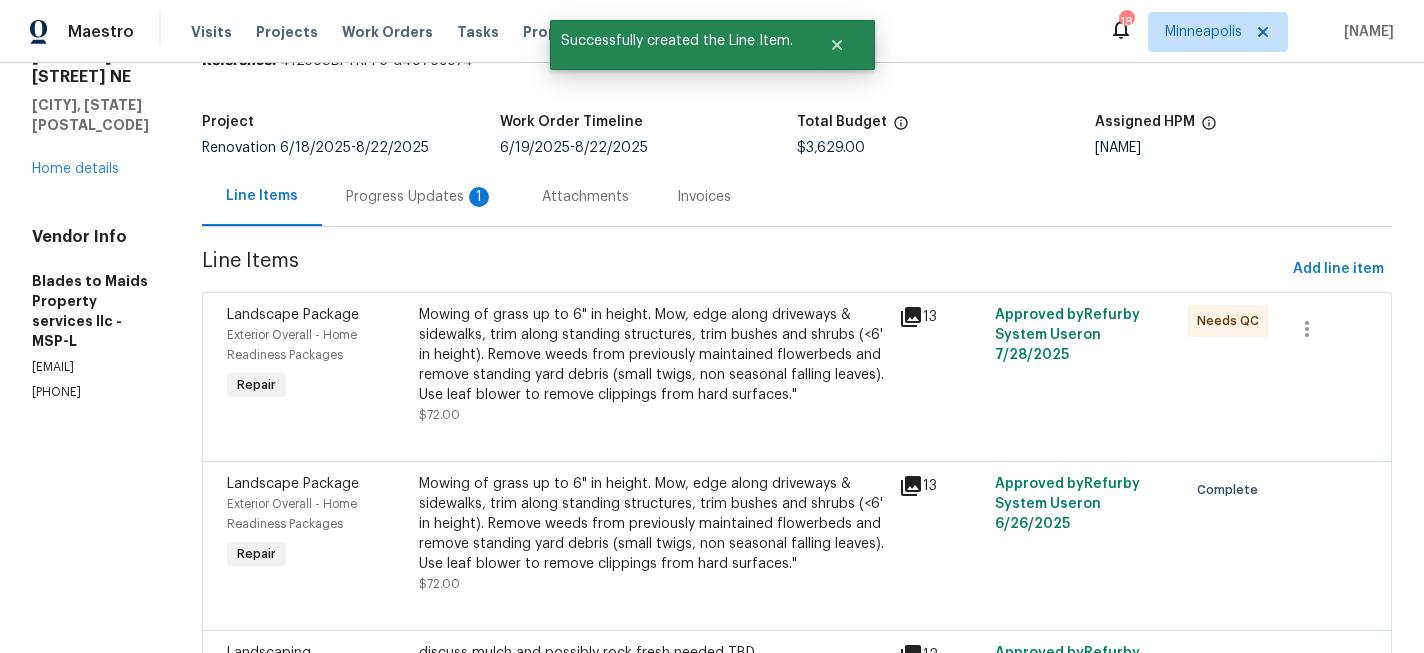 click on "Mowing of grass up to 6" in height. Mow, edge along driveways & sidewalks, trim along standing structures, trim bushes and shrubs (<6' in height). Remove weeds from previously maintained flowerbeds and remove standing yard debris (small twigs, non seasonal falling leaves).  Use leaf blower to remove clippings from hard surfaces."" at bounding box center (653, 355) 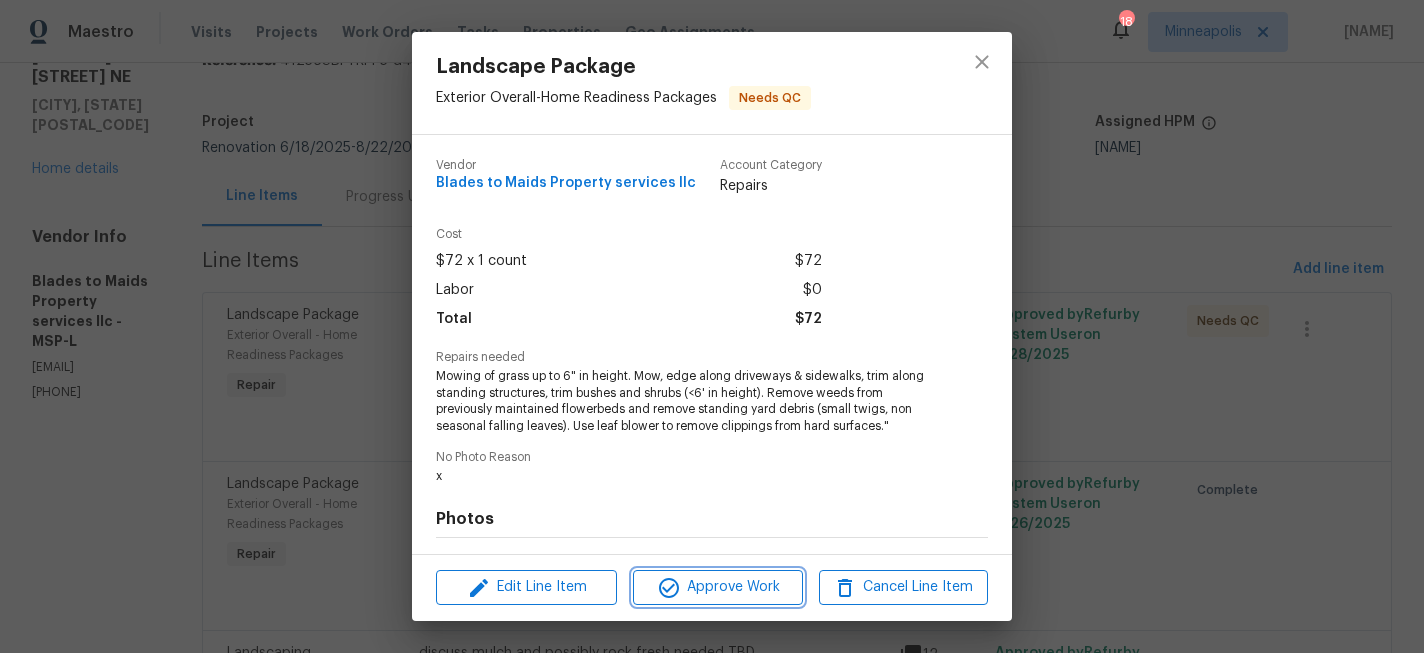click on "Approve Work" at bounding box center (717, 587) 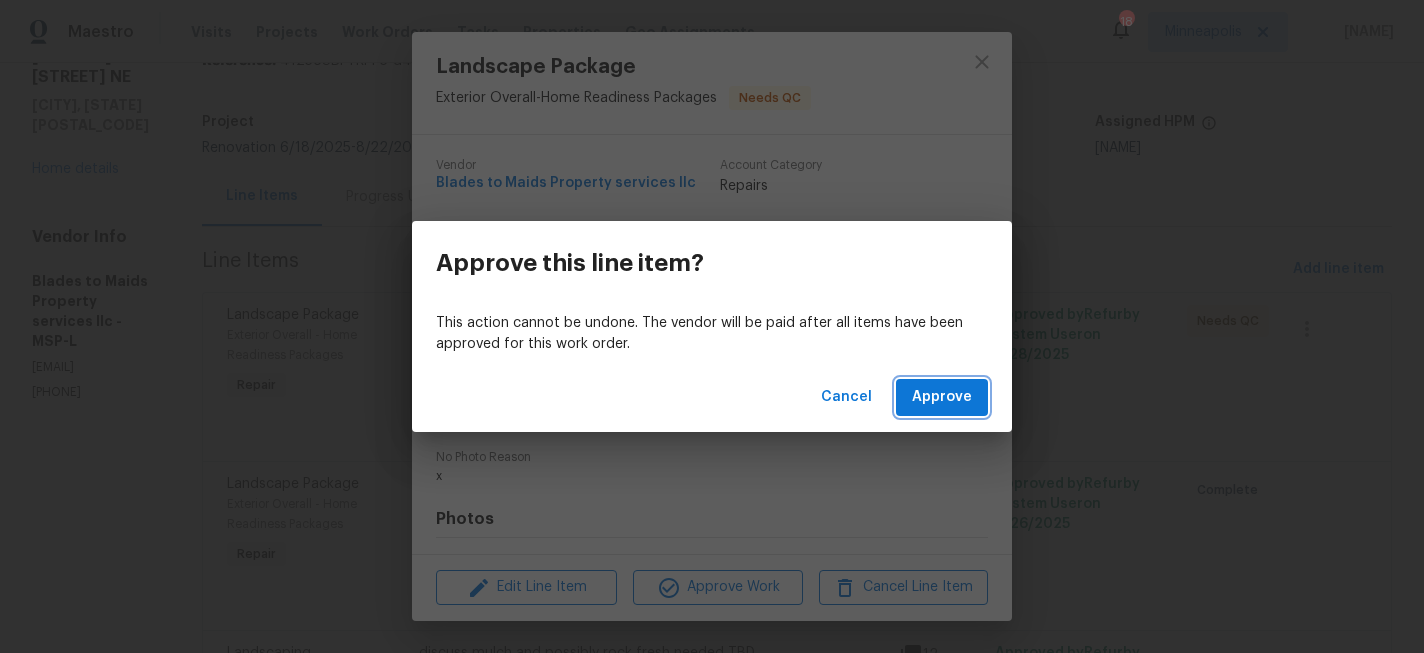 click on "Approve" at bounding box center (942, 397) 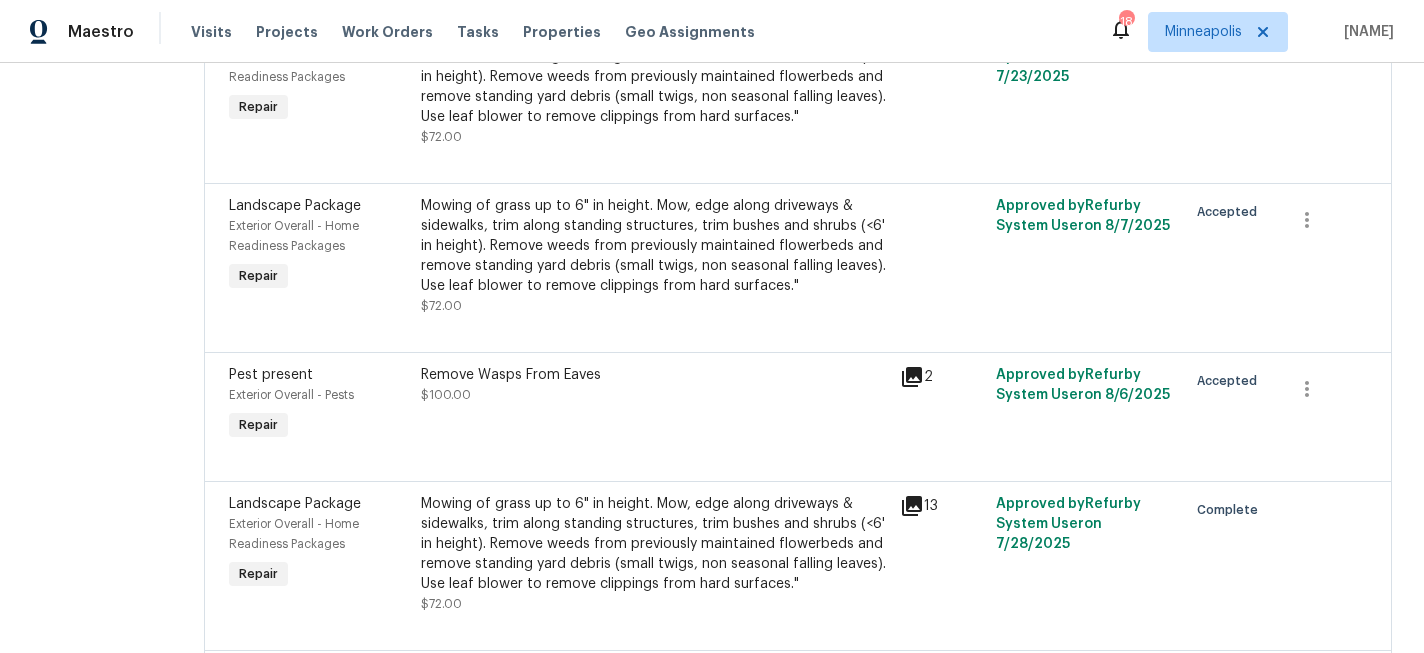 scroll, scrollTop: 988, scrollLeft: 0, axis: vertical 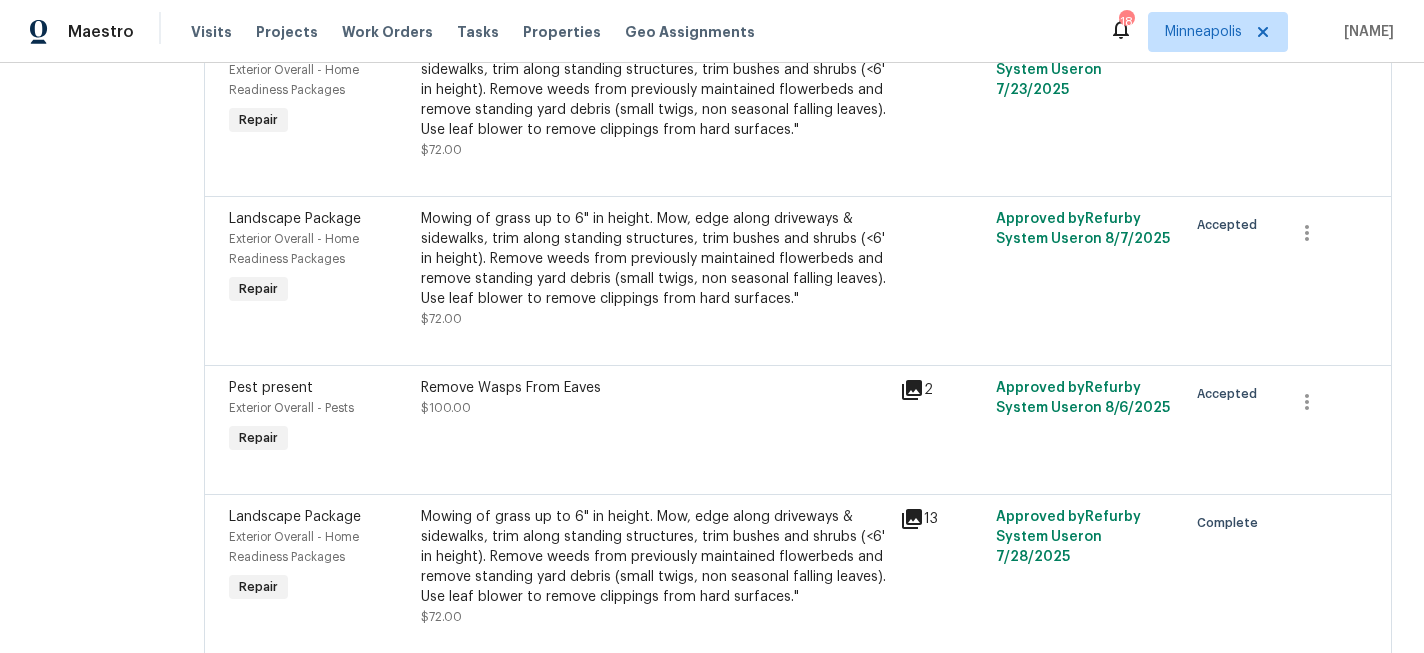 click on "Remove Wasps From Eaves $100.00" at bounding box center (654, 398) 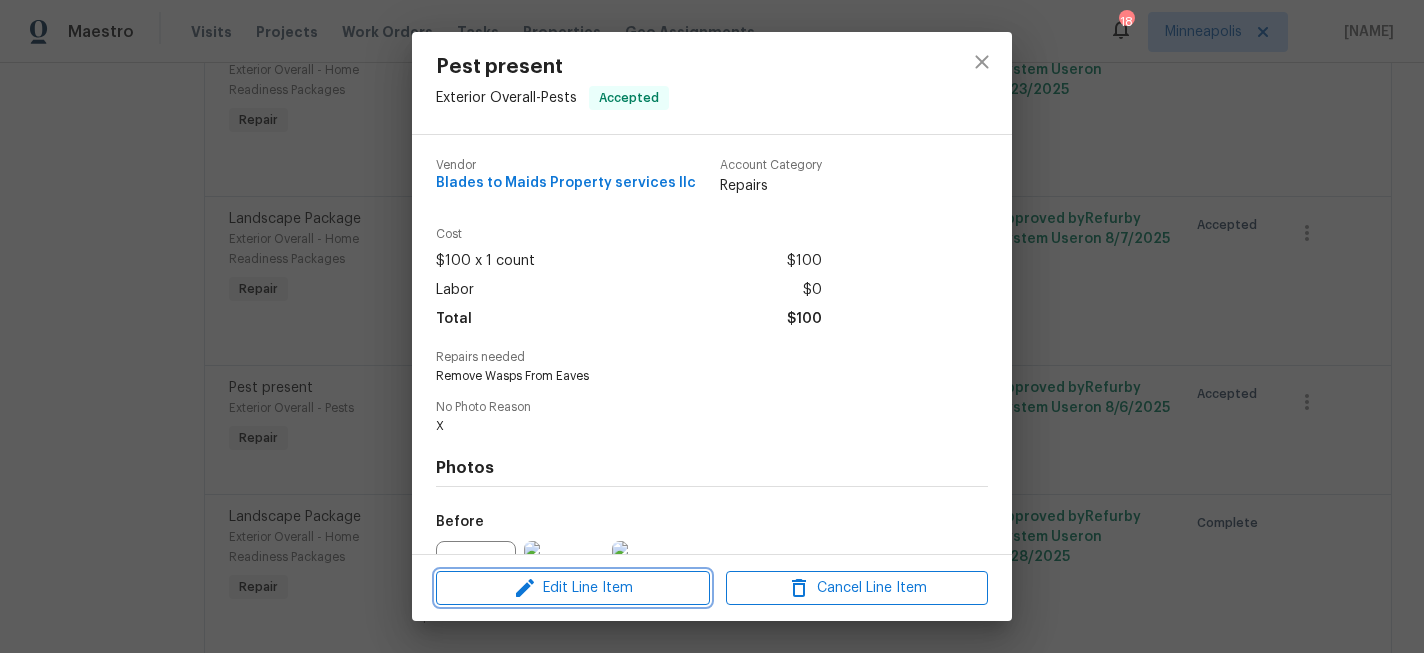 click on "Edit Line Item" at bounding box center (573, 588) 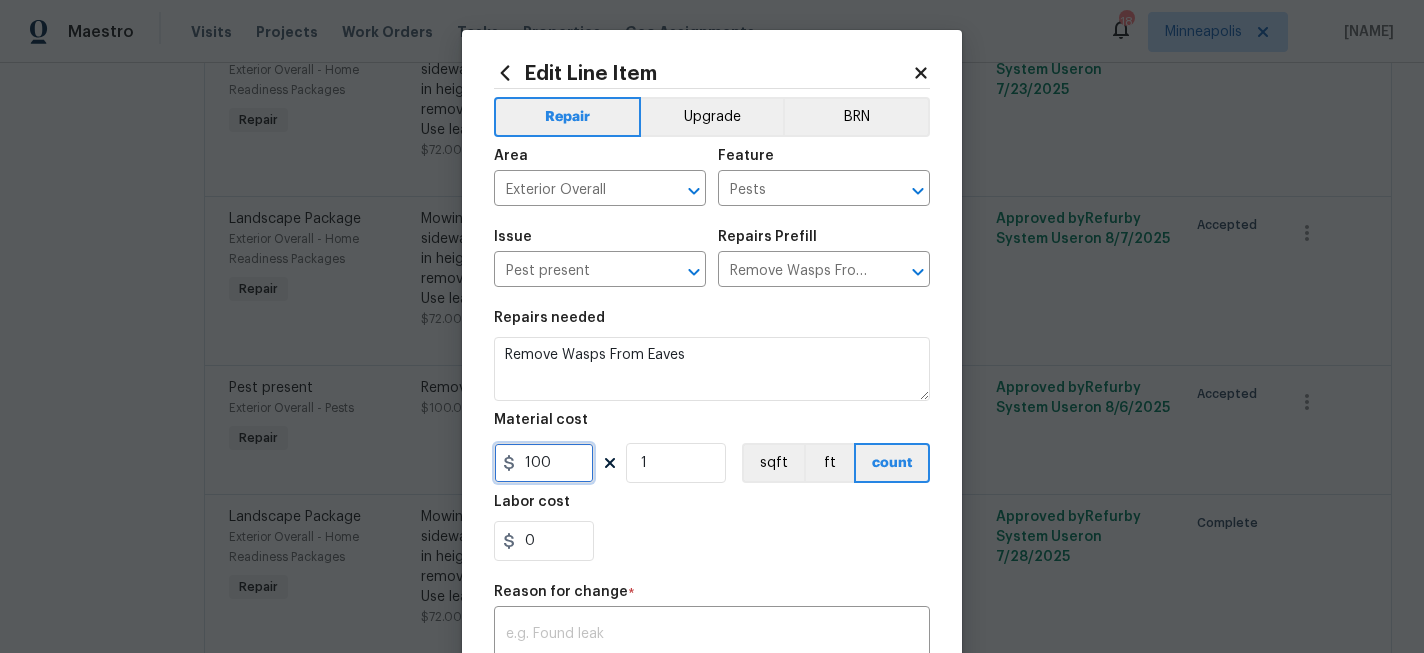 drag, startPoint x: 574, startPoint y: 467, endPoint x: 440, endPoint y: 467, distance: 134 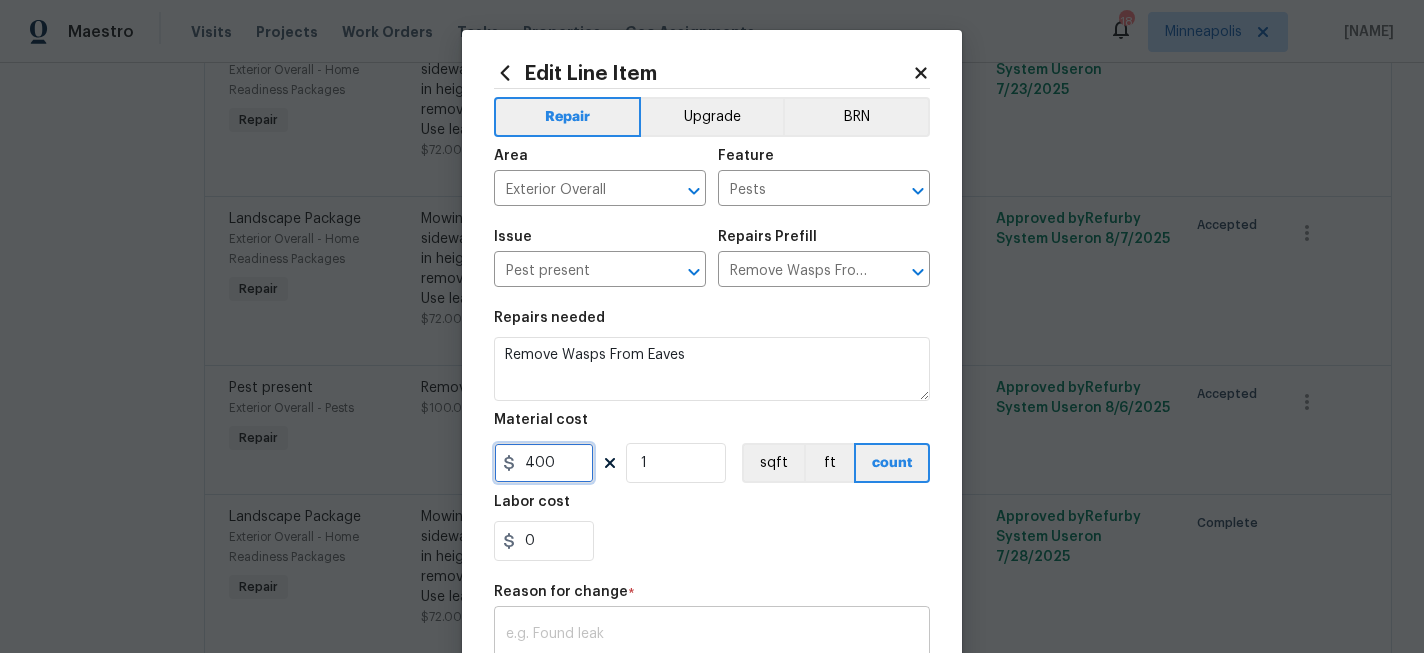 type on "400" 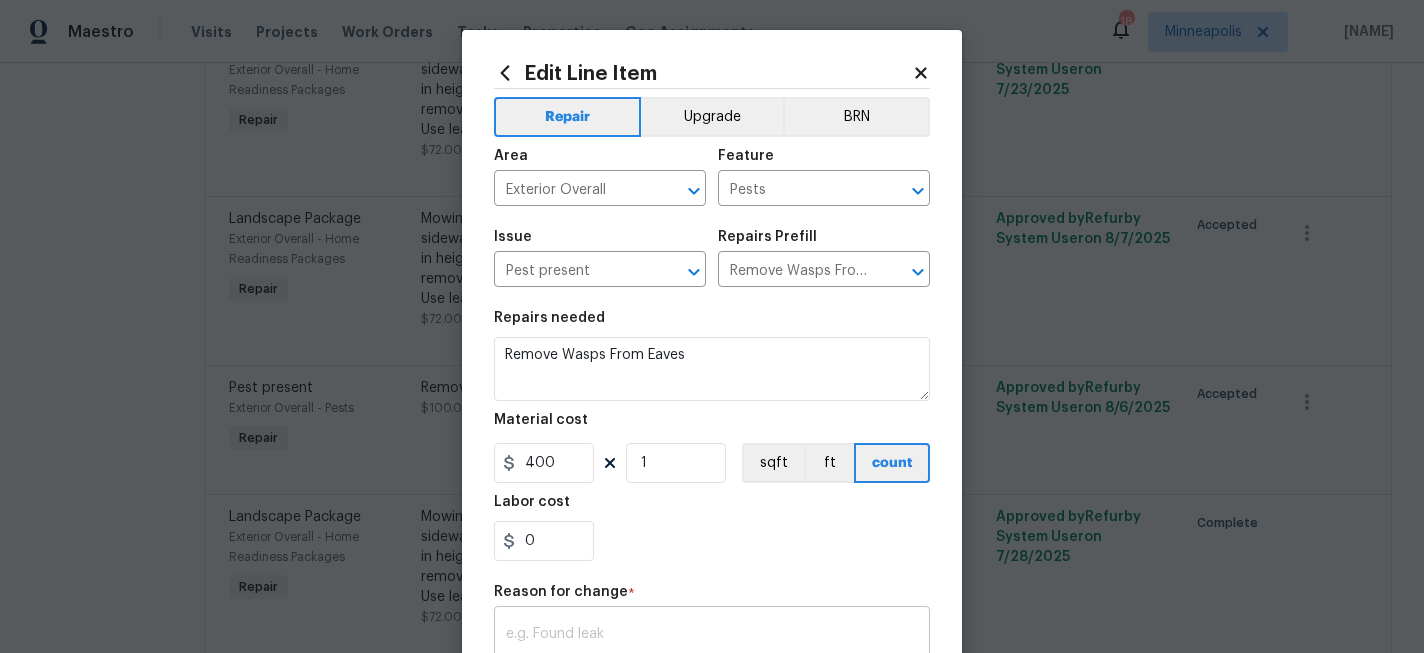 click at bounding box center (712, 648) 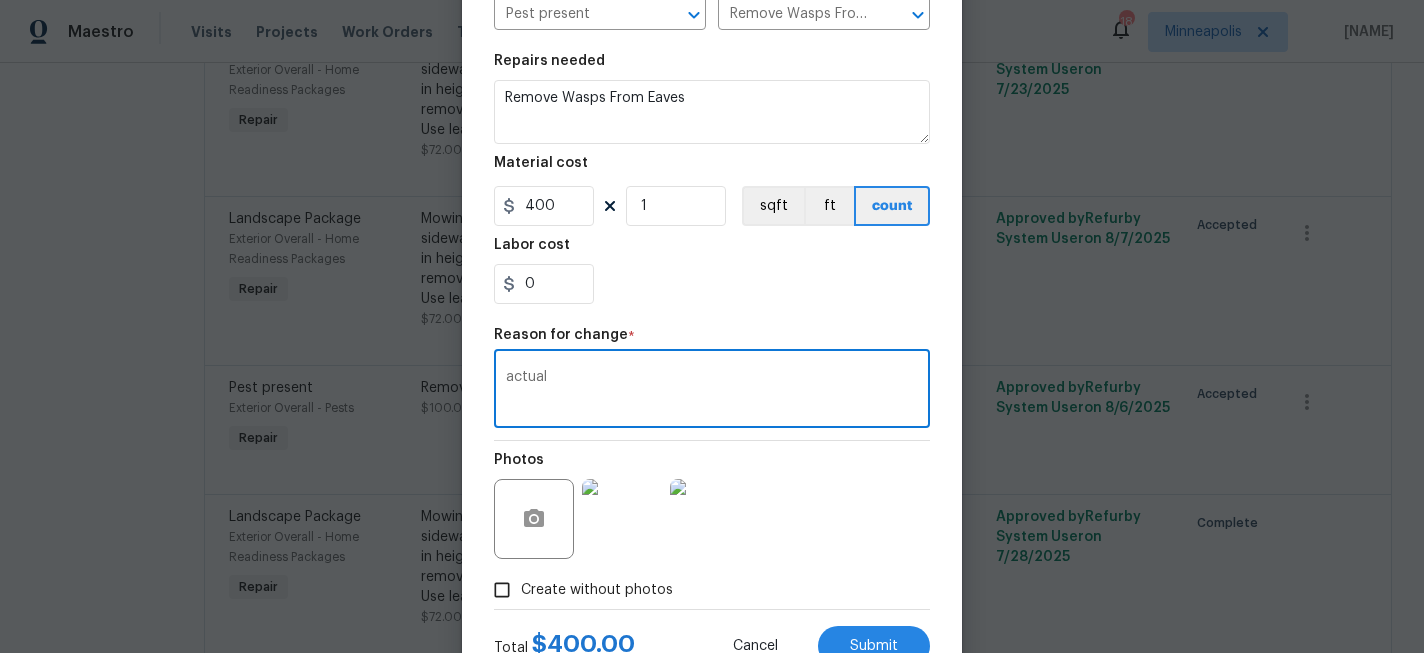 scroll, scrollTop: 333, scrollLeft: 0, axis: vertical 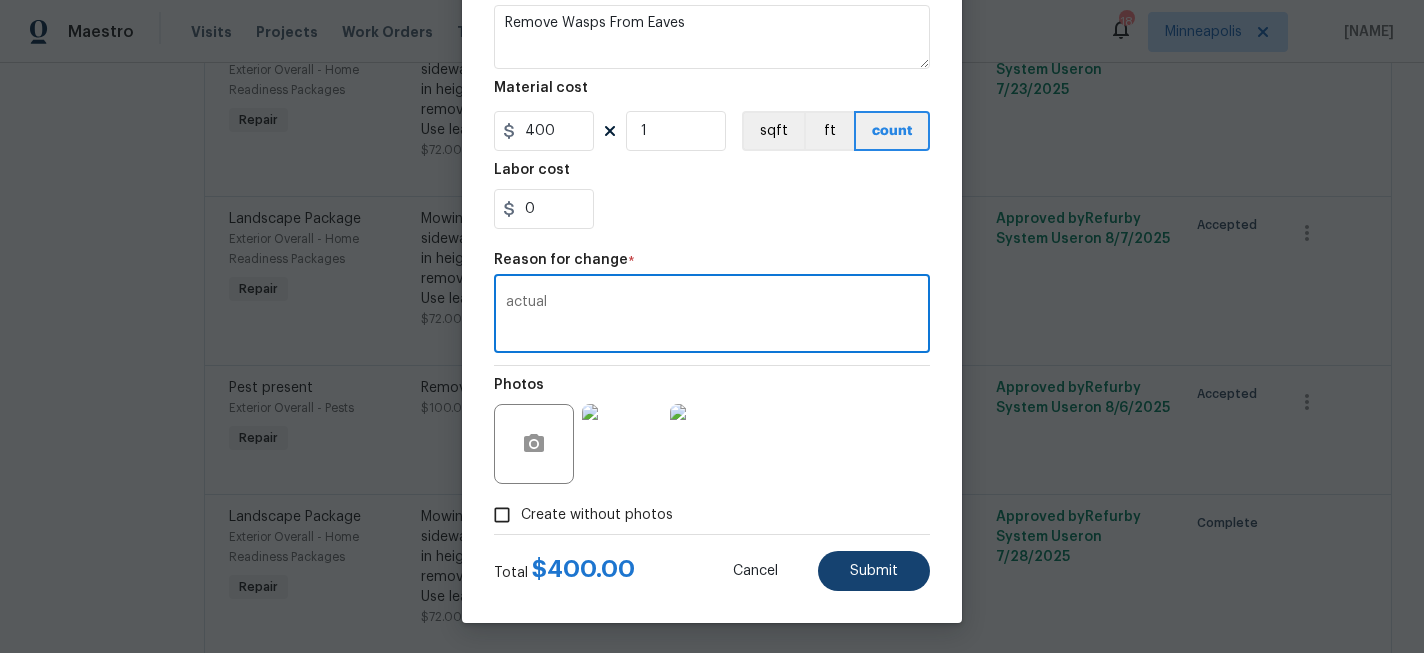 type on "actual" 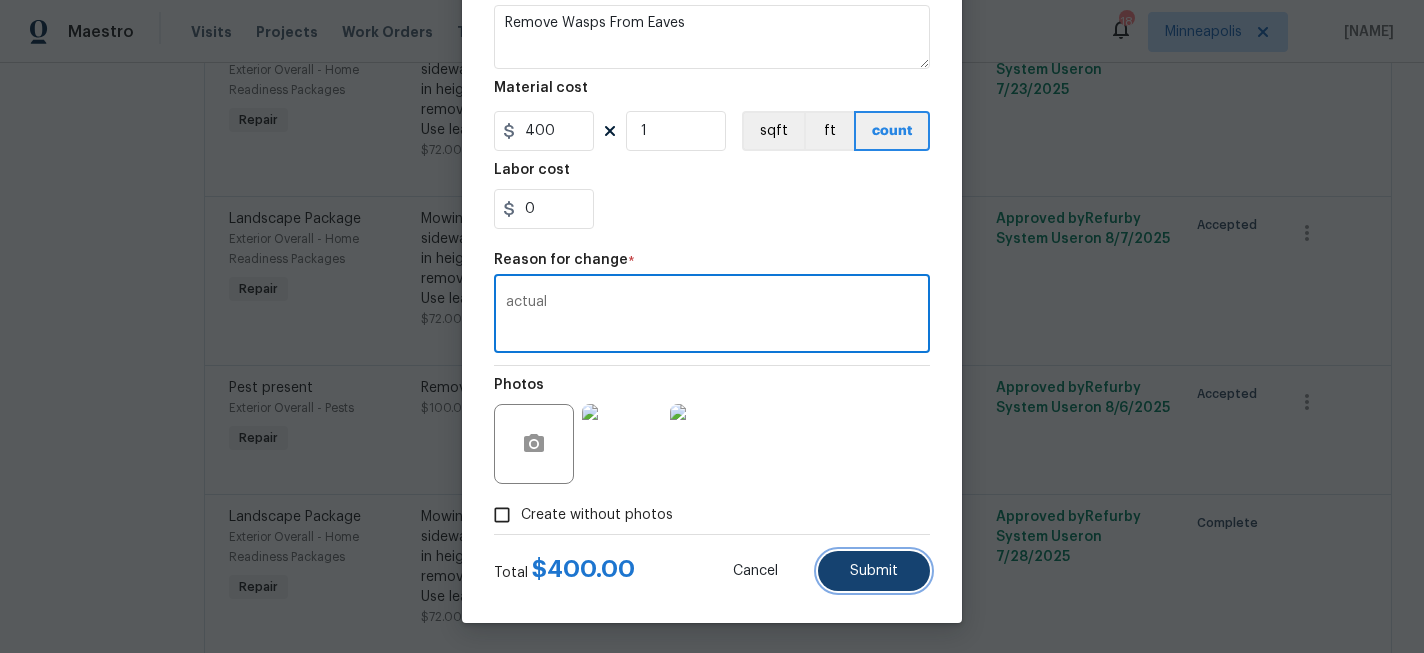 click on "Submit" at bounding box center [874, 571] 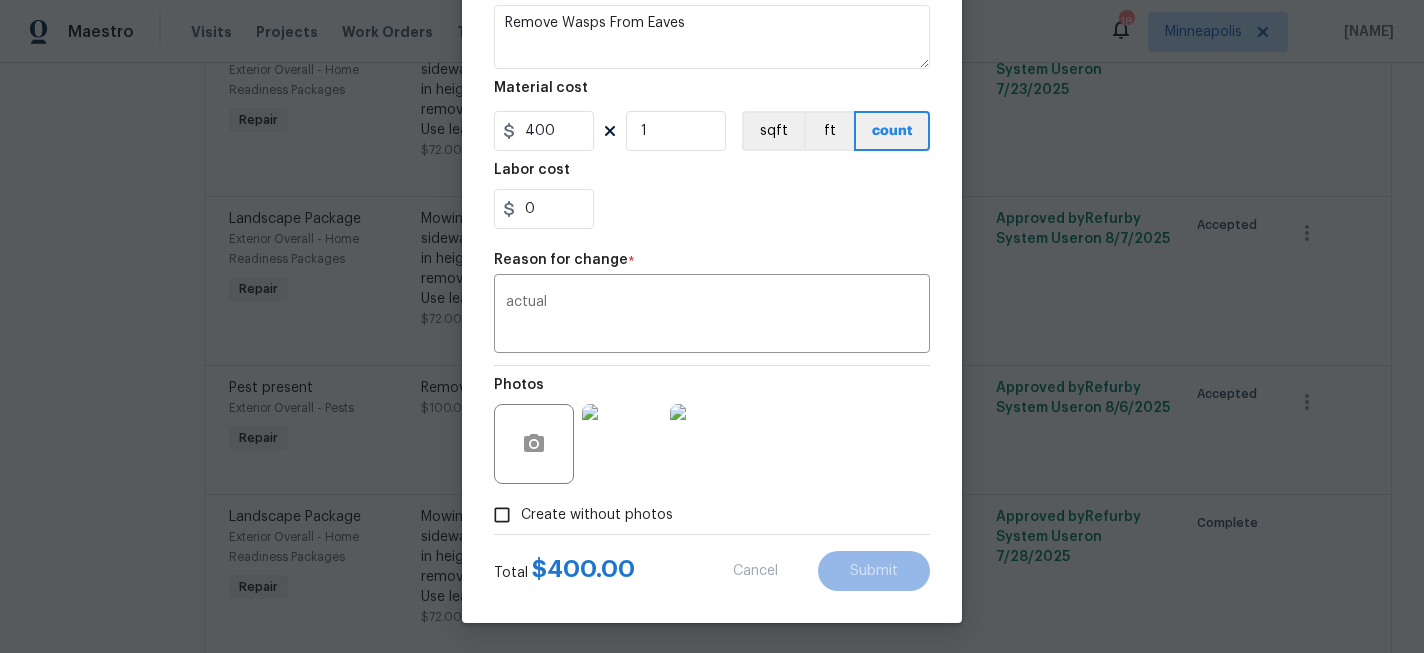type on "100" 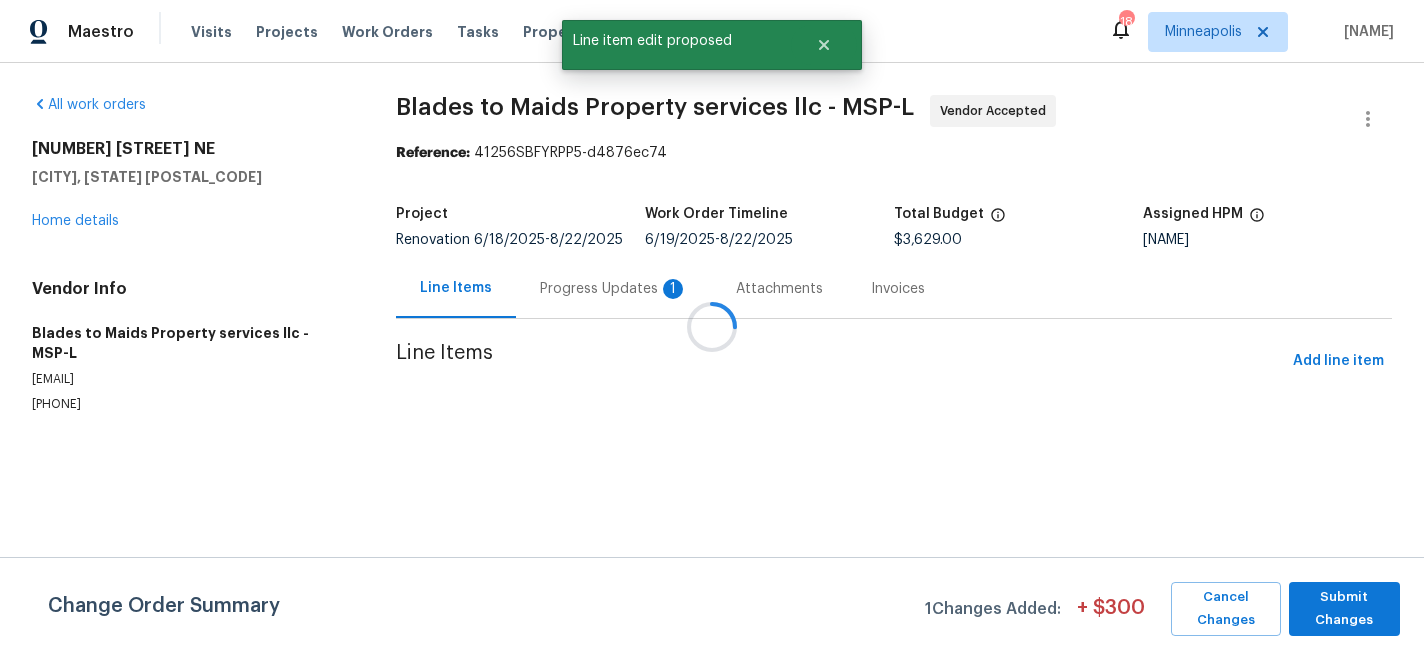 scroll, scrollTop: 0, scrollLeft: 0, axis: both 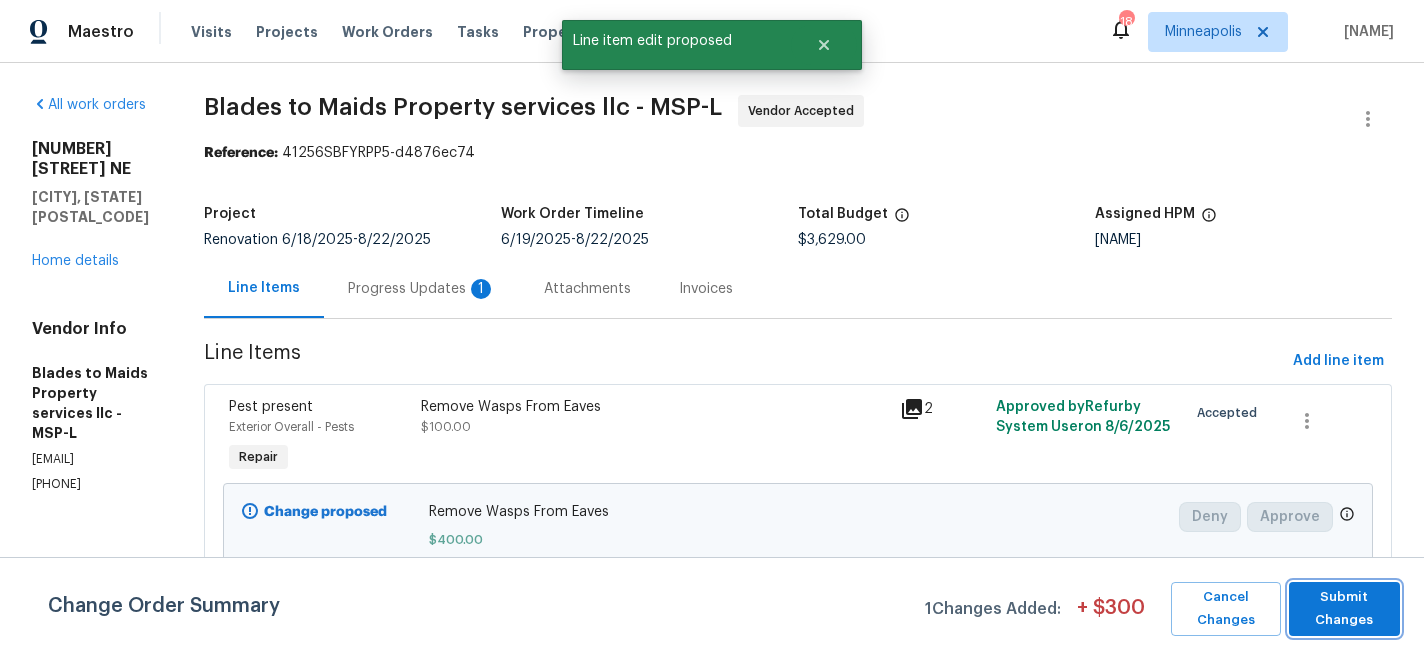 click on "Submit Changes" at bounding box center (1345, 609) 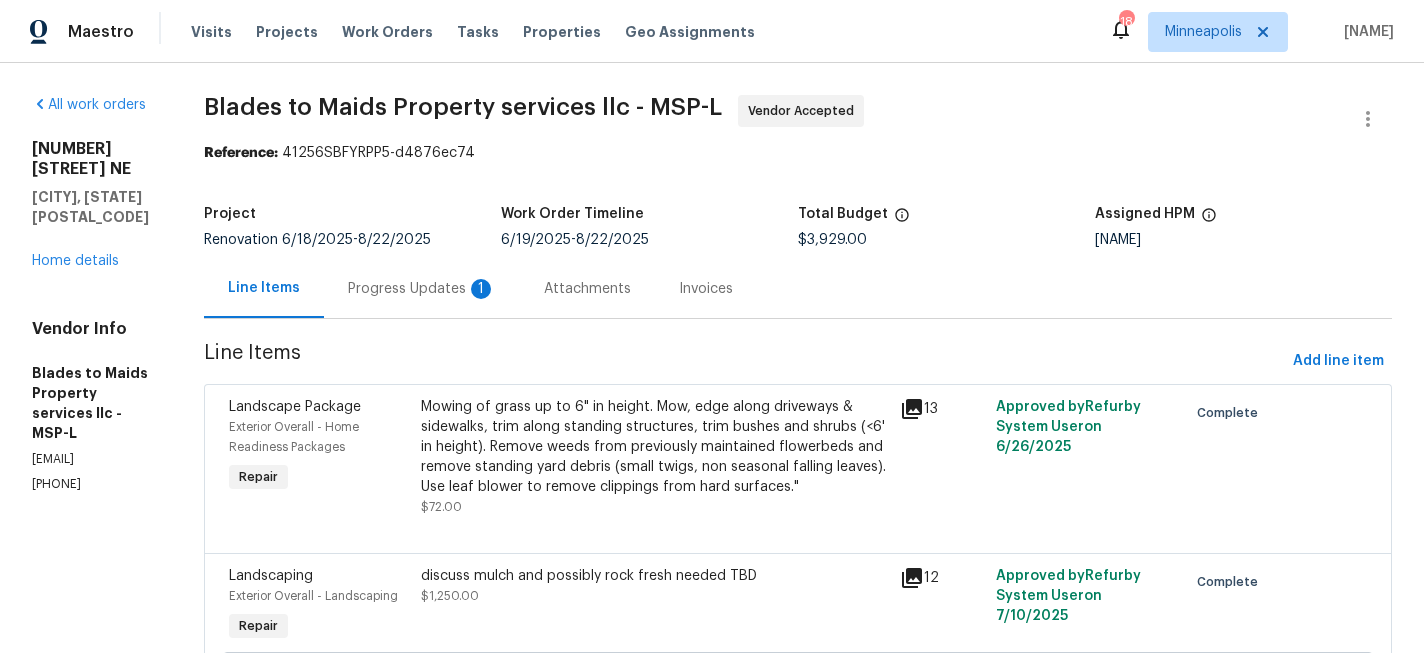 click on "Progress Updates 1" at bounding box center [422, 289] 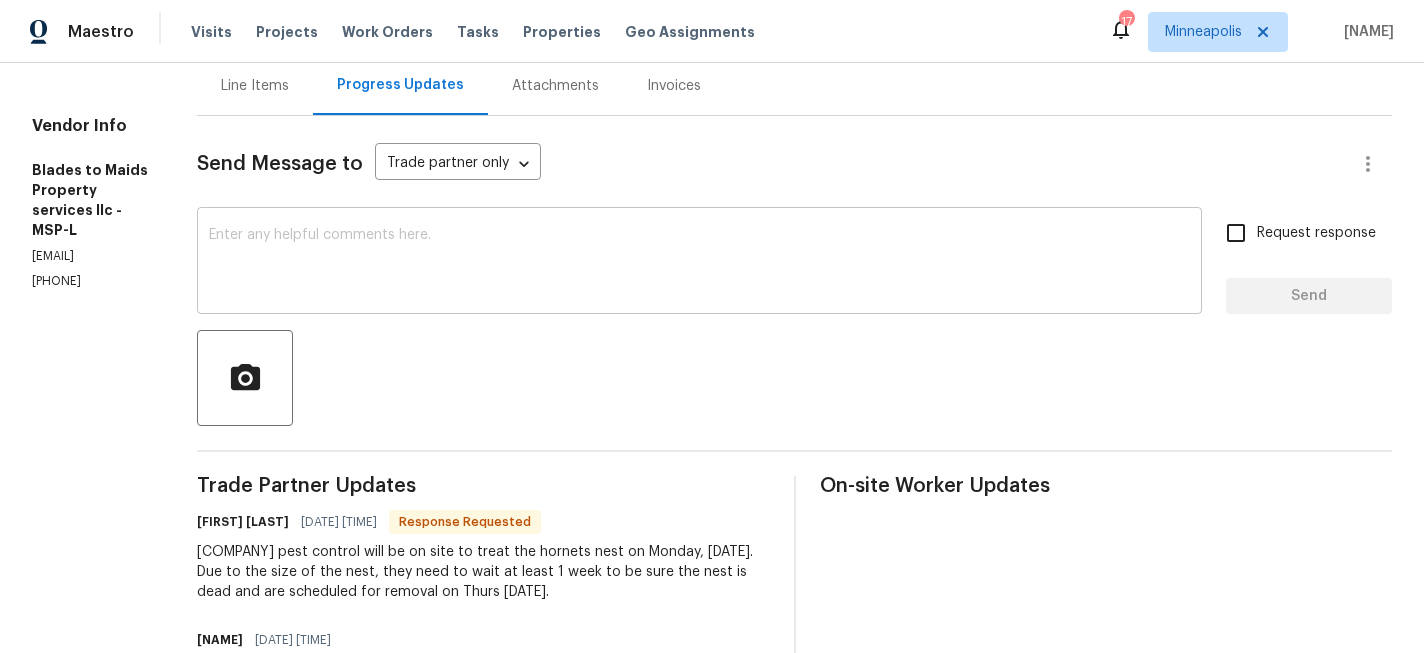 scroll, scrollTop: 196, scrollLeft: 0, axis: vertical 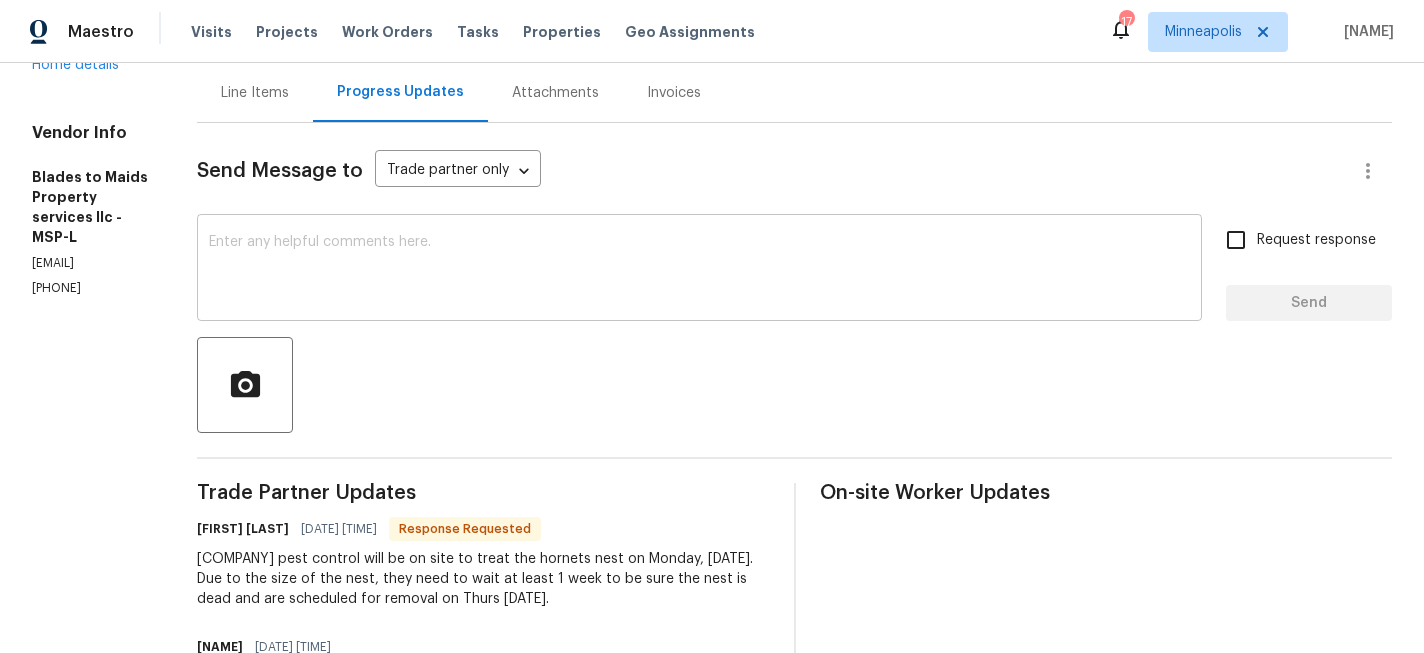 click at bounding box center [699, 270] 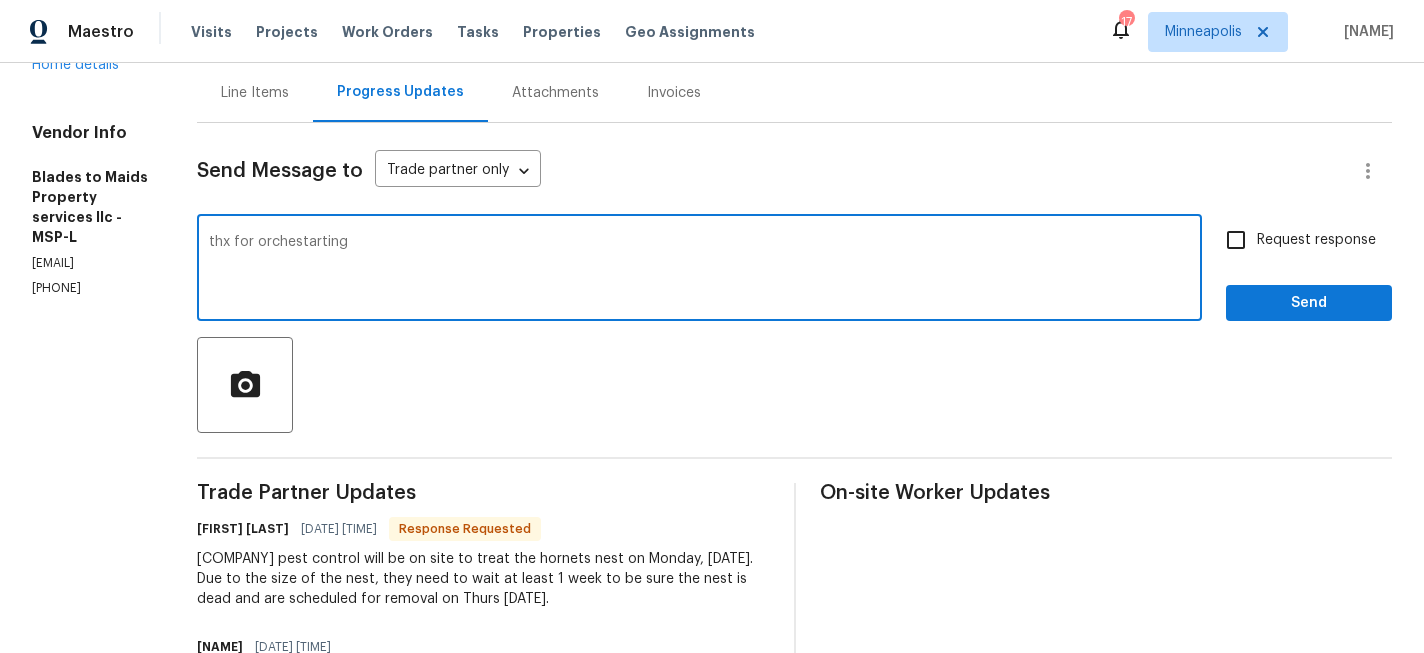 click on "thx for orchestarting" at bounding box center (699, 270) 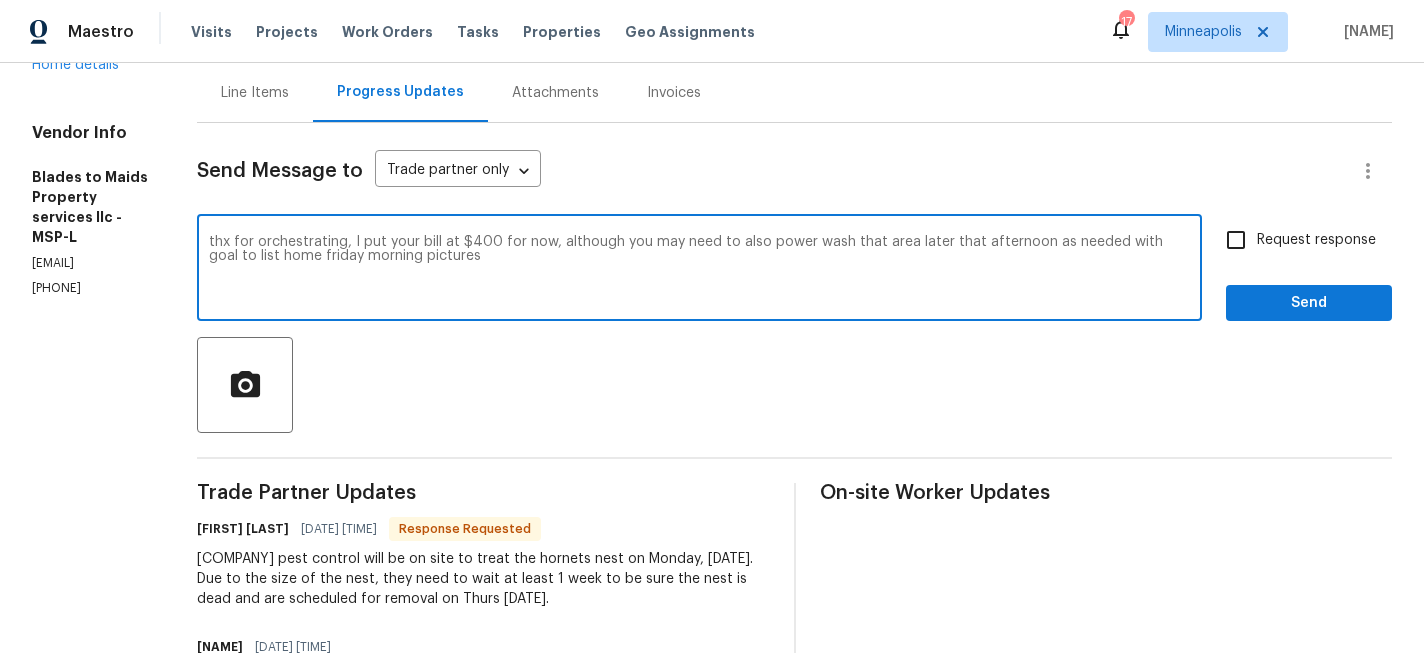 type on "thx for orchestrating, I put your bill at $400 for now, although you may need to also power wash that area later that afternoon as needed with goal to list home friday morning pictures" 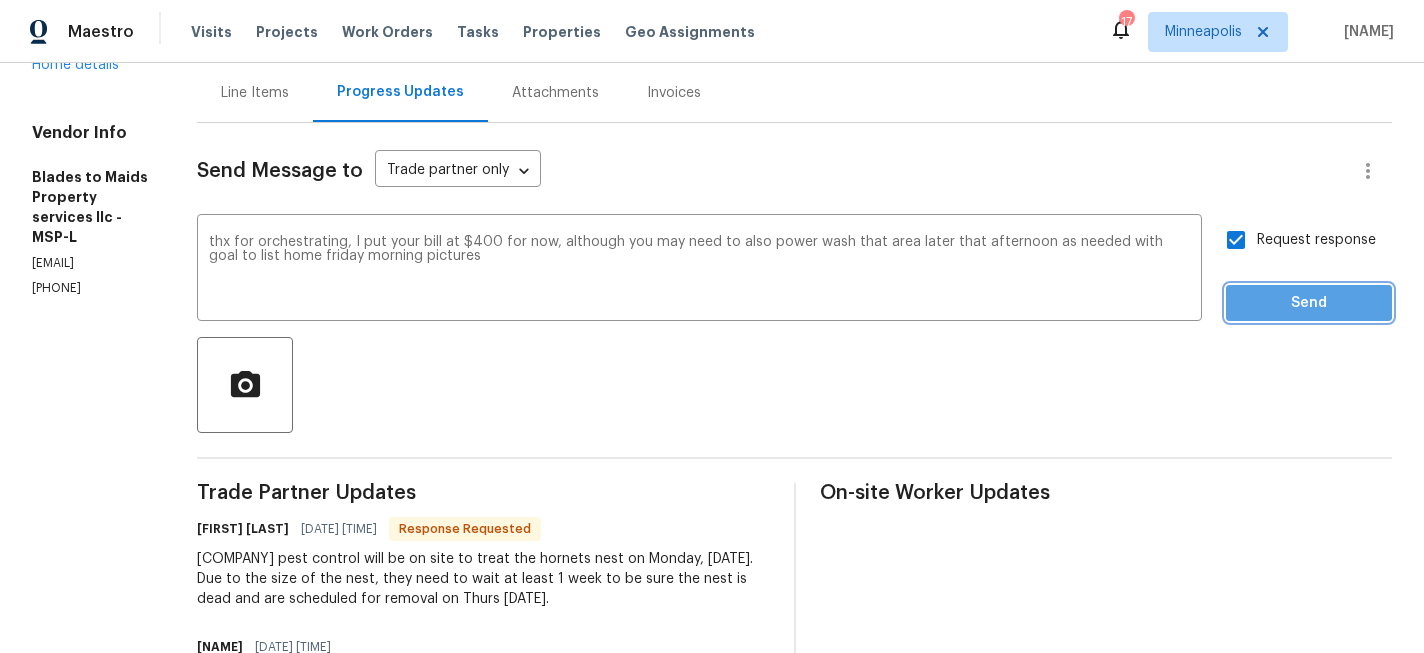 click on "Send" at bounding box center [1309, 303] 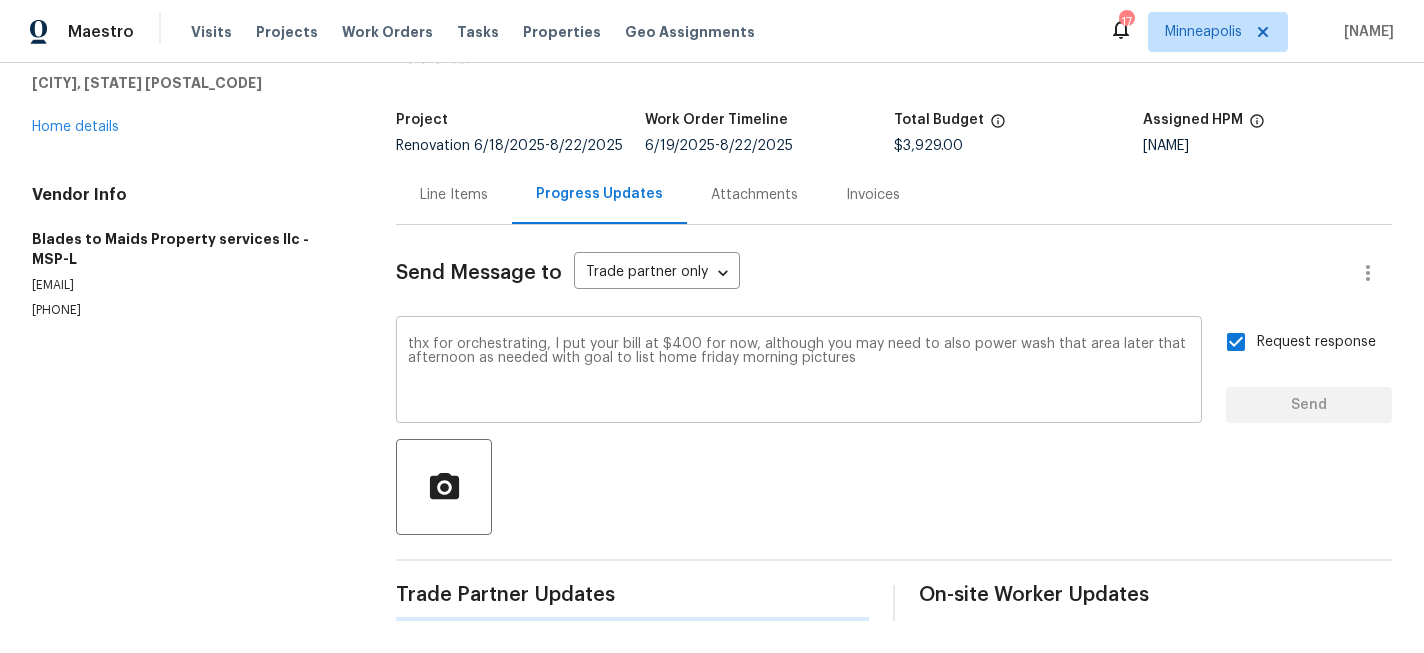 type 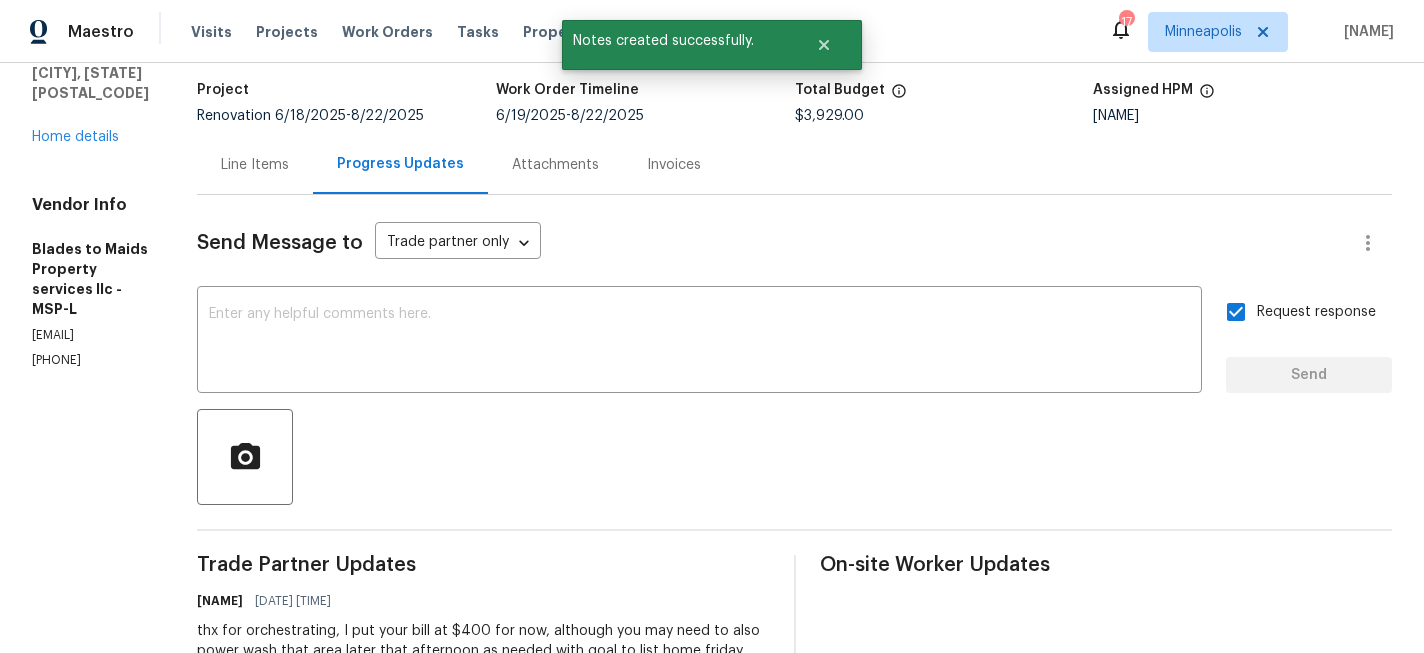 scroll, scrollTop: 7, scrollLeft: 0, axis: vertical 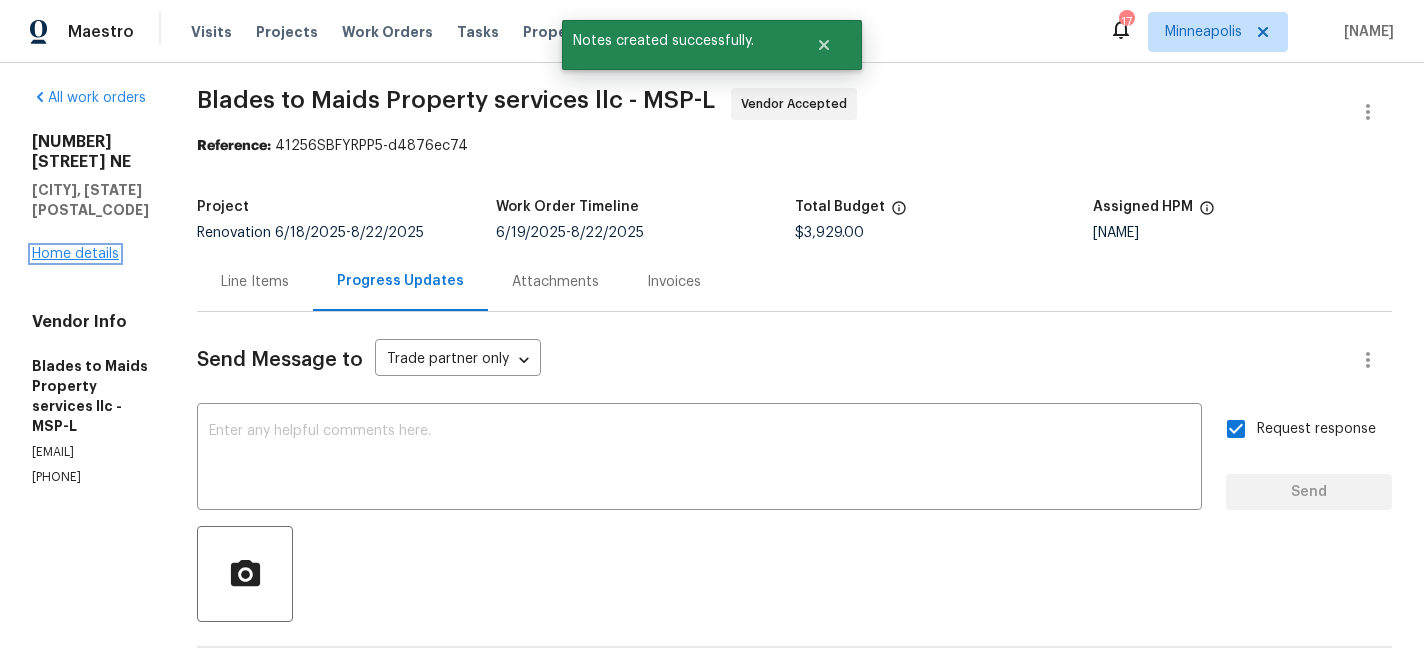 click on "Home details" at bounding box center (75, 254) 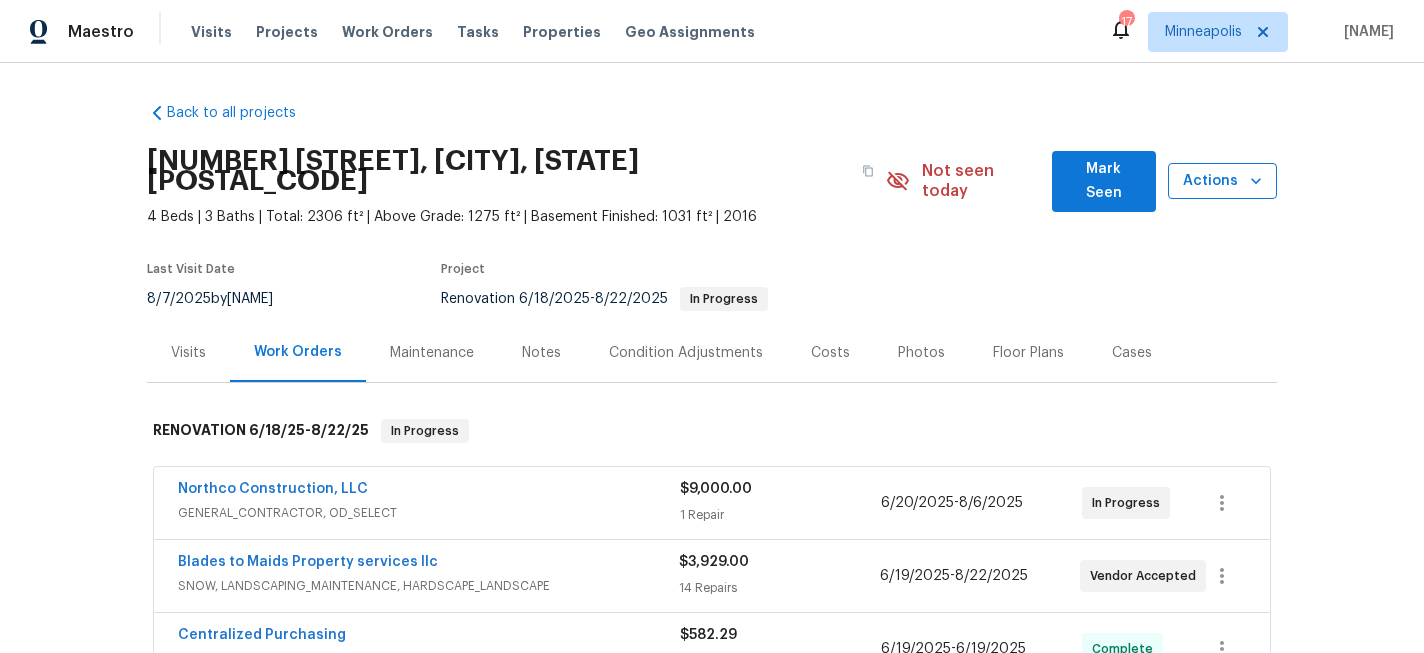 click 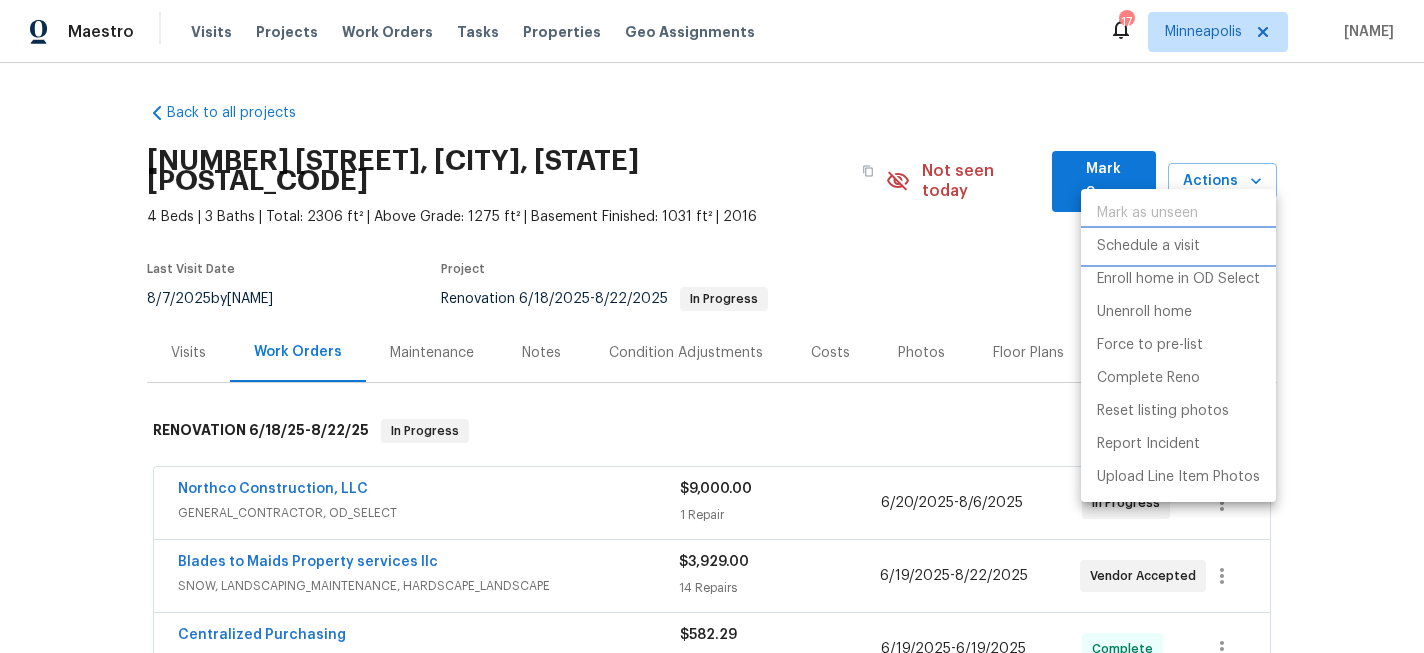 click on "Schedule a visit" at bounding box center (1148, 246) 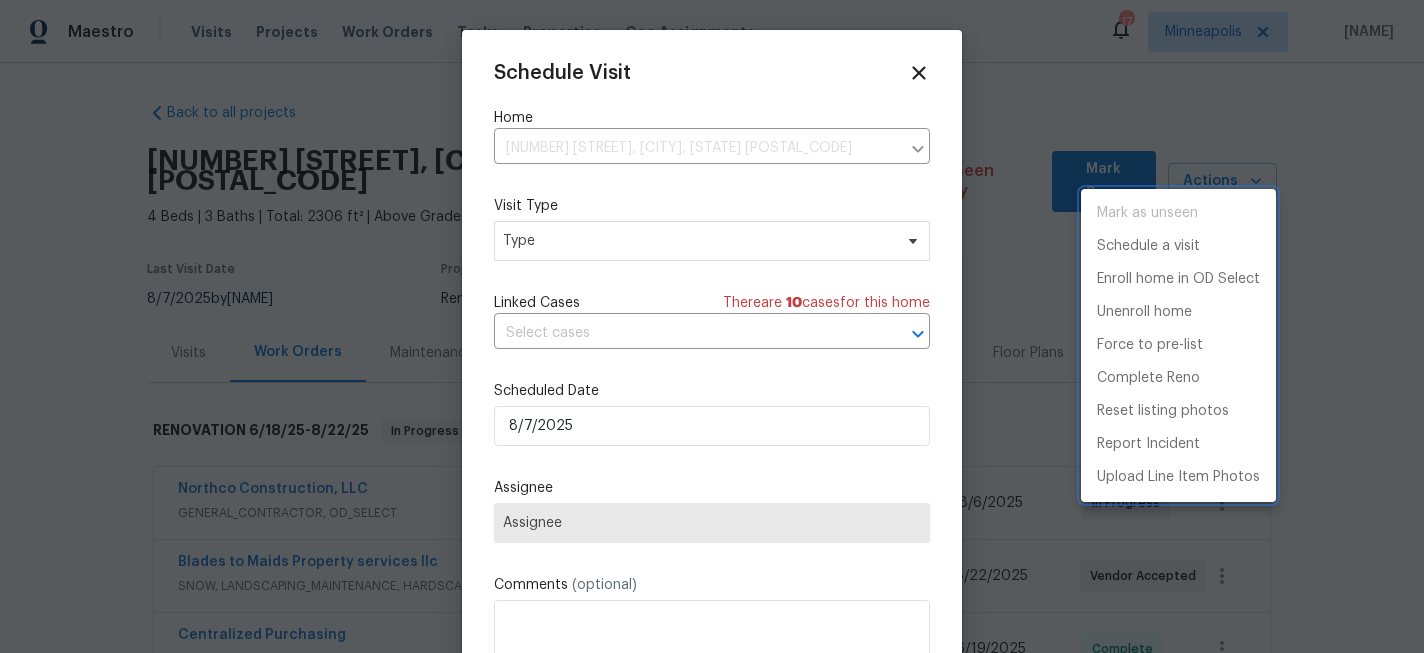 click at bounding box center (712, 326) 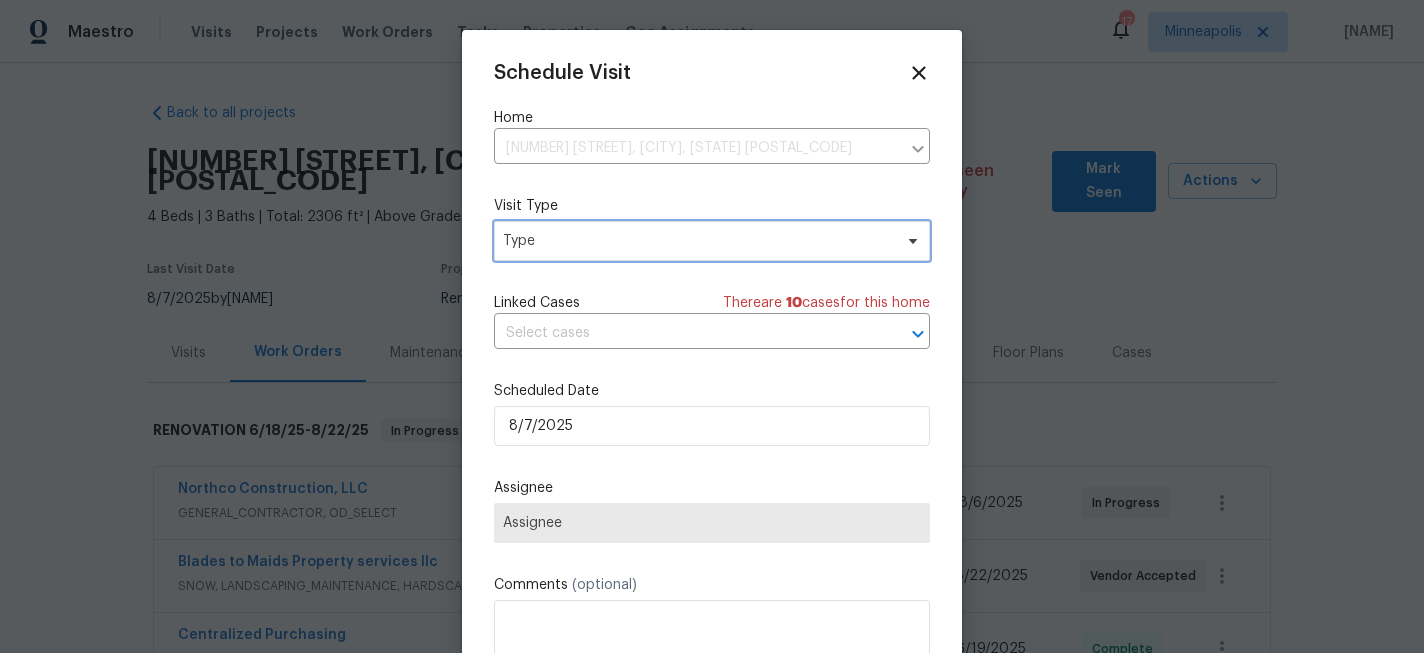 click on "Type" at bounding box center [697, 241] 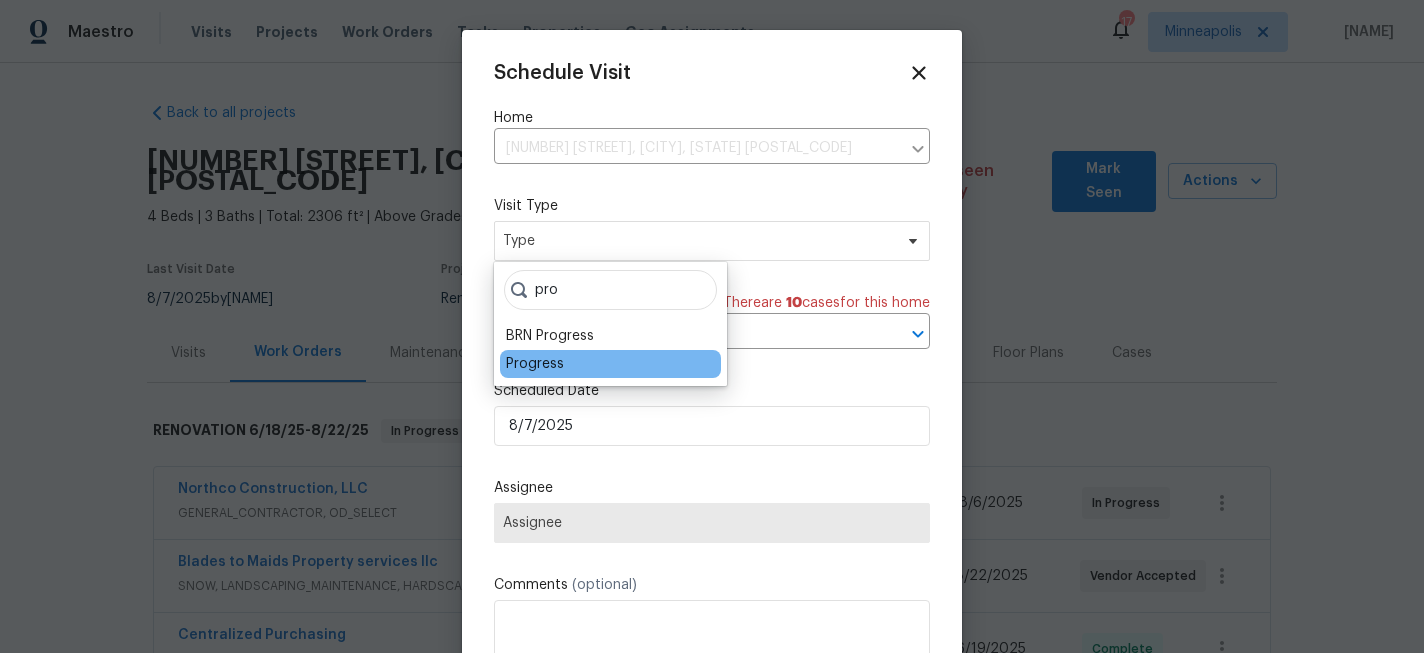 type on "pro" 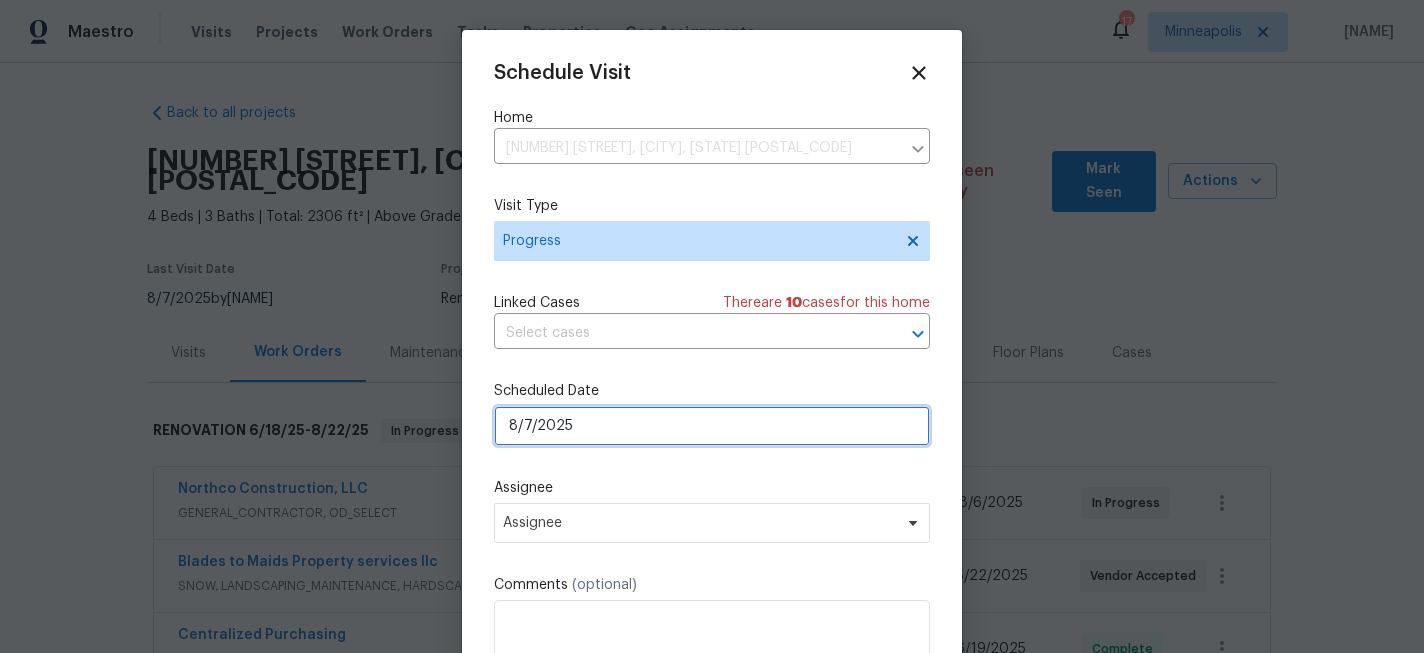 click on "8/7/2025" at bounding box center [712, 426] 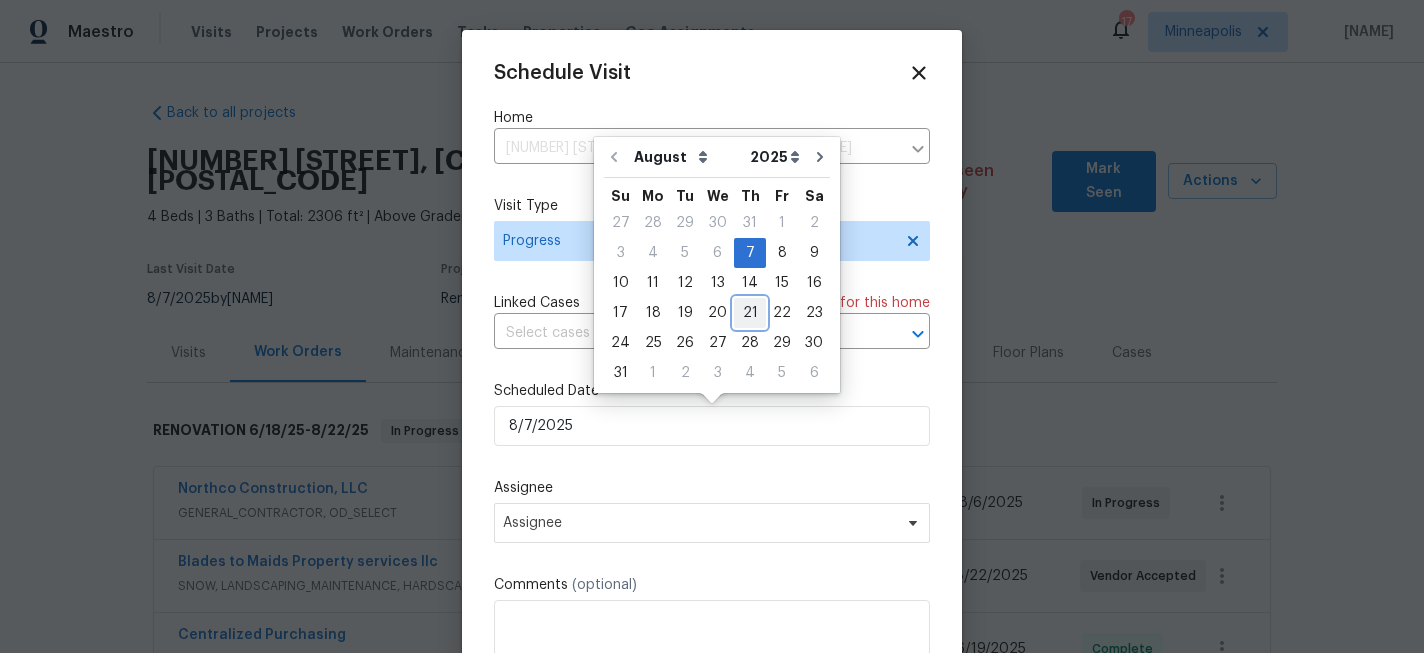 click on "21" at bounding box center [750, 313] 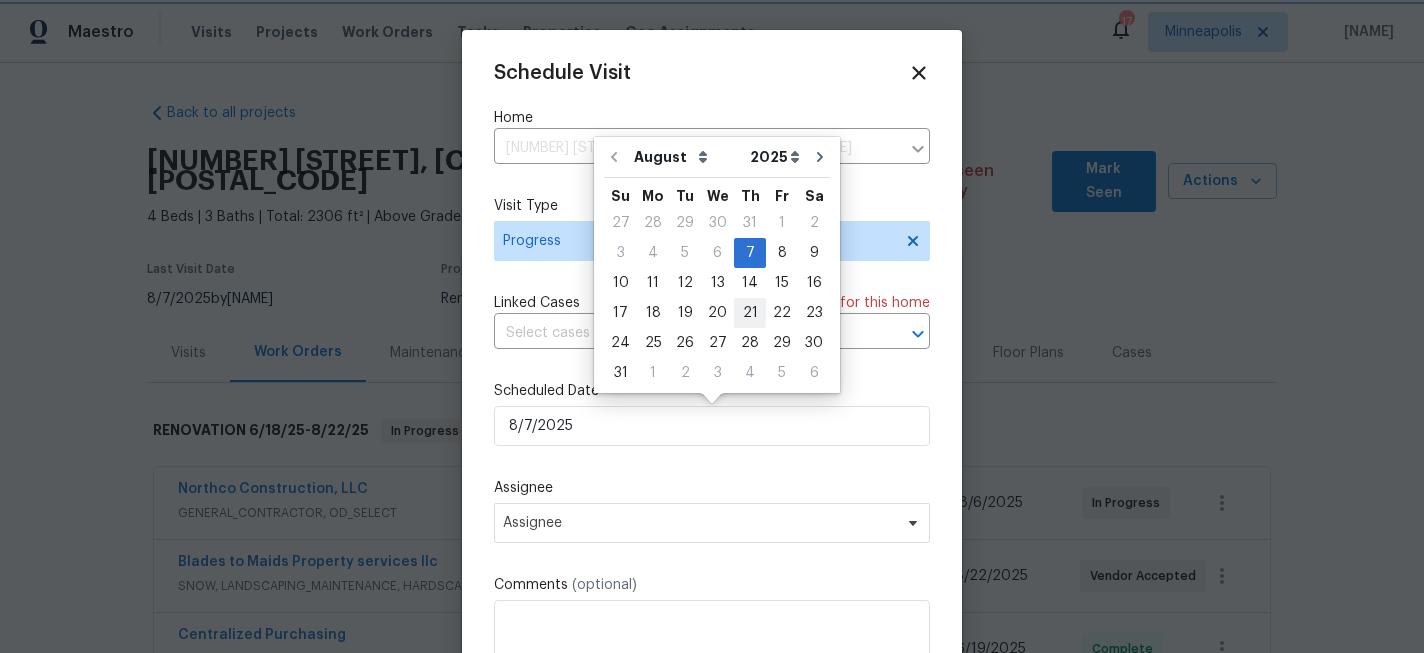 type on "8/21/2025" 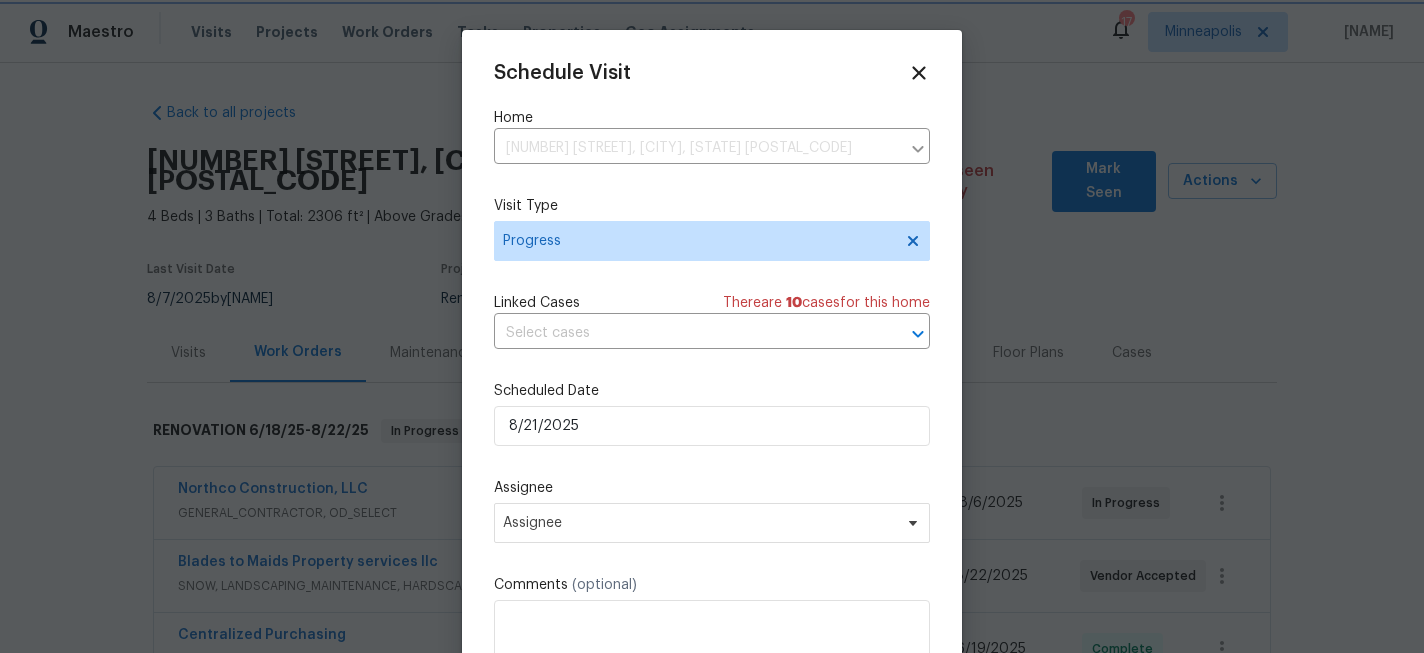 scroll, scrollTop: 36, scrollLeft: 0, axis: vertical 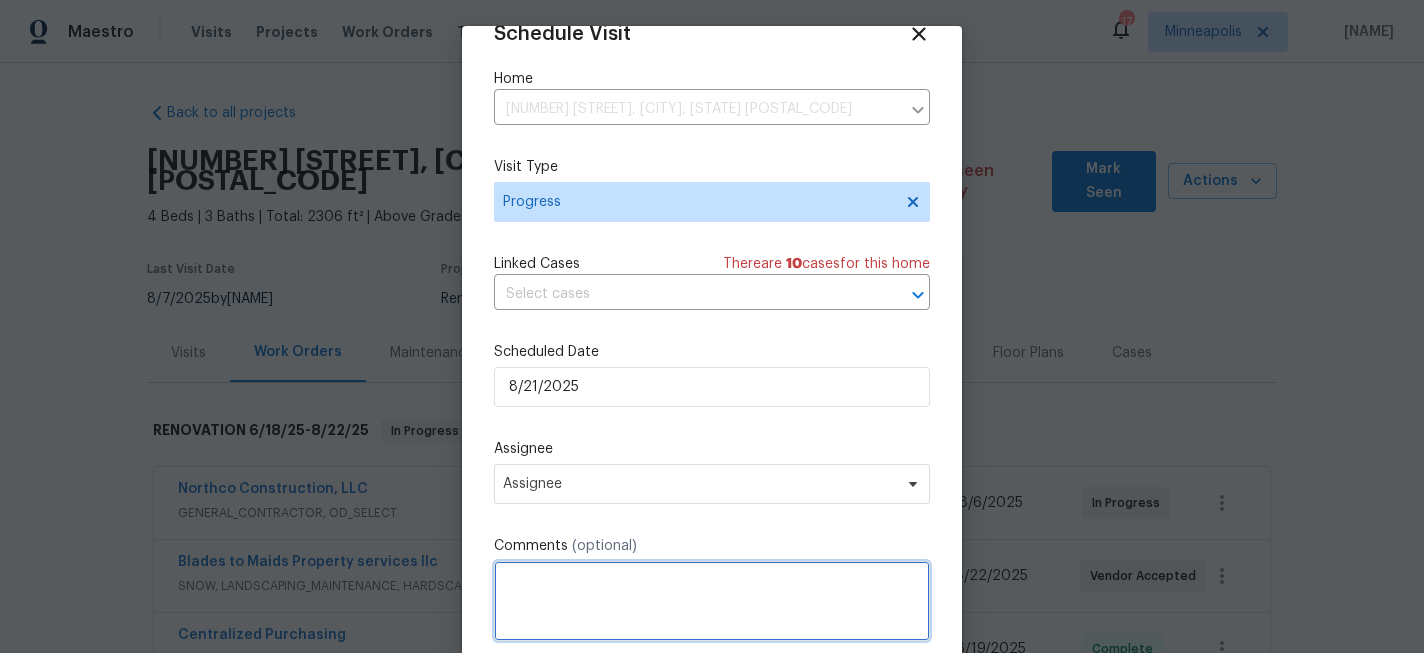 click at bounding box center (712, 601) 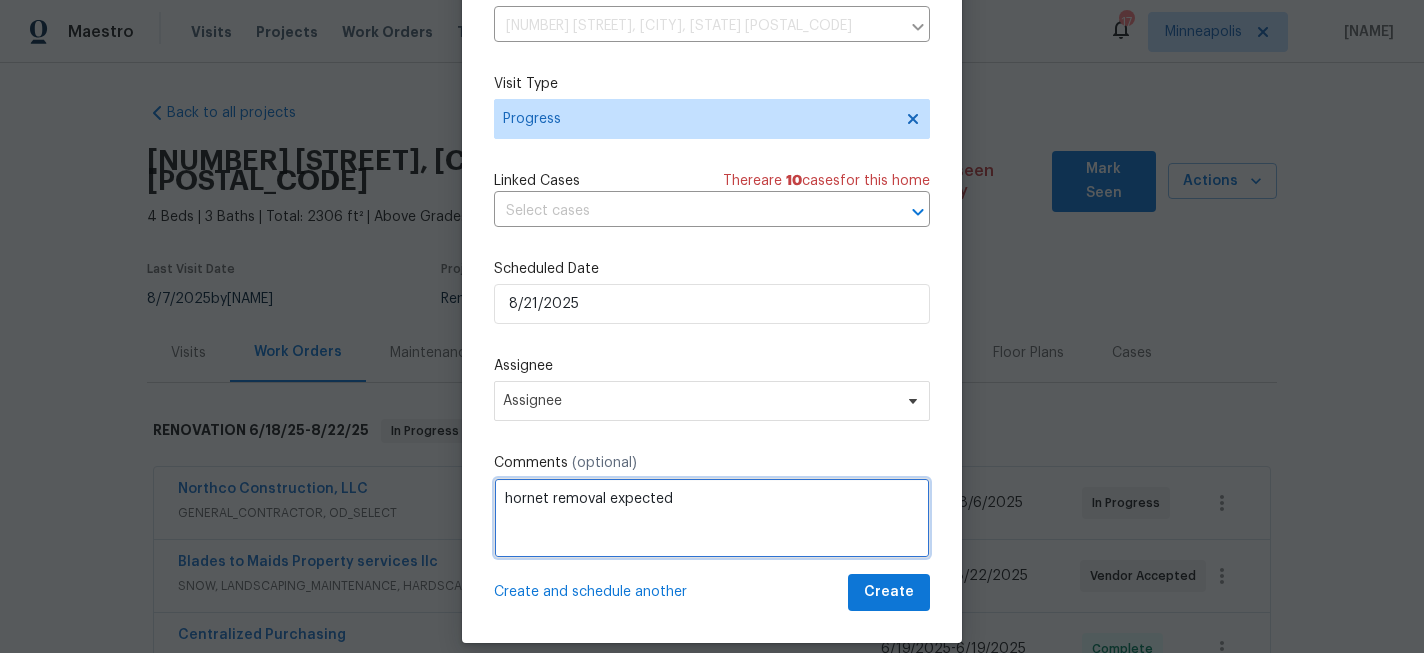 scroll, scrollTop: 107, scrollLeft: 0, axis: vertical 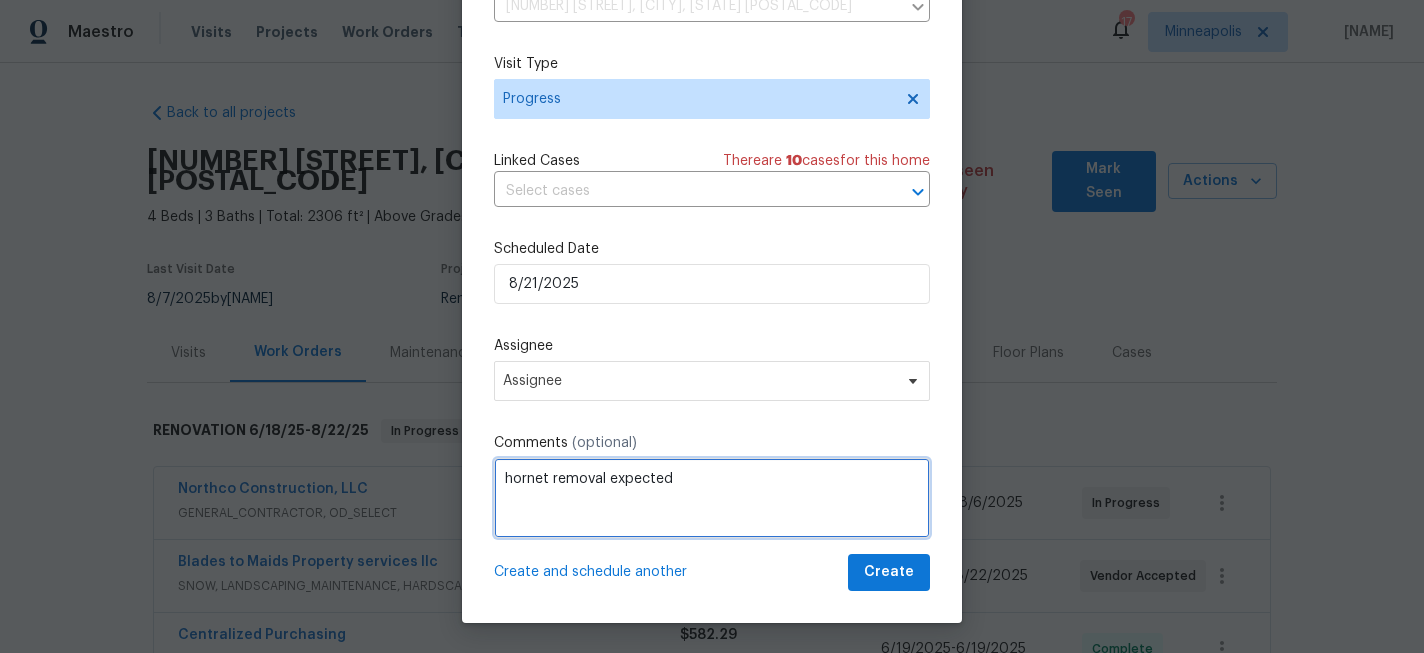type on "hornet removal expected" 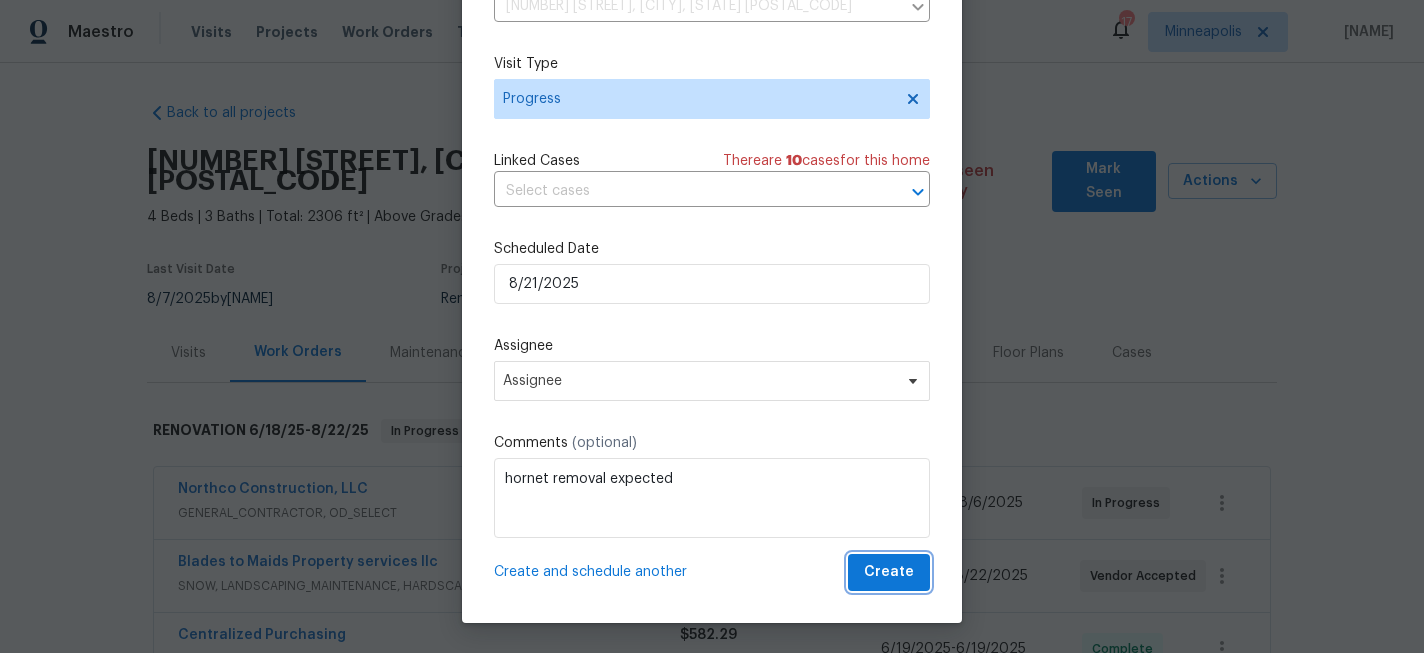 click on "Create" at bounding box center (889, 572) 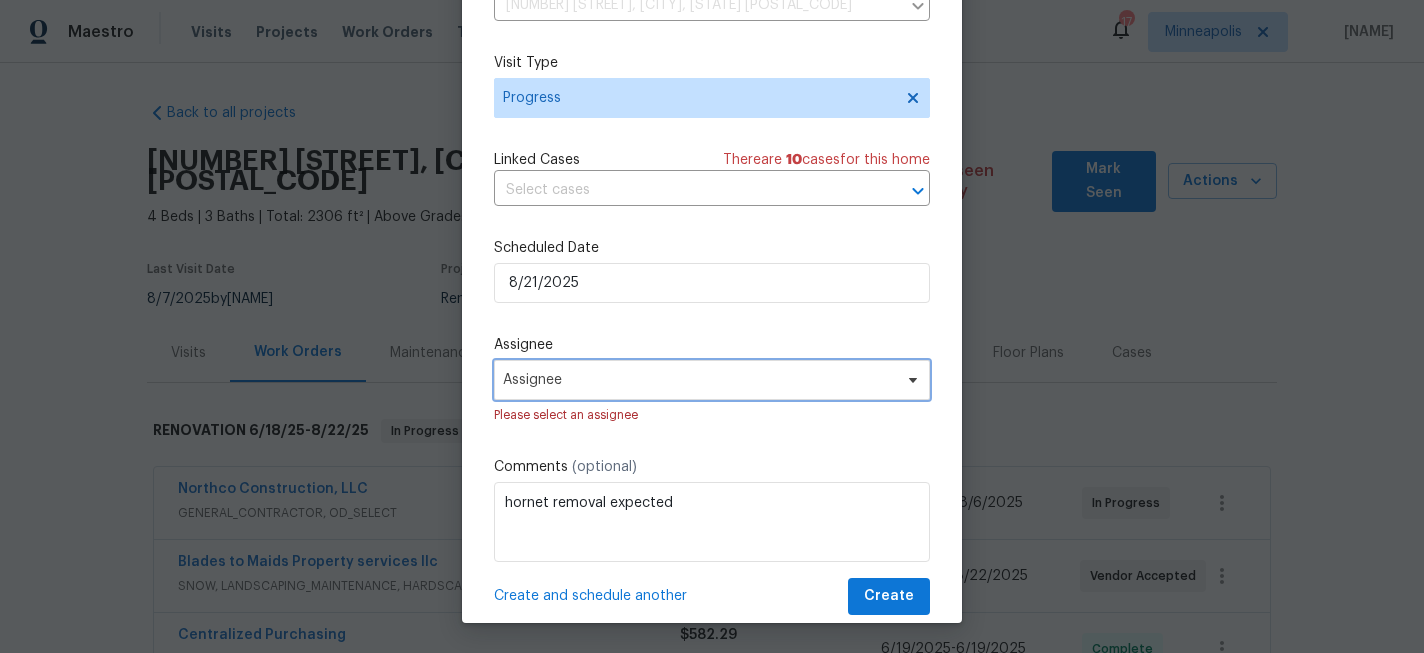 click on "Assignee" at bounding box center (712, 380) 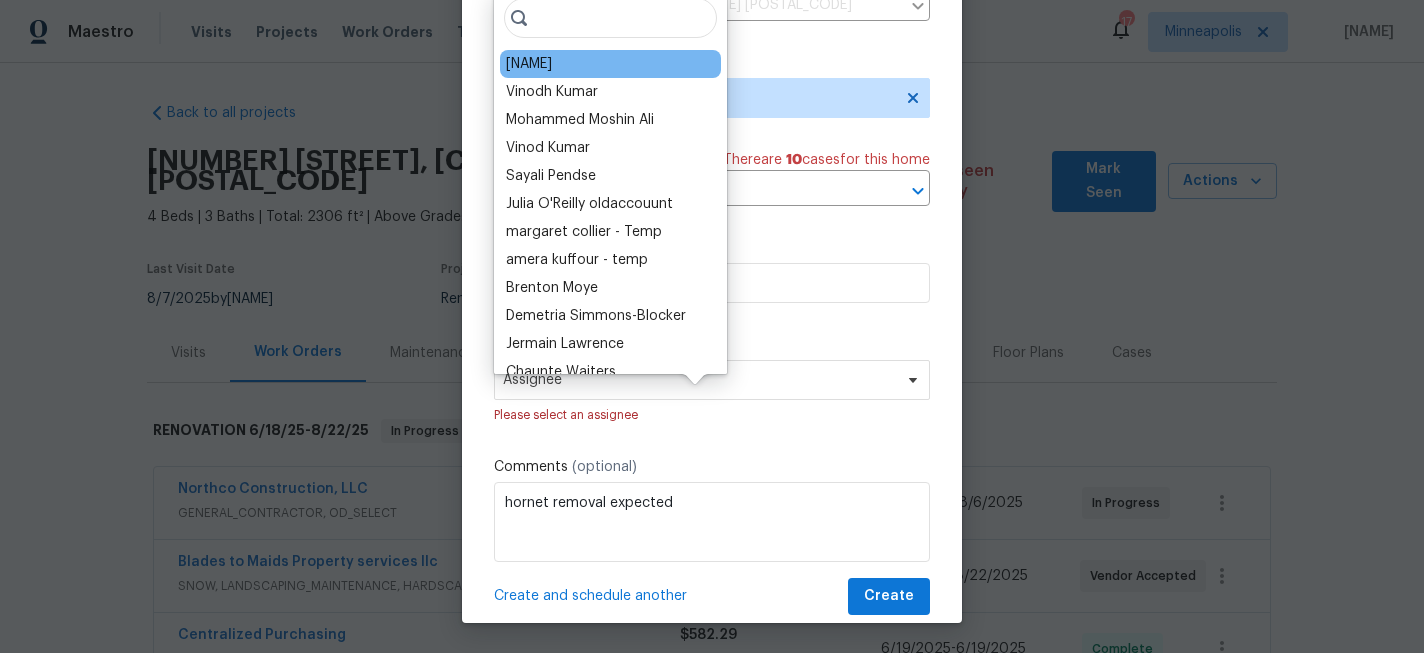 click on "[NAME]" at bounding box center (529, 64) 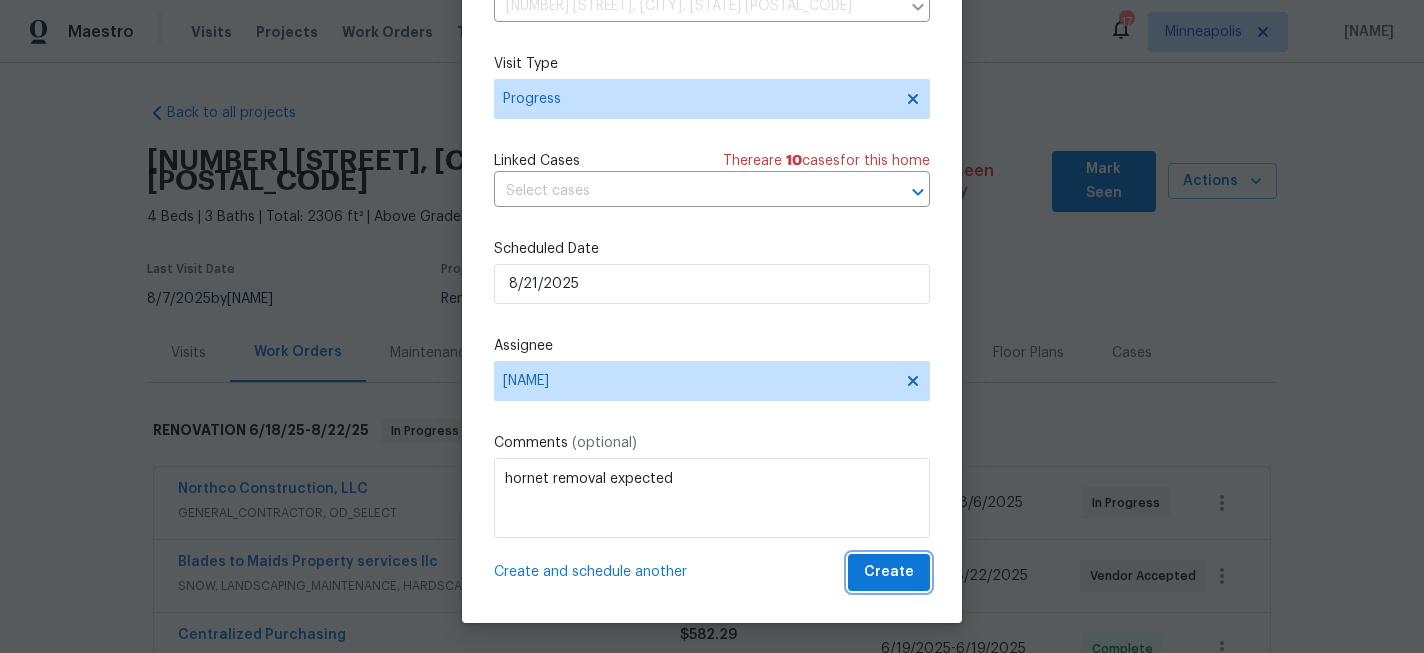 click on "Create" at bounding box center [889, 572] 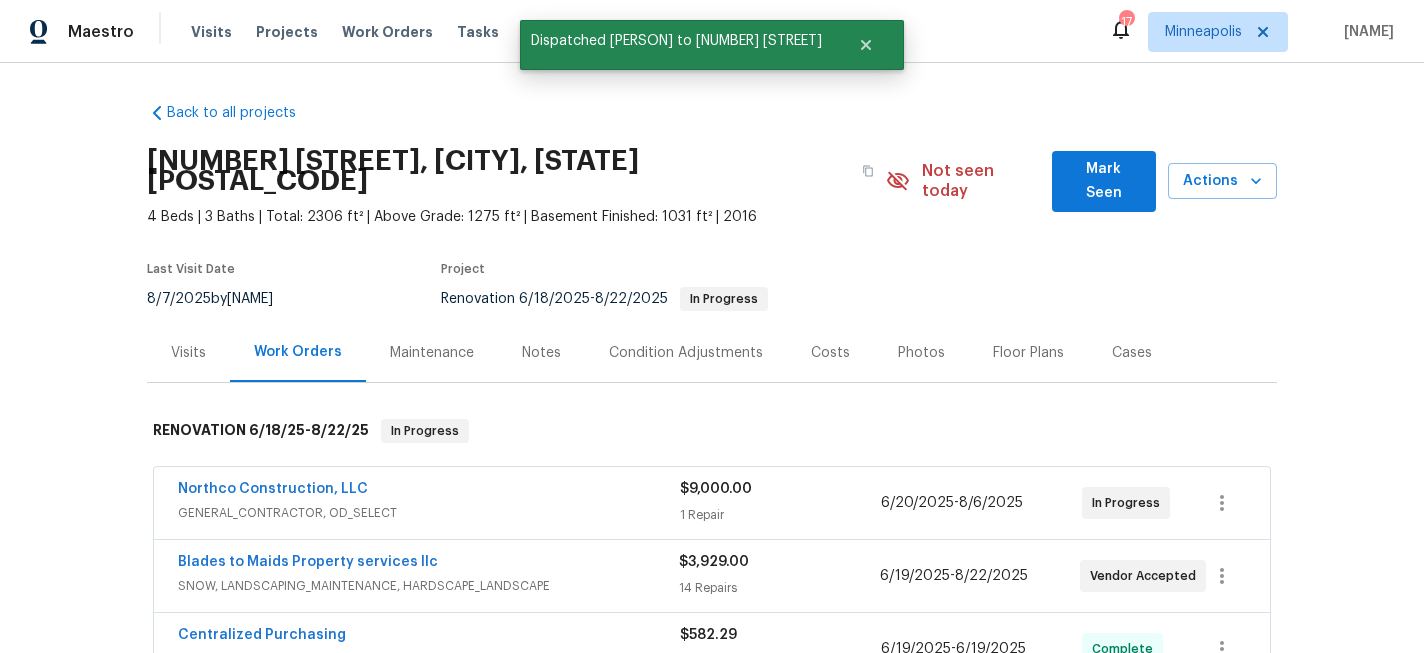 scroll, scrollTop: 0, scrollLeft: 0, axis: both 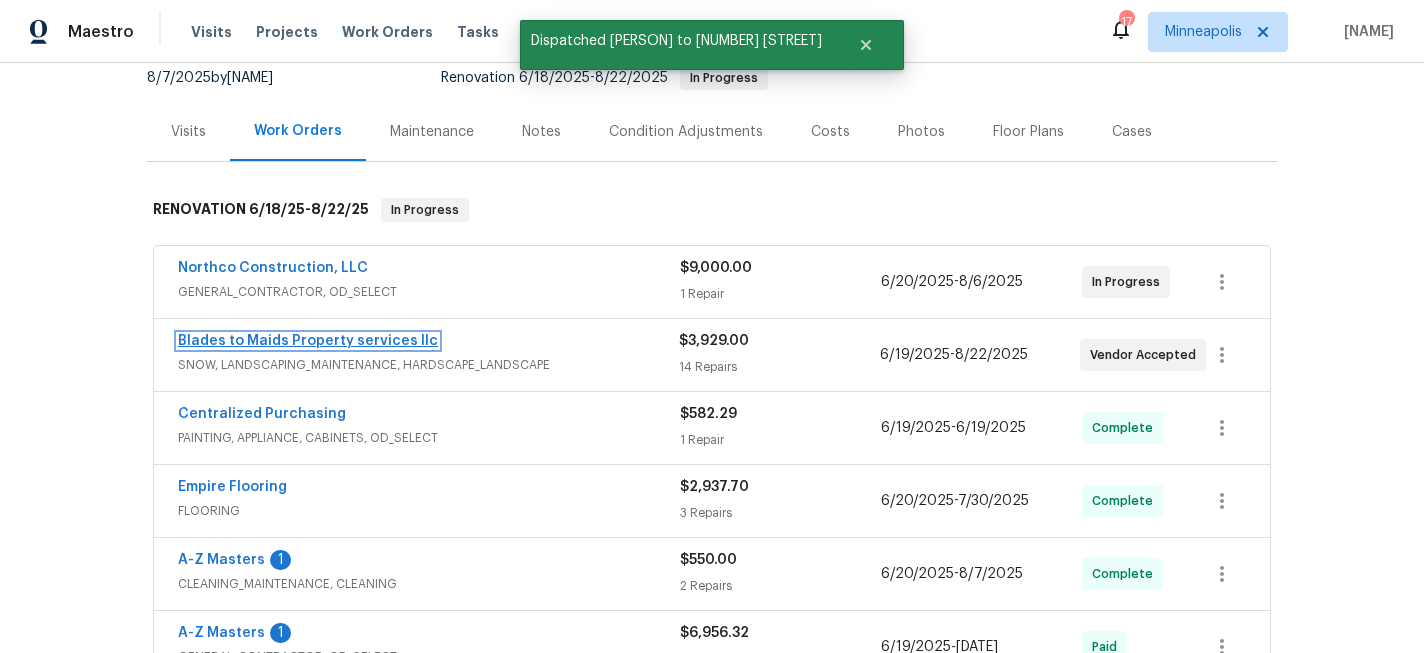click on "Blades to Maids Property services llc" at bounding box center (308, 341) 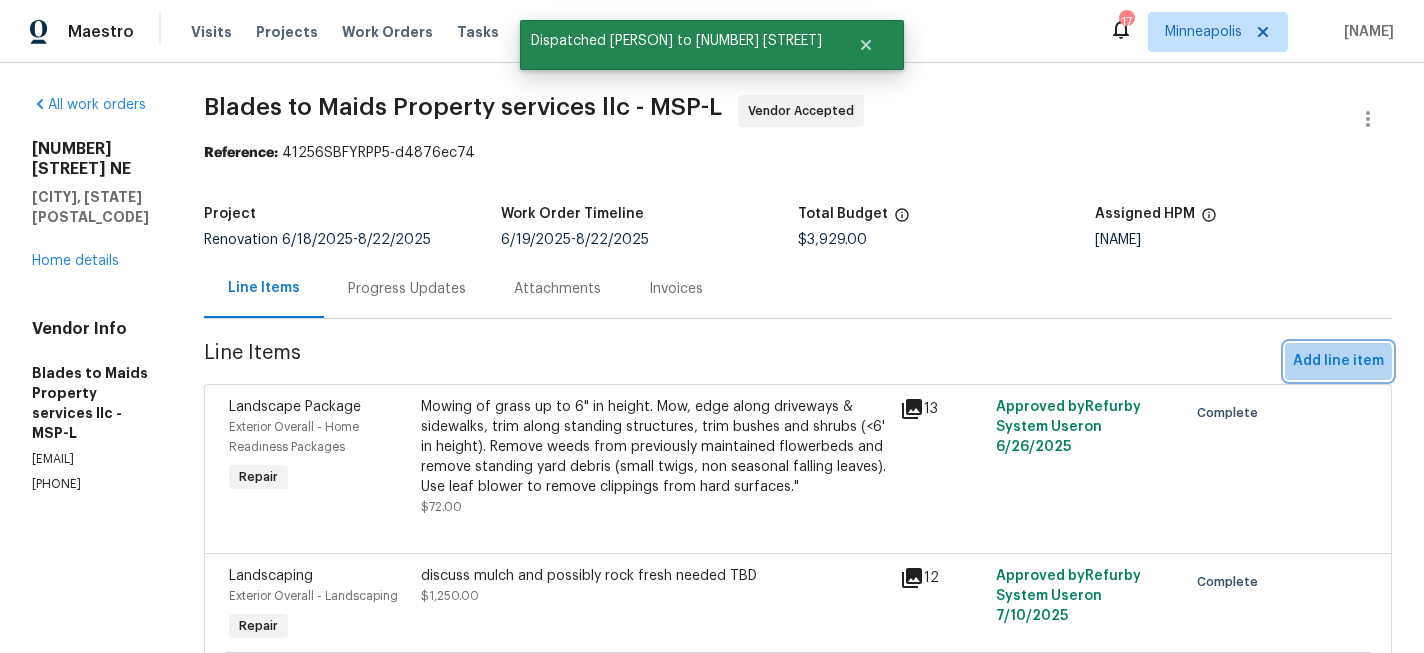 click on "Add line item" at bounding box center [1338, 361] 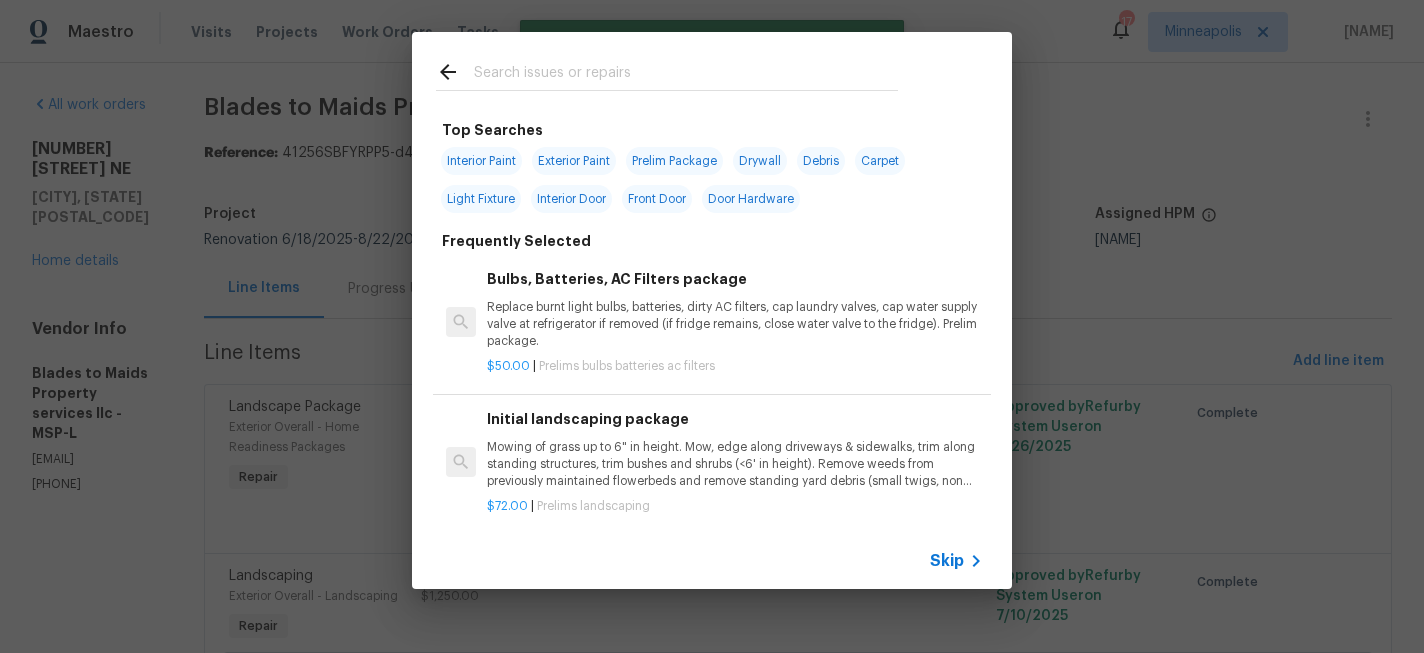 click at bounding box center (686, 75) 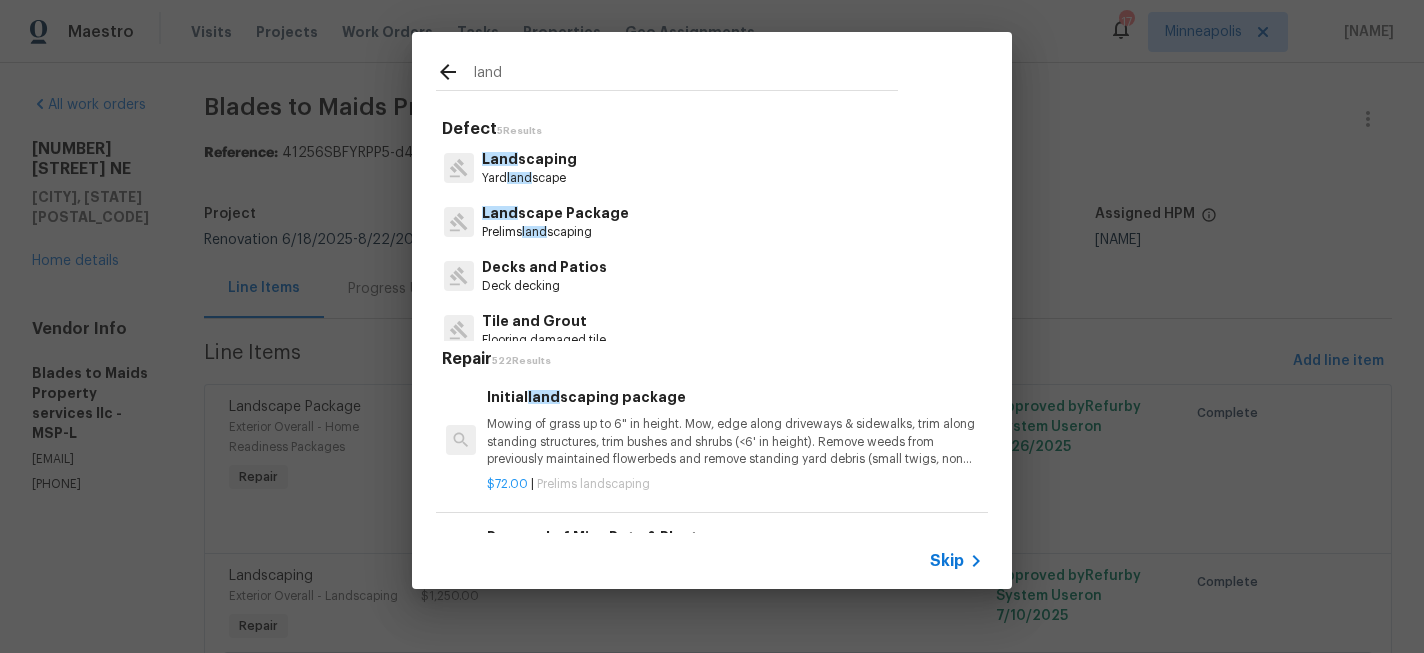type on "land" 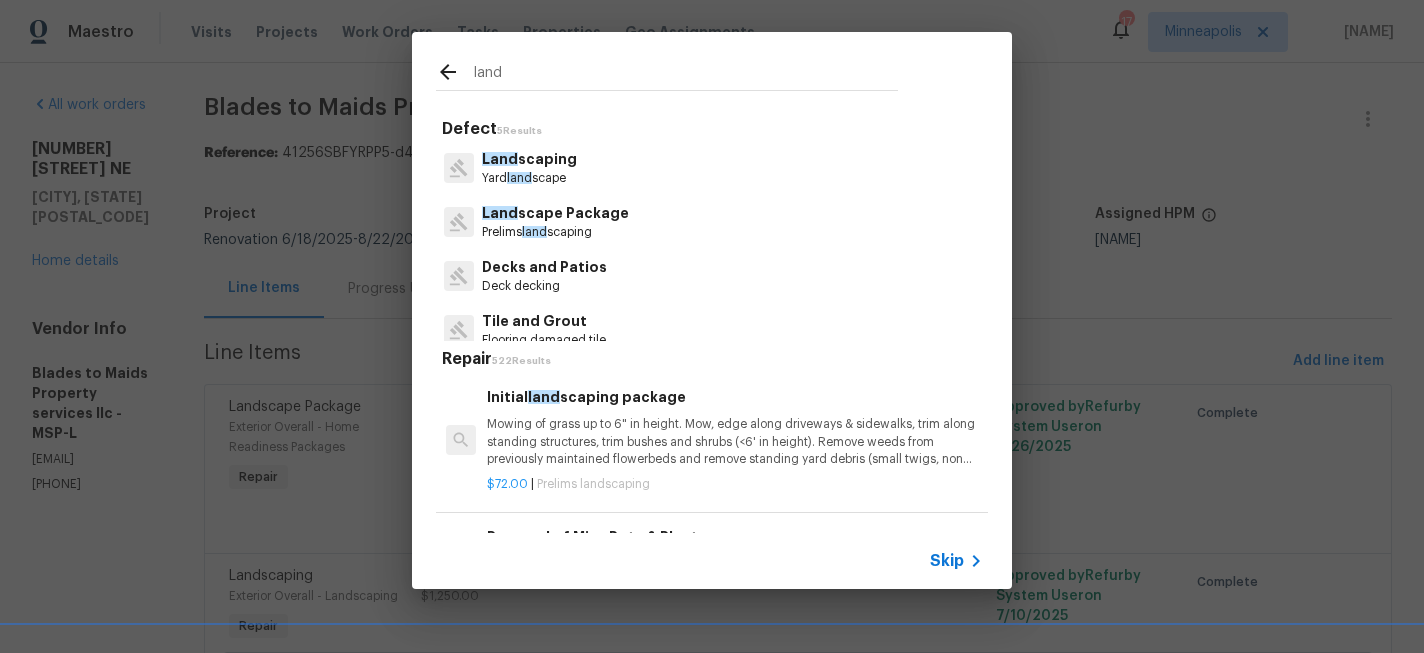 click on "Land scaping Yard  land scape" at bounding box center (712, 168) 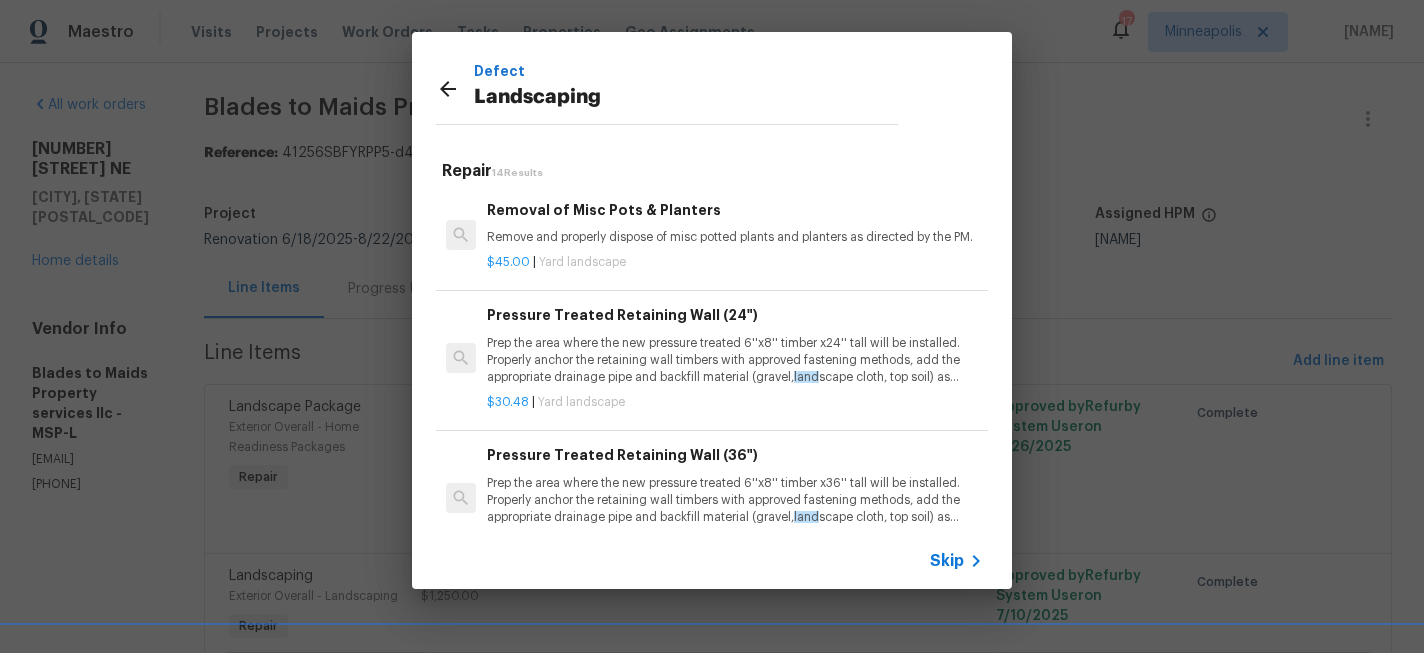 click 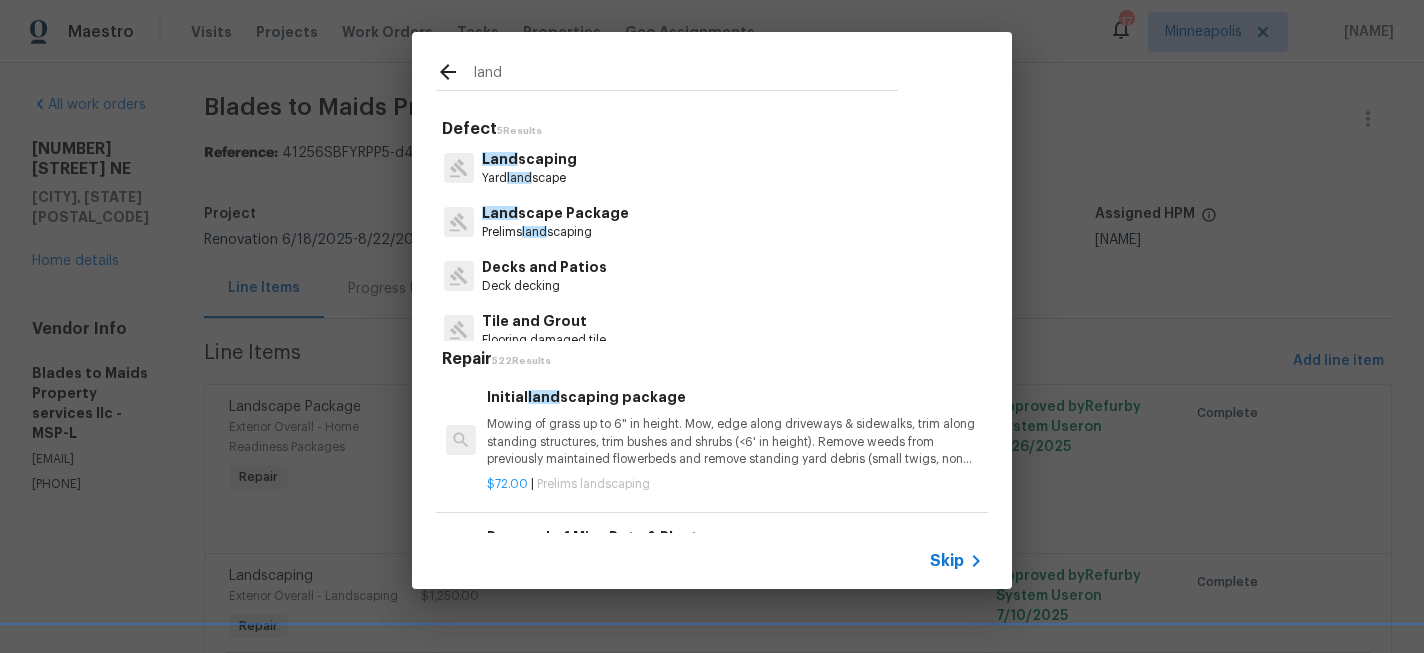 click at bounding box center [455, 75] 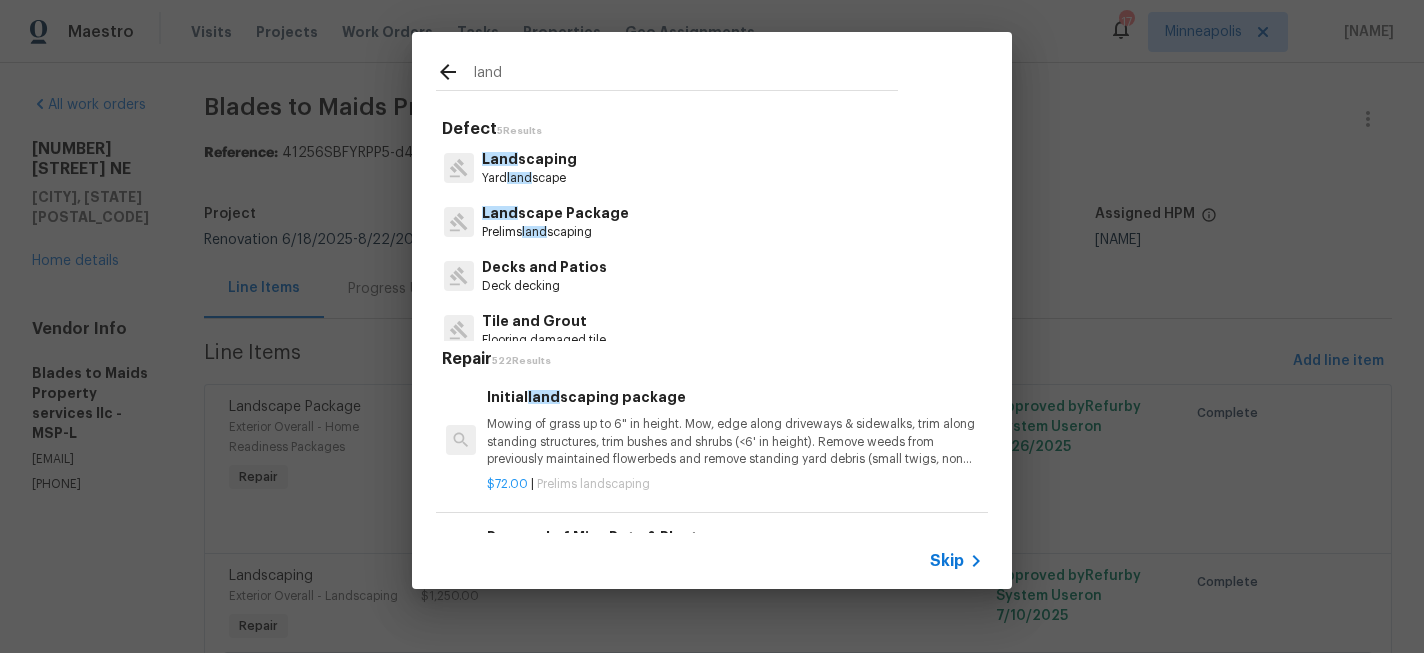 click on "land" at bounding box center (686, 75) 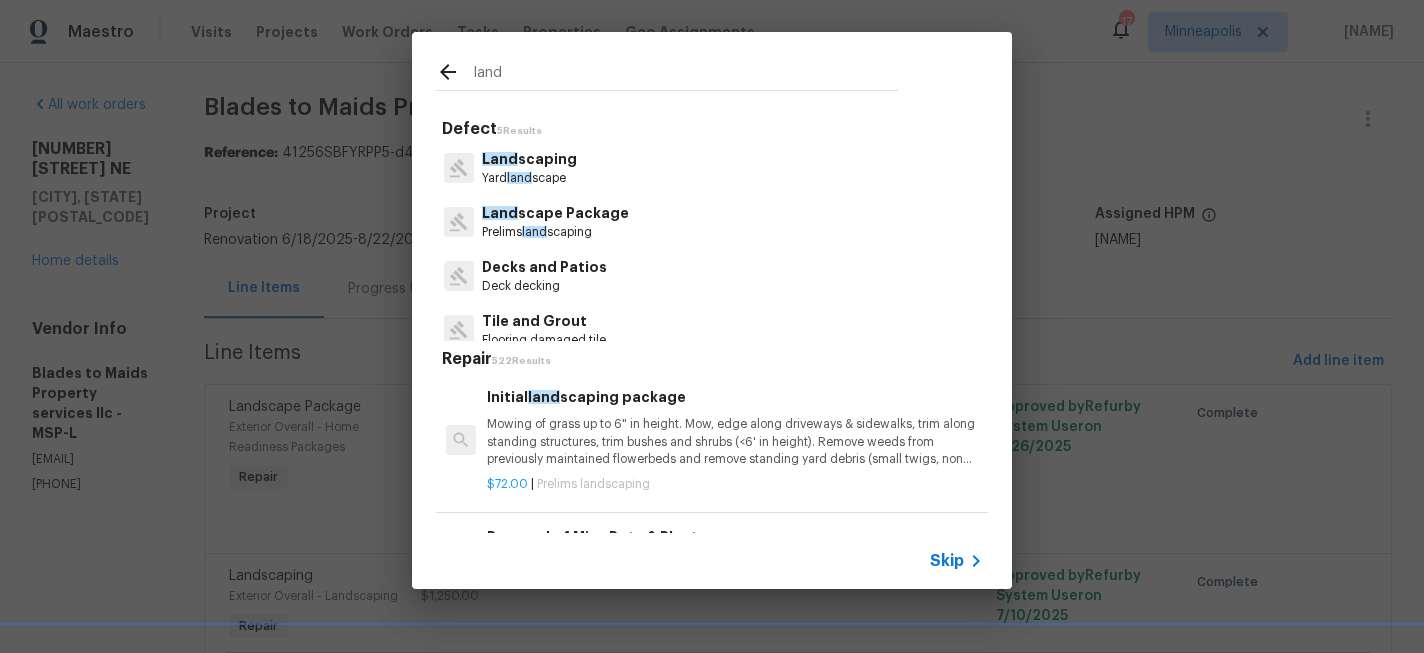 click on "Initial  land scaping package" at bounding box center [735, 397] 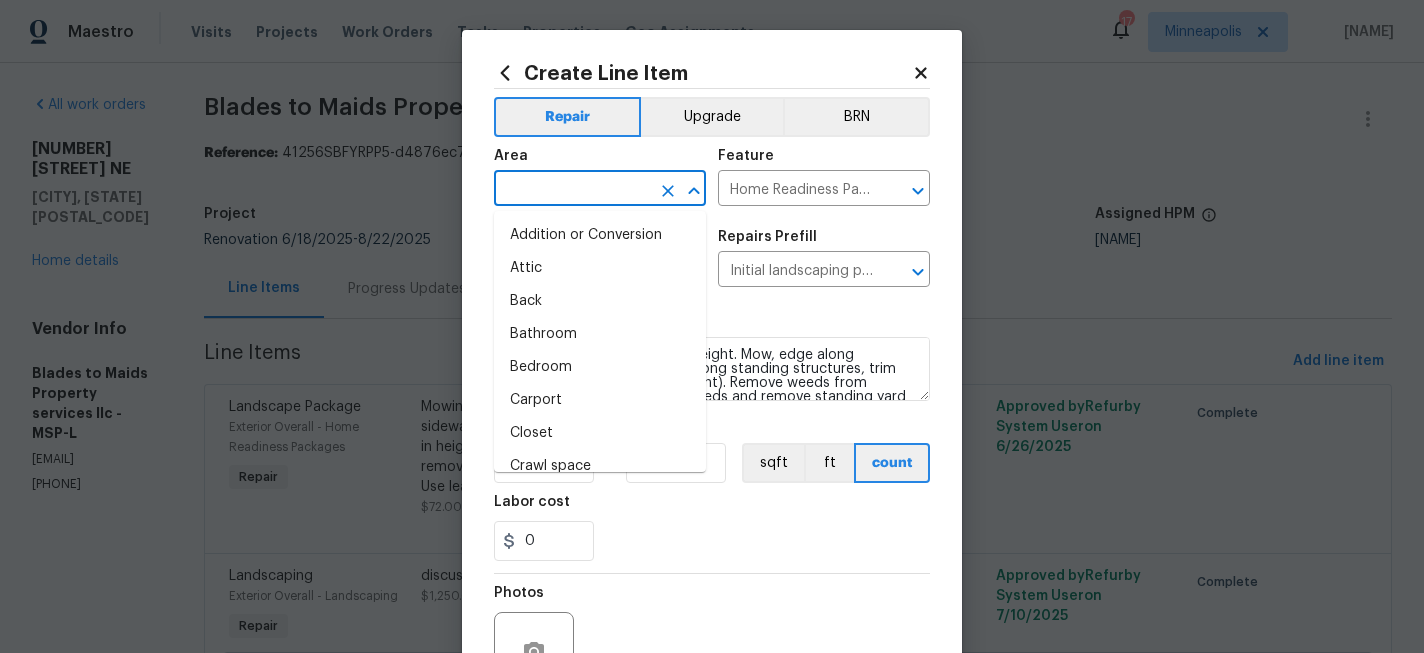 click at bounding box center (572, 190) 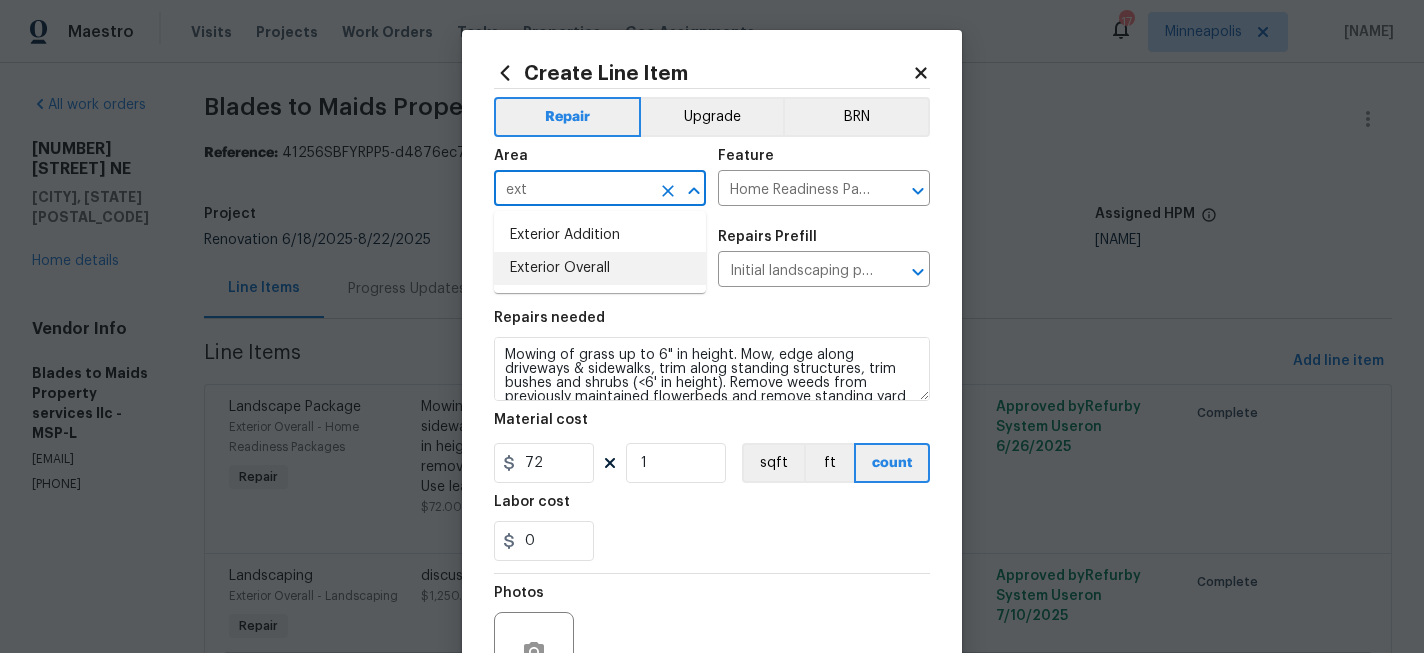 click on "Exterior Overall" at bounding box center (600, 268) 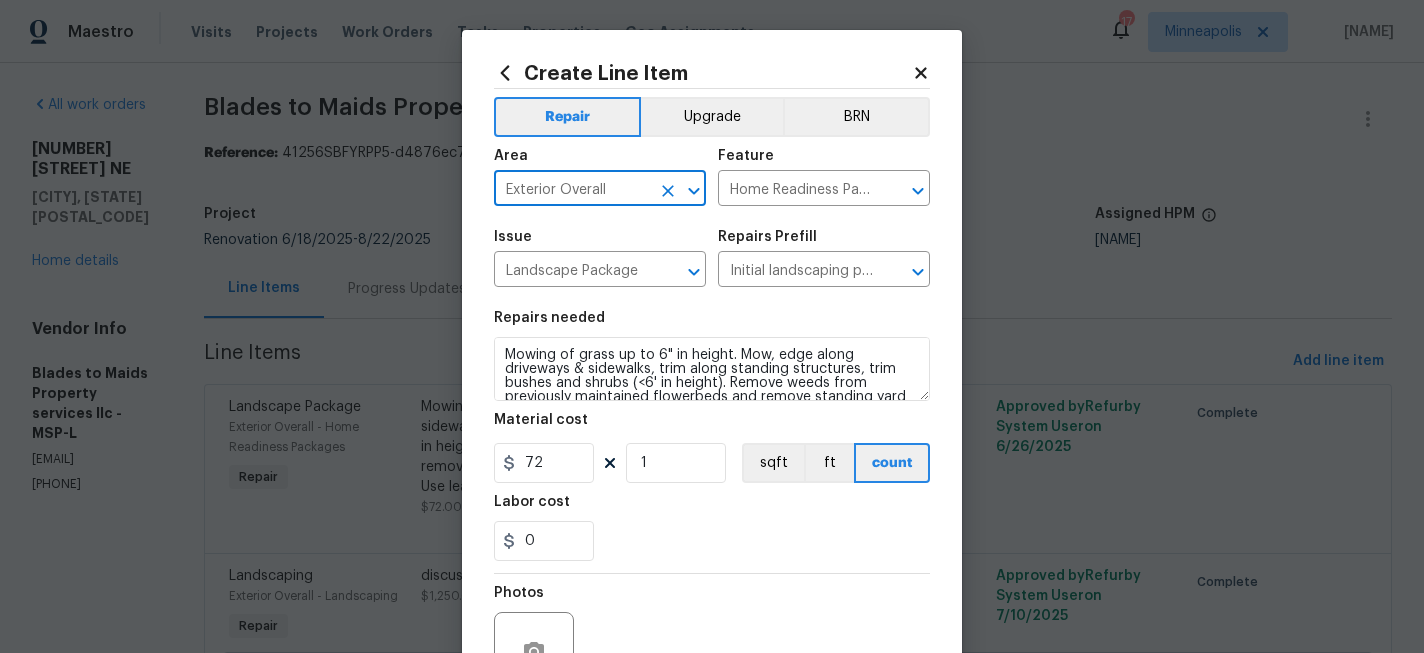 scroll, scrollTop: 42, scrollLeft: 0, axis: vertical 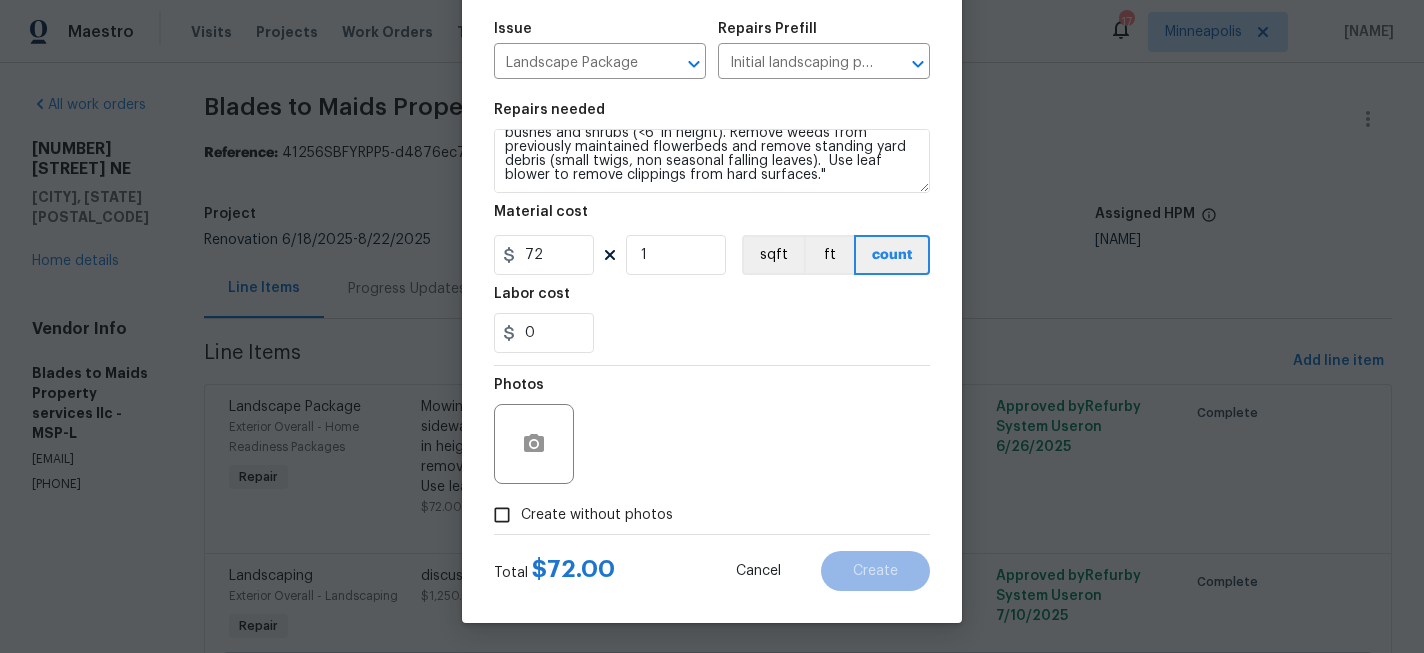 type on "Exterior Overall" 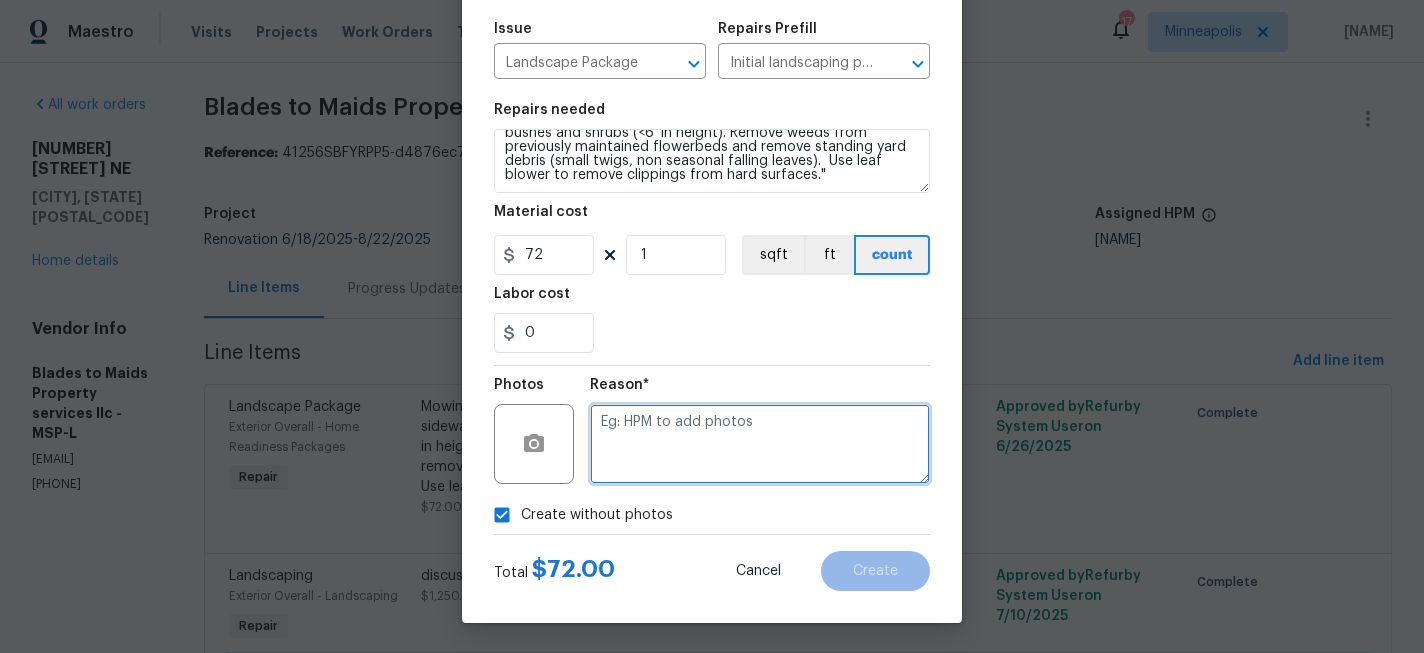 click at bounding box center (760, 444) 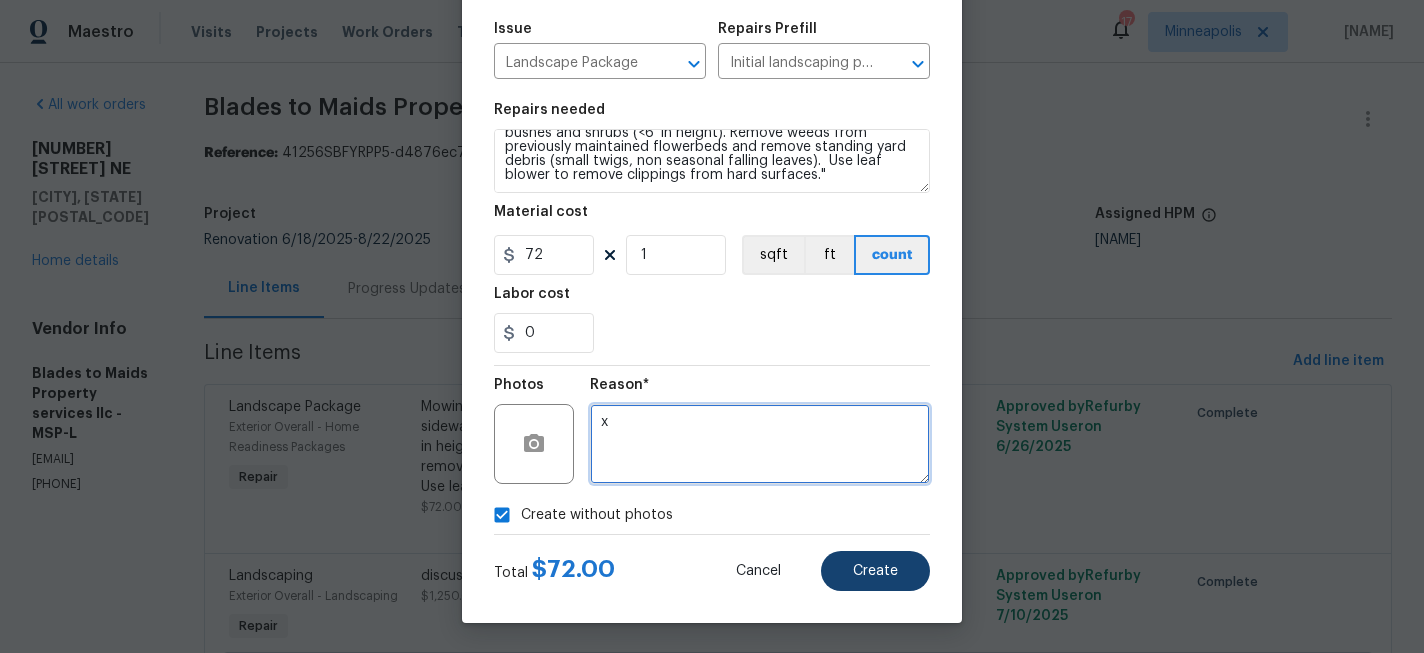 type on "x" 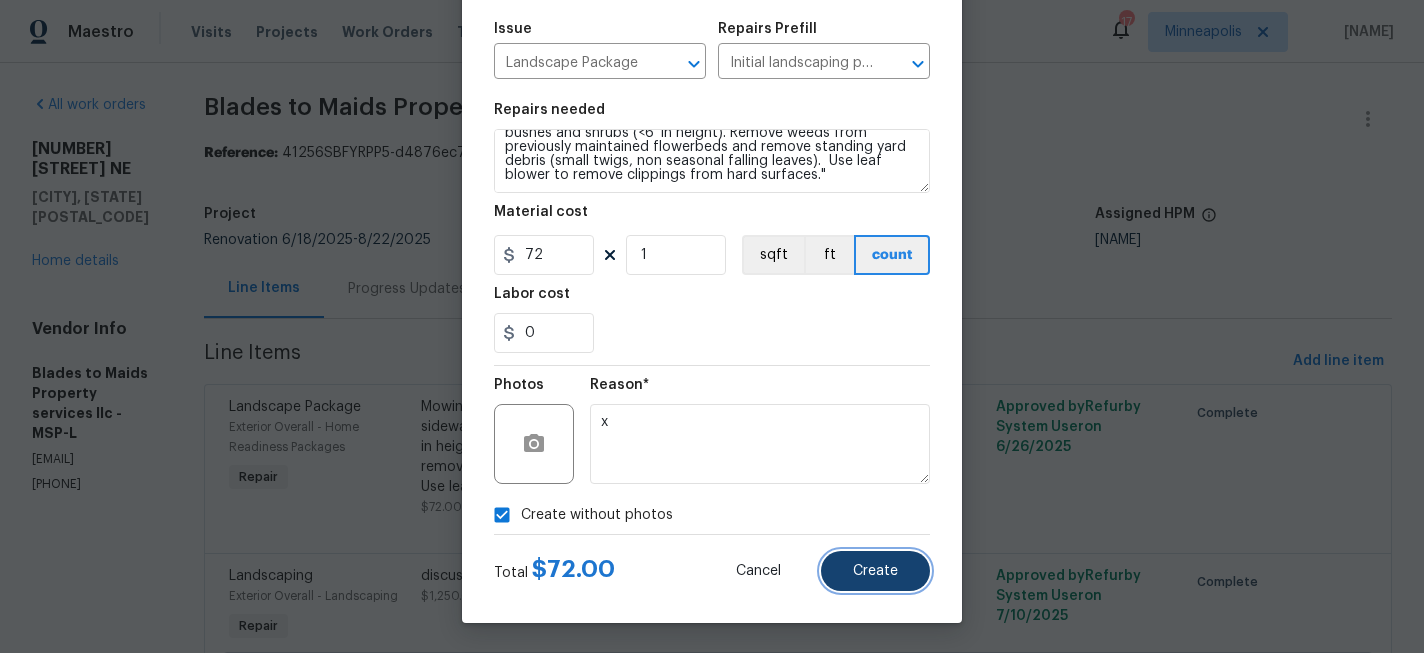 click on "Create" at bounding box center [875, 571] 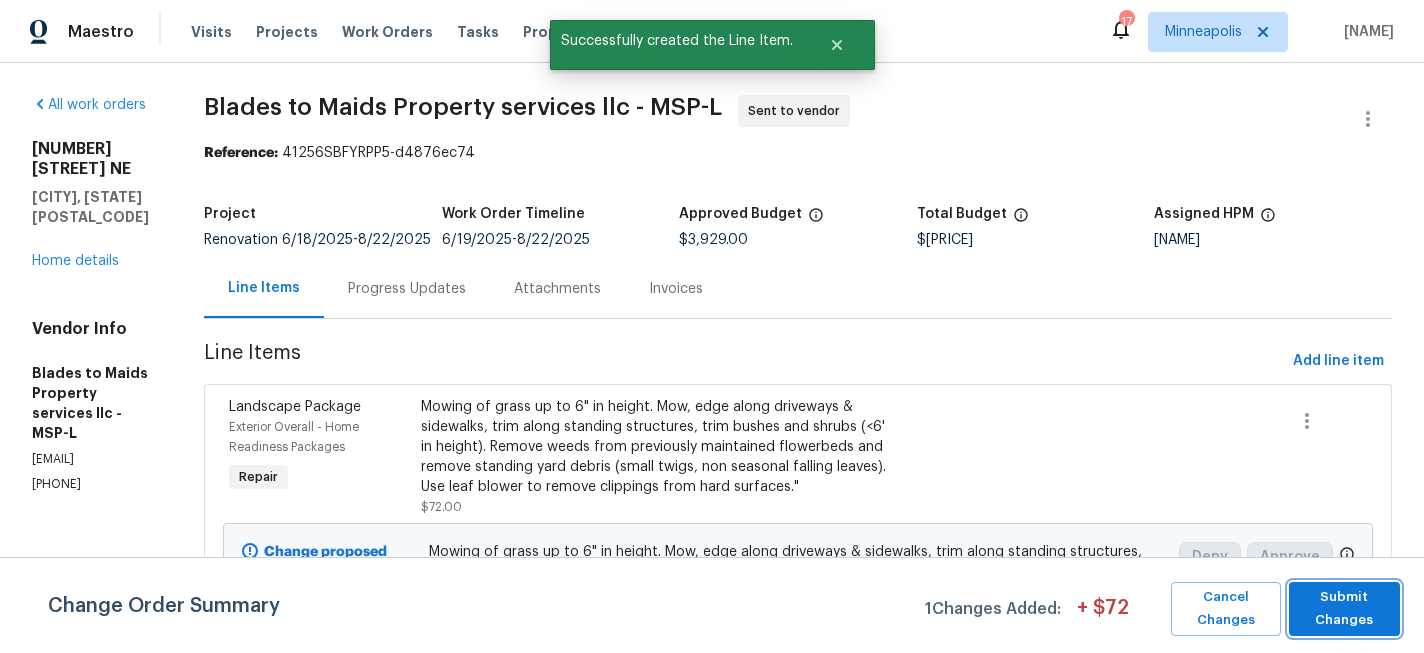 click on "Submit Changes" at bounding box center [1345, 609] 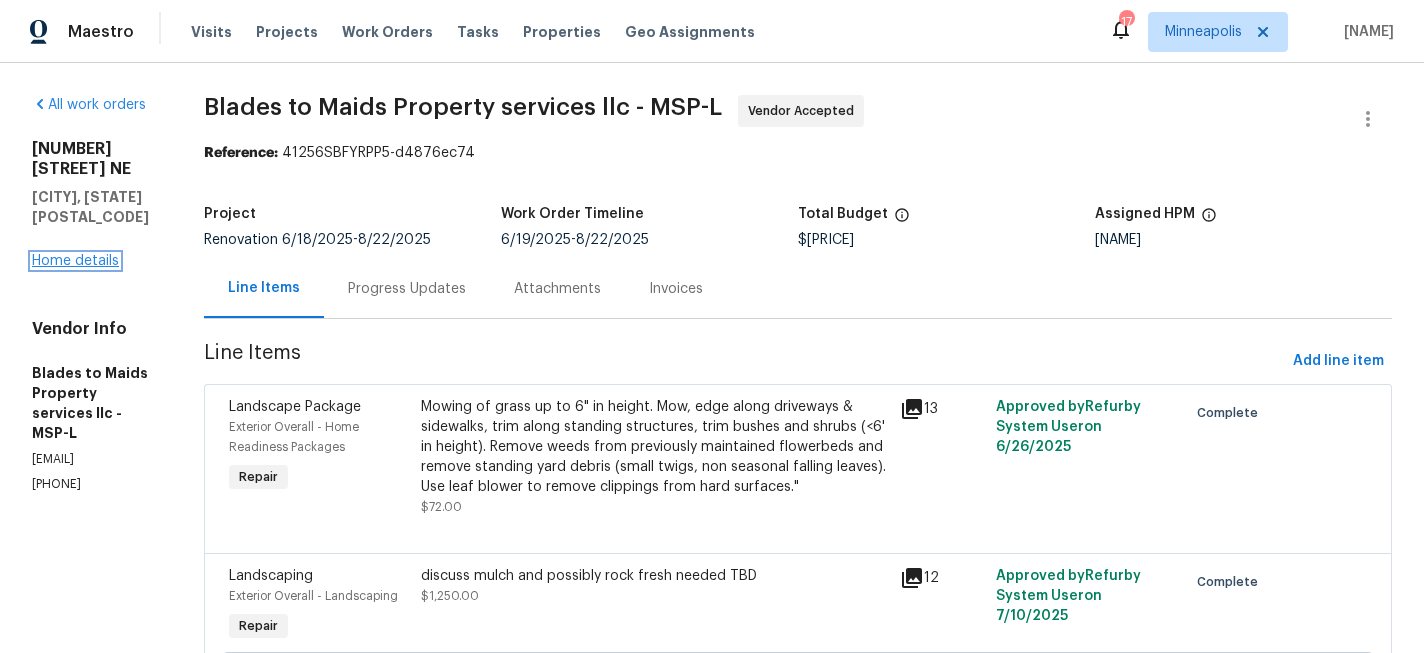 click on "Home details" at bounding box center [75, 261] 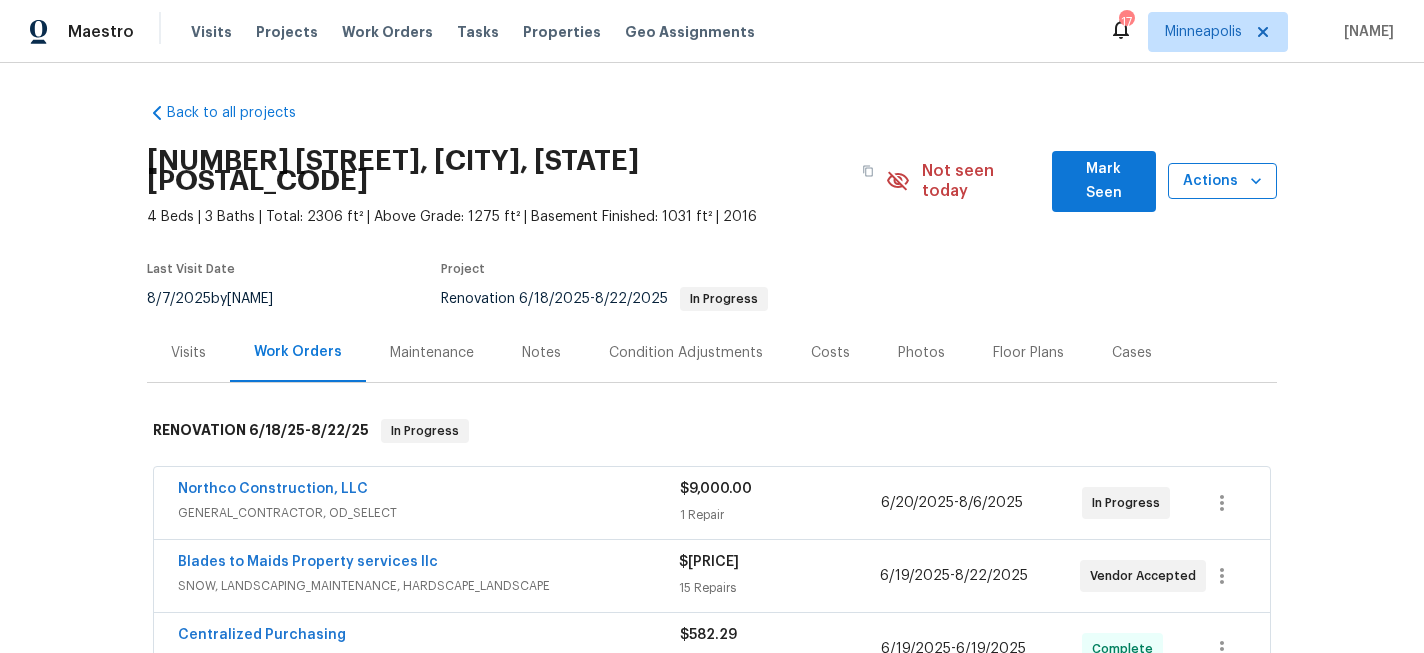 click 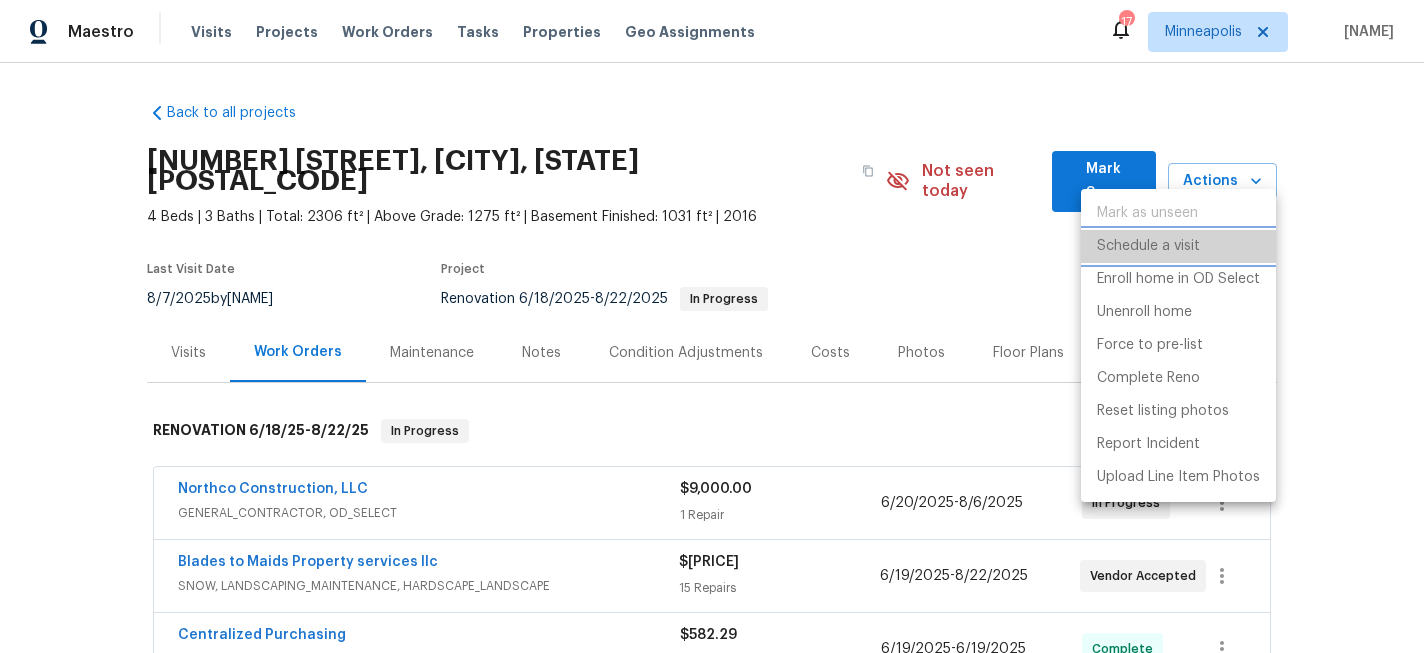click on "Schedule a visit" at bounding box center (1148, 246) 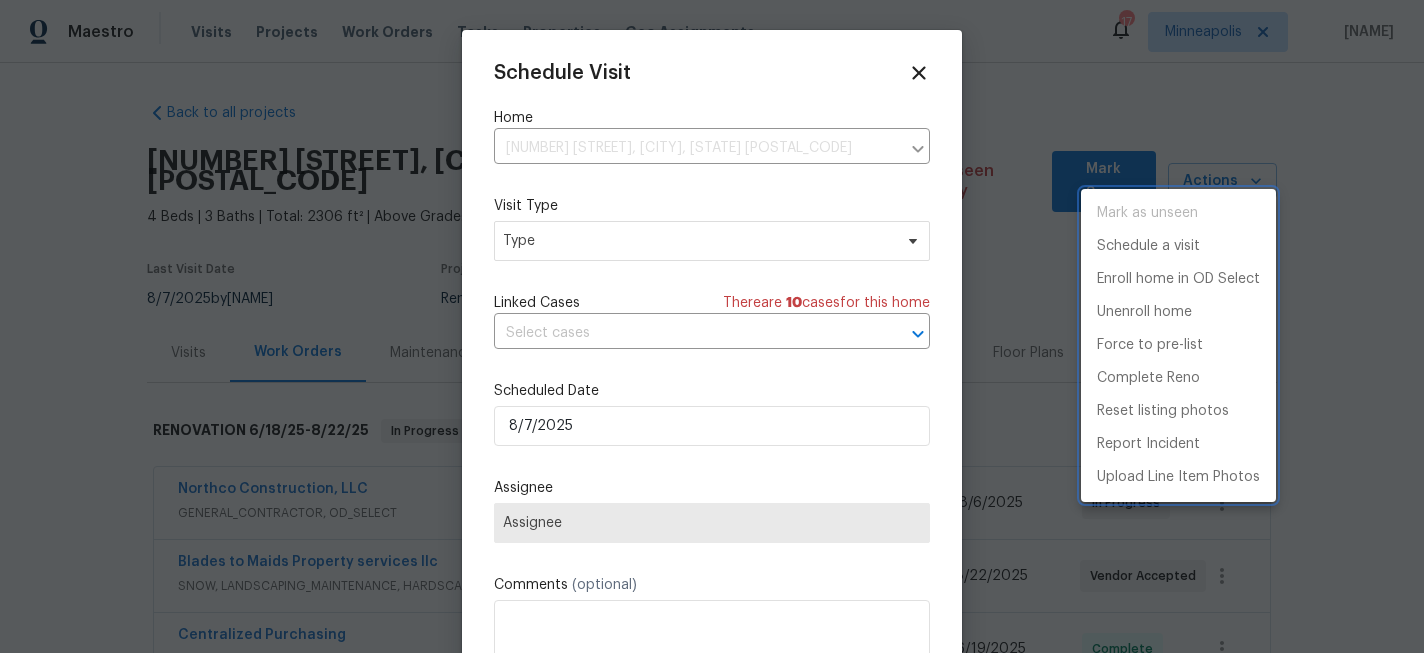 click at bounding box center [712, 326] 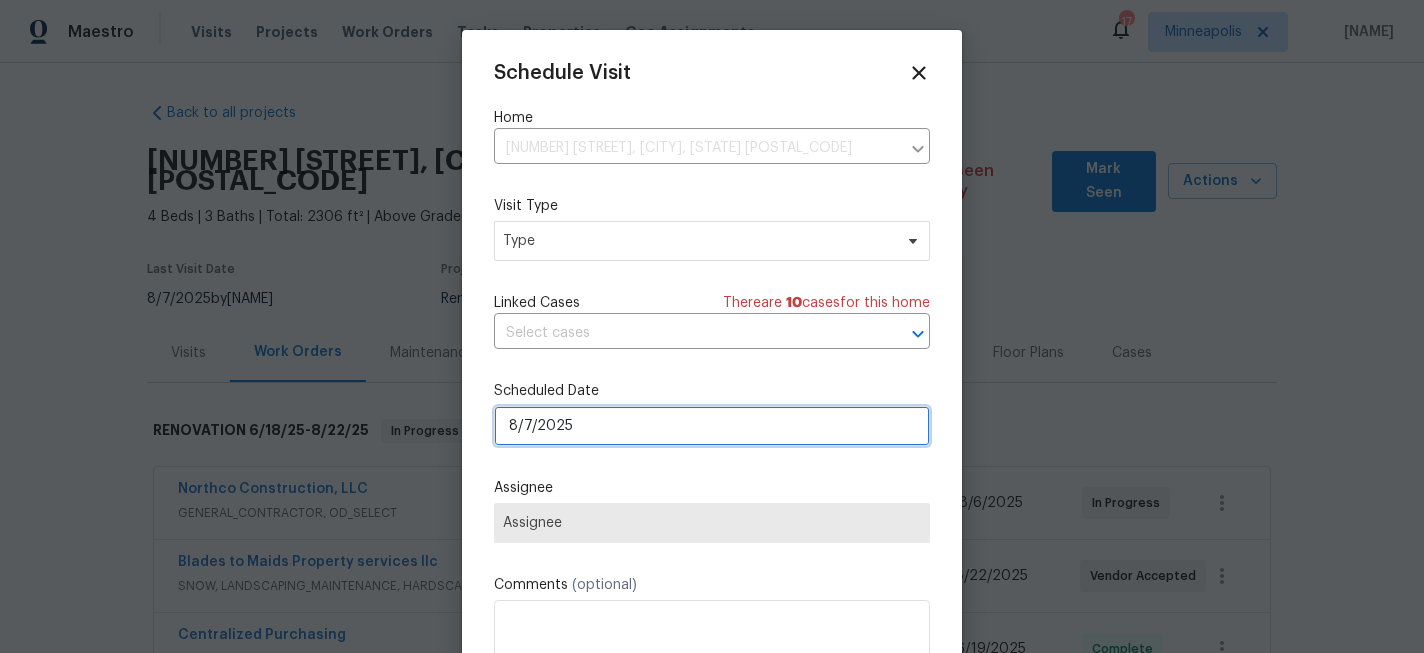 click on "8/7/2025" at bounding box center (712, 426) 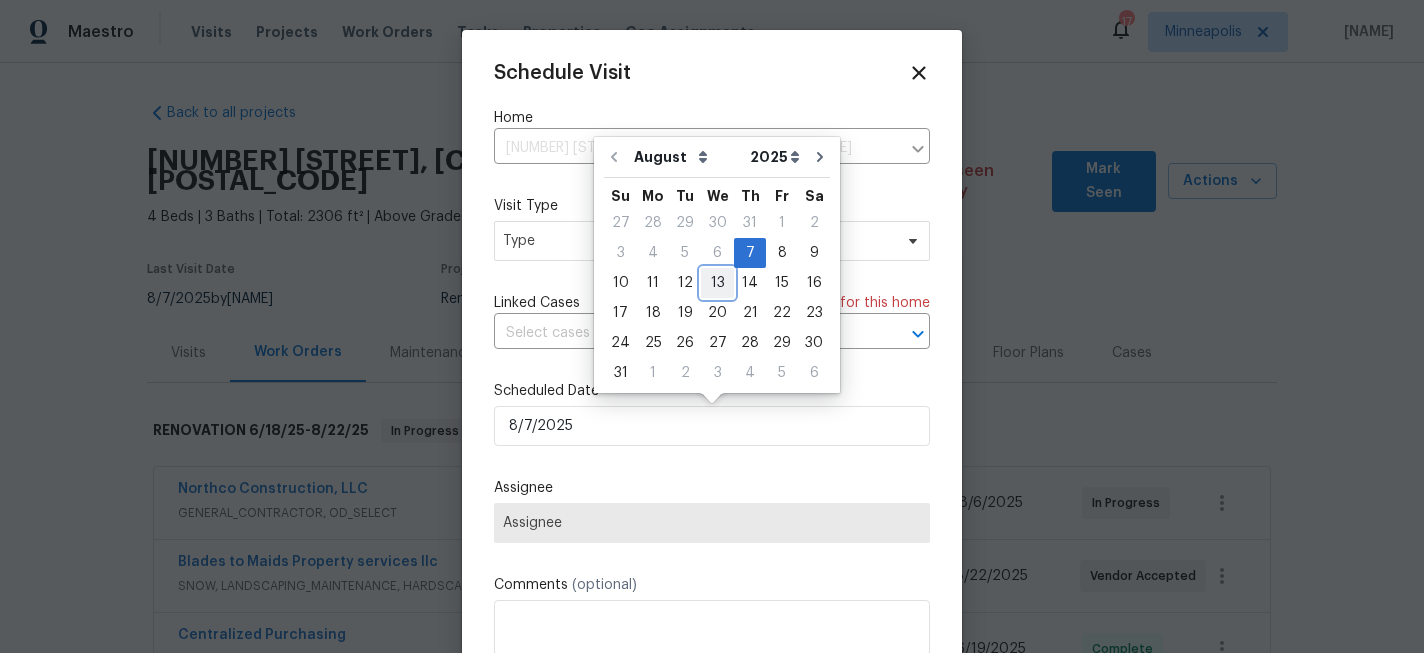click on "13" at bounding box center (717, 283) 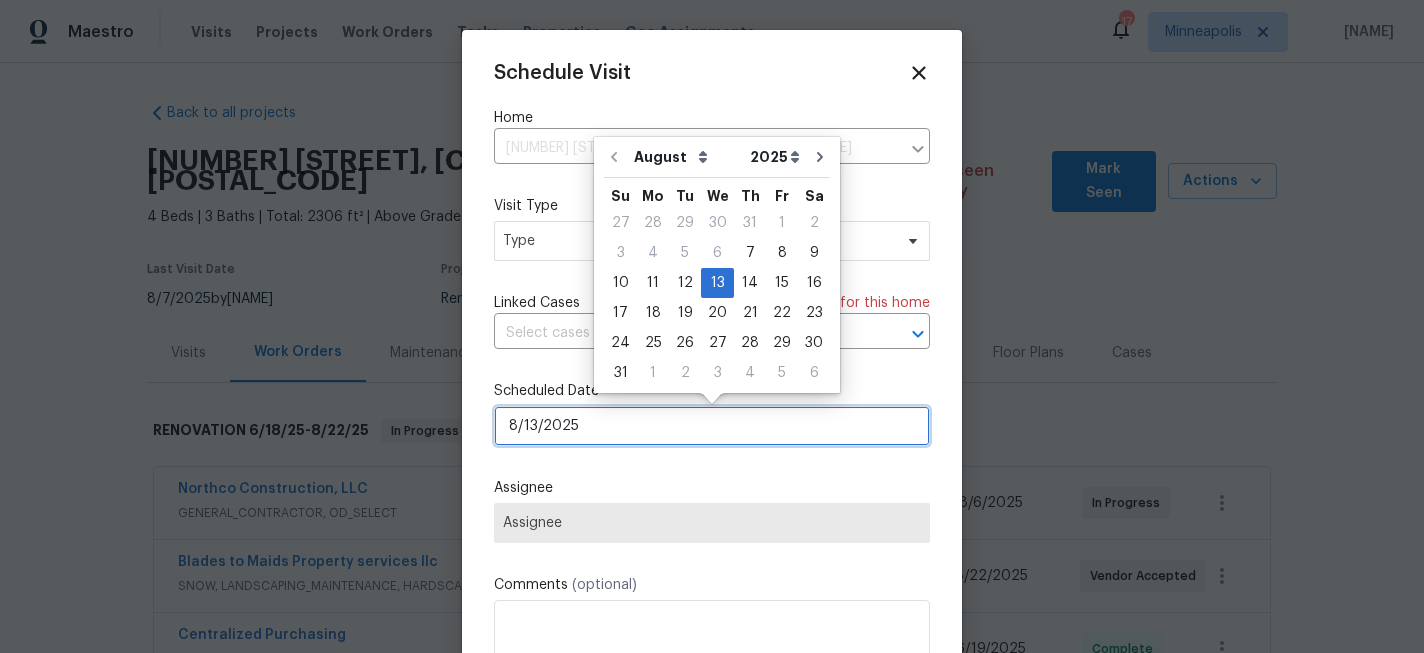 click on "8/13/2025" at bounding box center [712, 426] 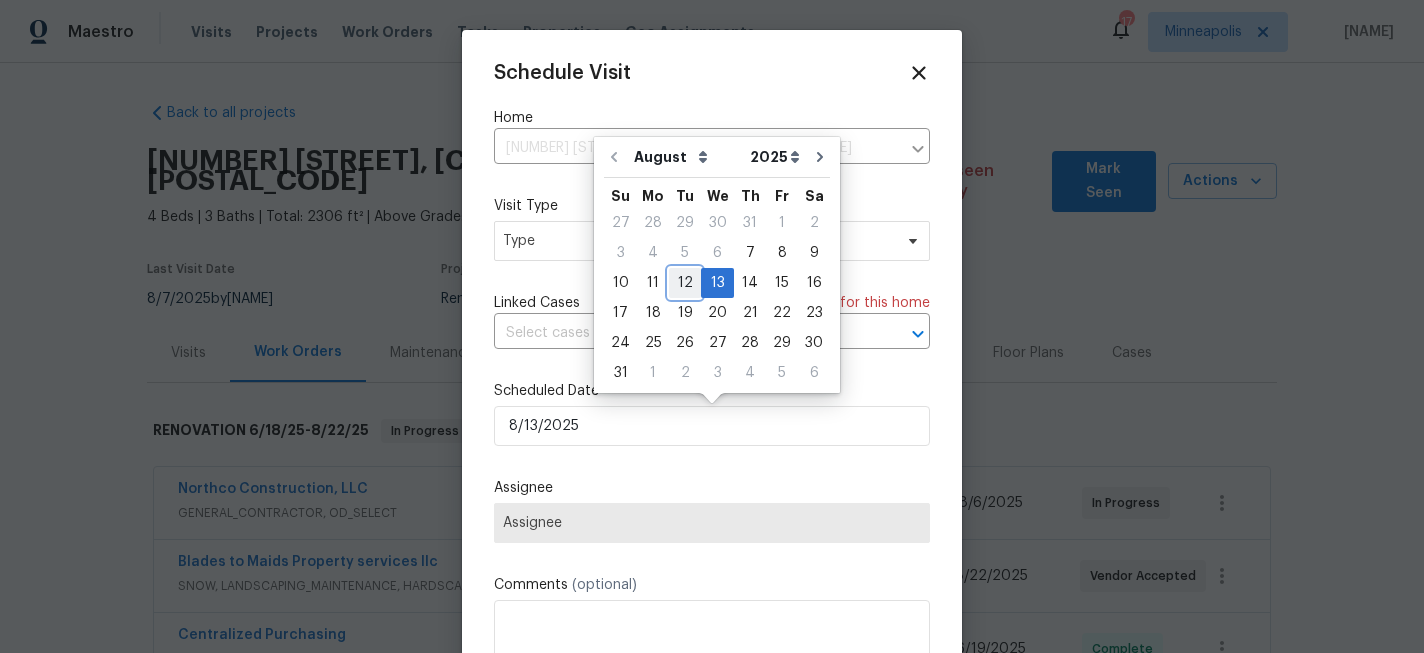 click on "12" at bounding box center (685, 283) 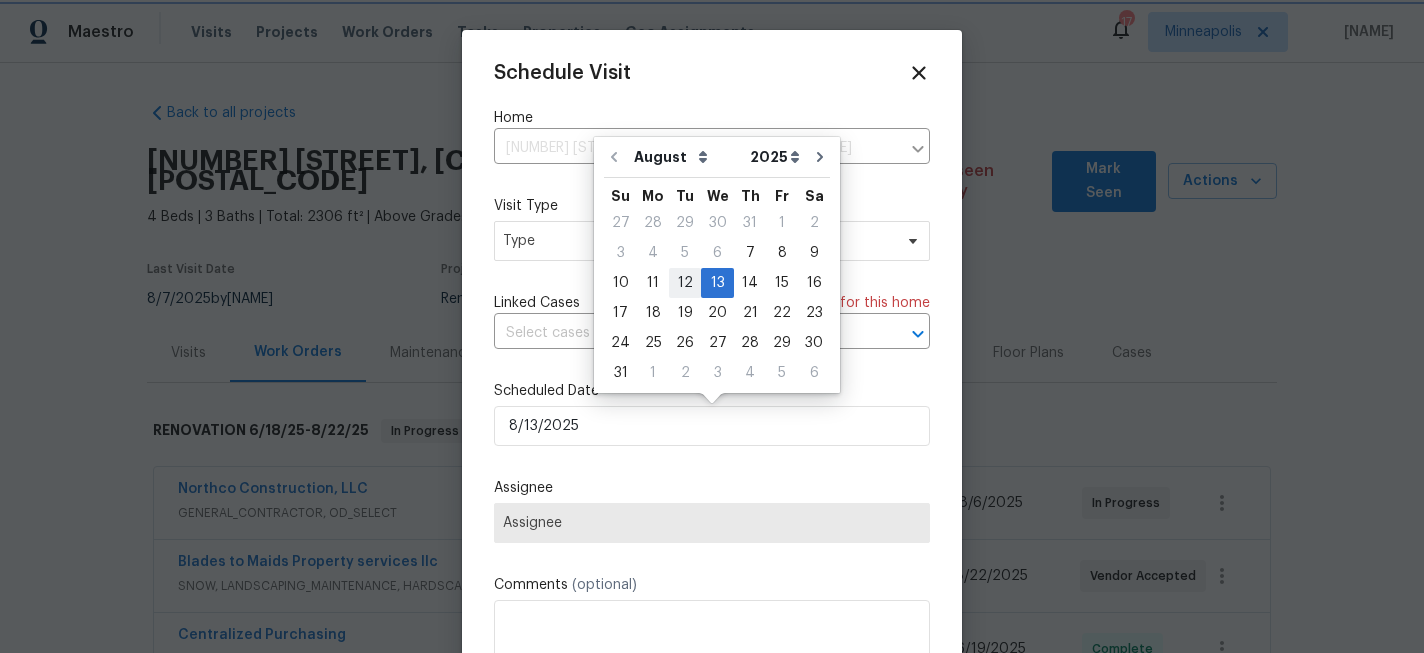 type on "8/12/2025" 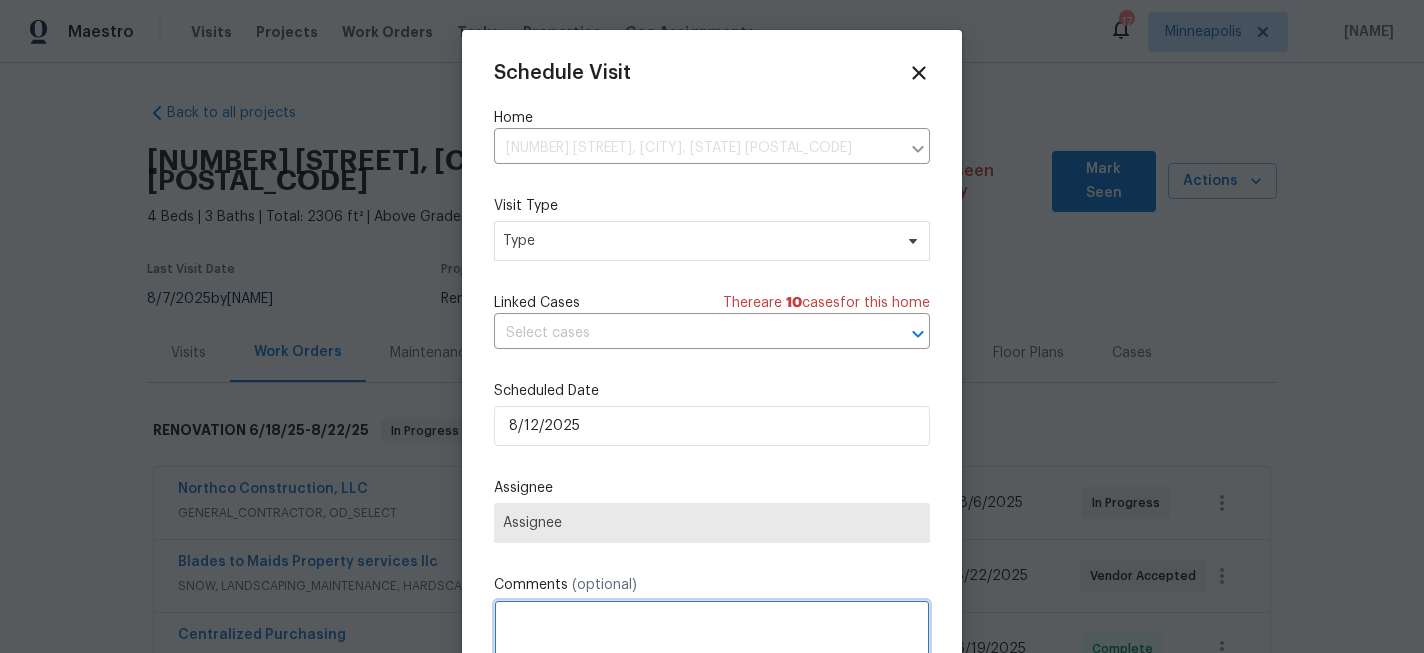 click at bounding box center [712, 640] 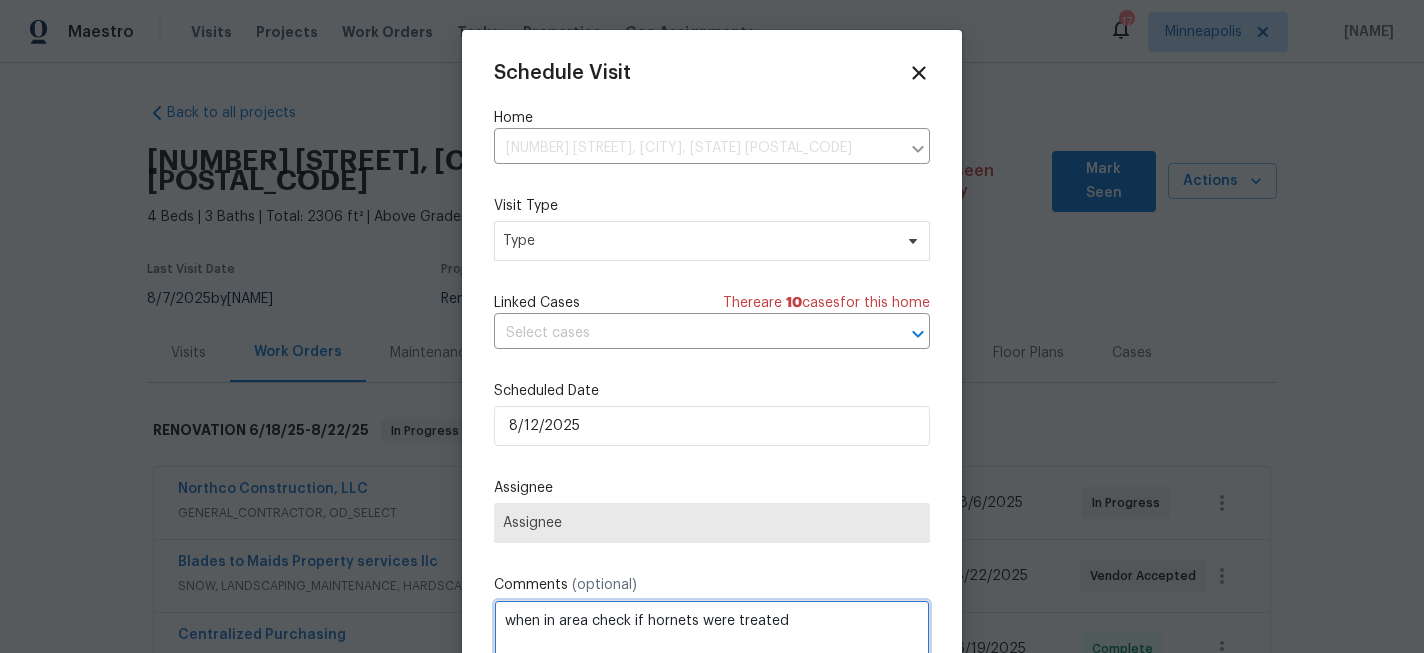scroll, scrollTop: 36, scrollLeft: 0, axis: vertical 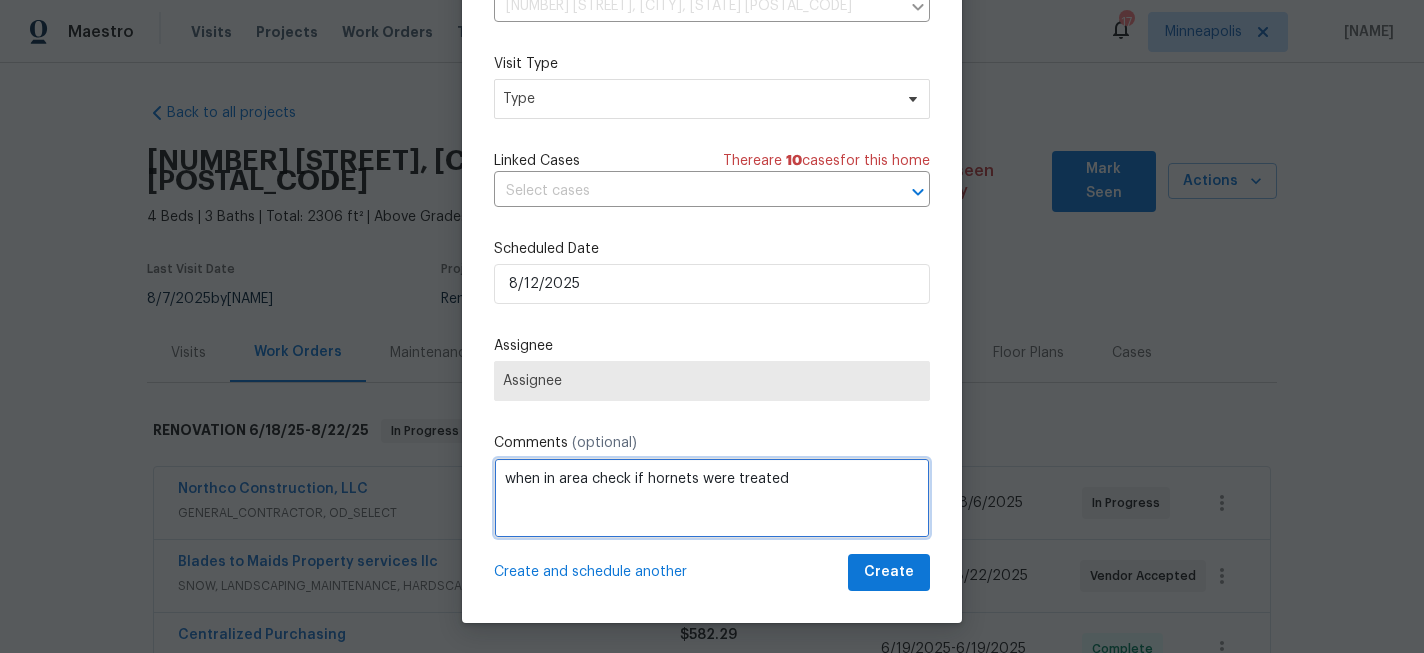 type on "when in area check if hornets were treated" 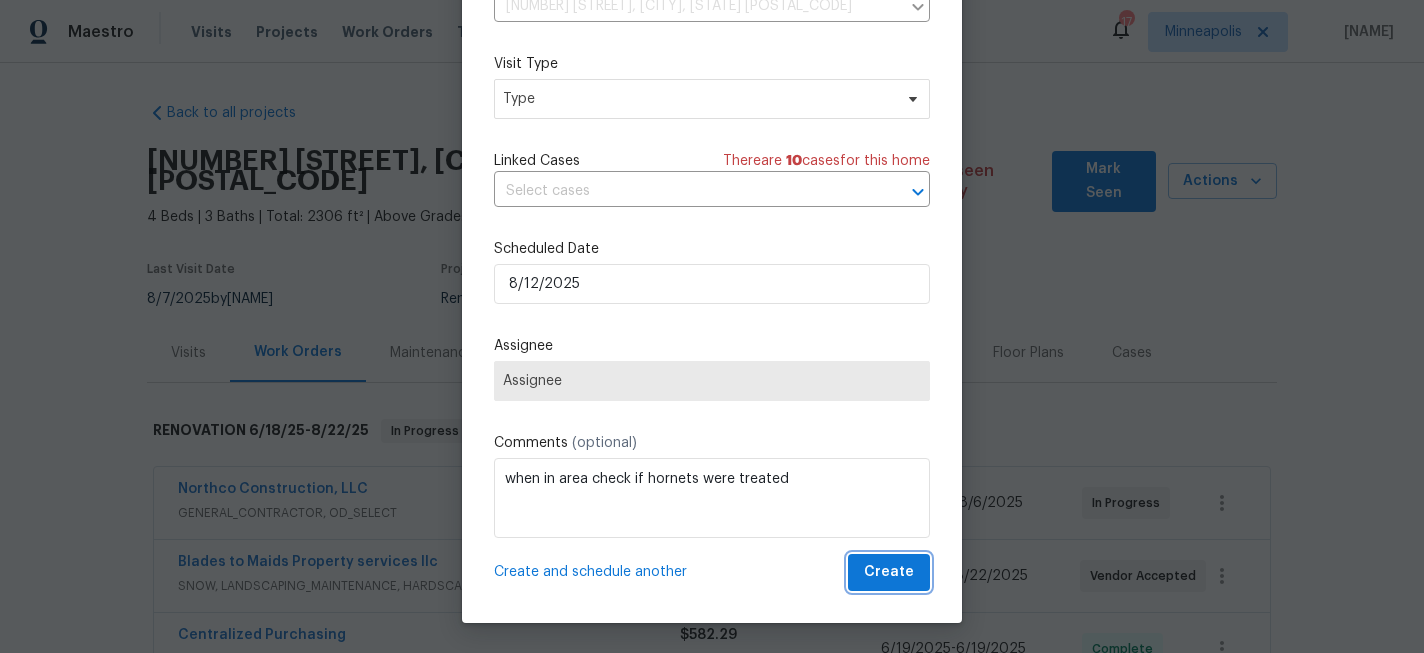 click on "Create" at bounding box center [889, 572] 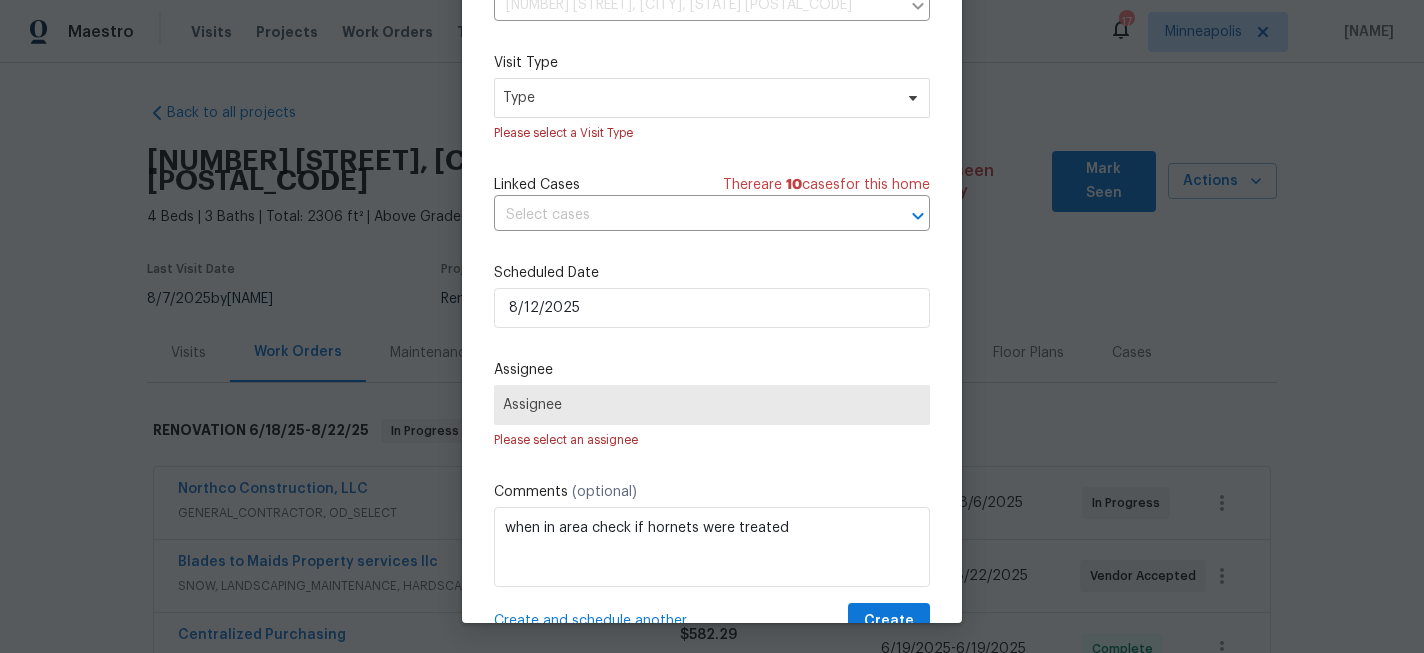 click on "Assignee" at bounding box center (712, 405) 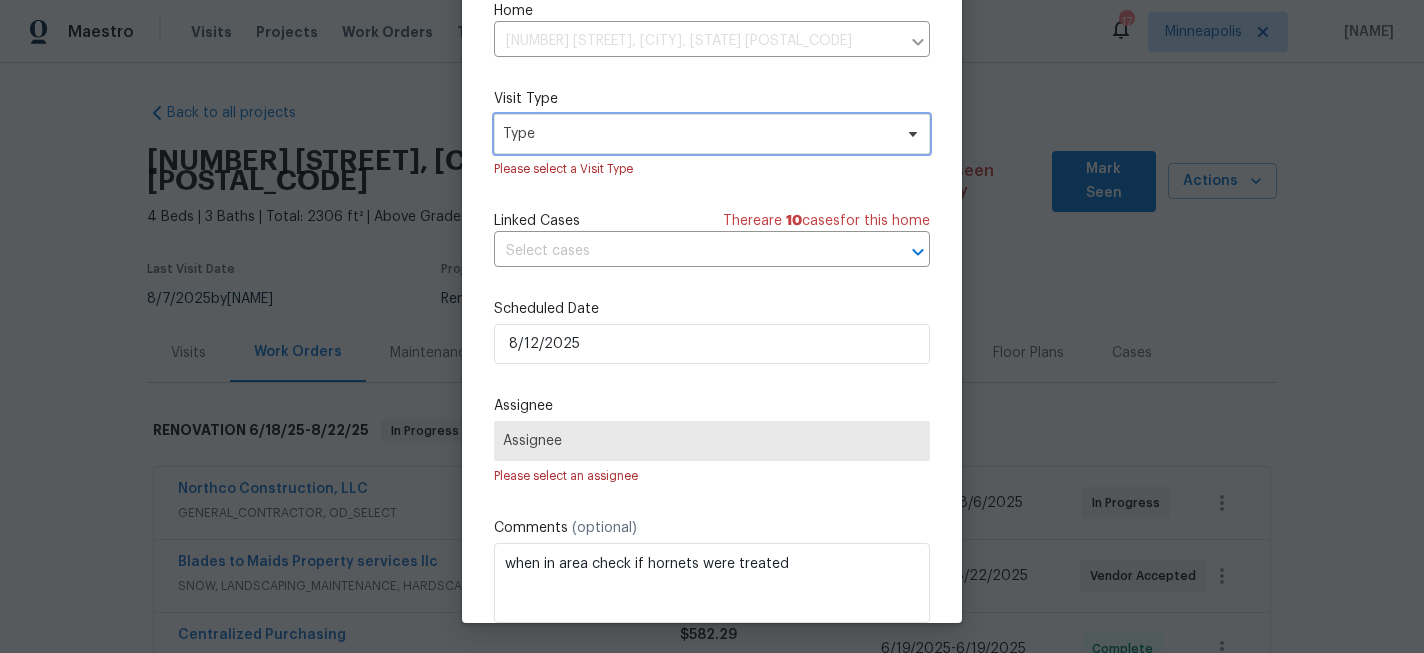 click on "Type" at bounding box center [697, 134] 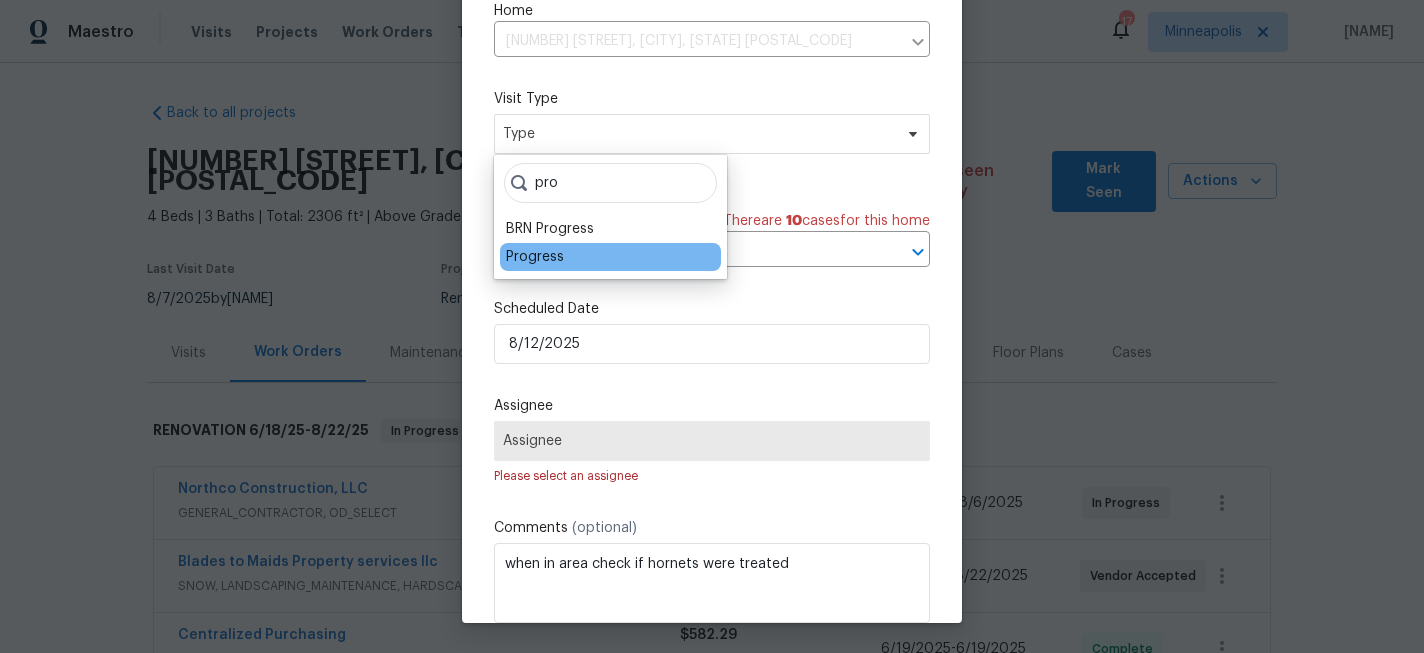 type on "pro" 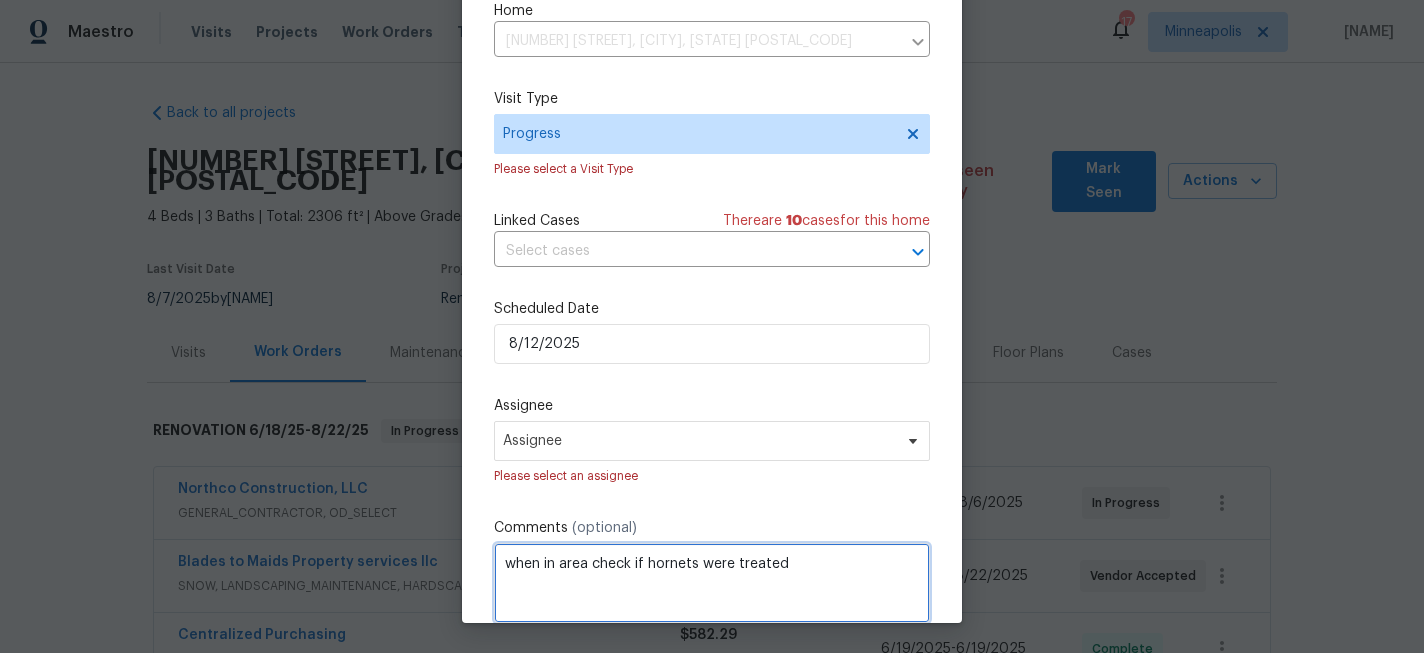 click on "when in area check if hornets were treated" at bounding box center (712, 583) 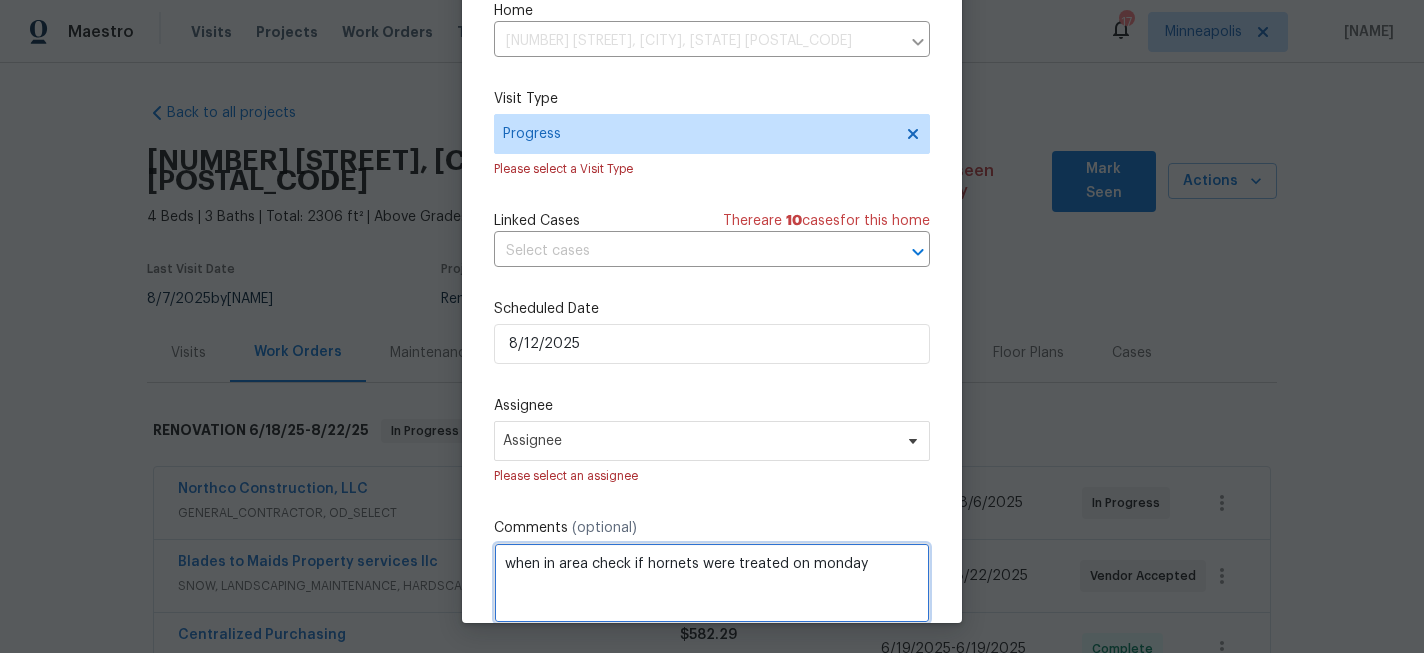 type on "when in area check if hornets were treated on monday" 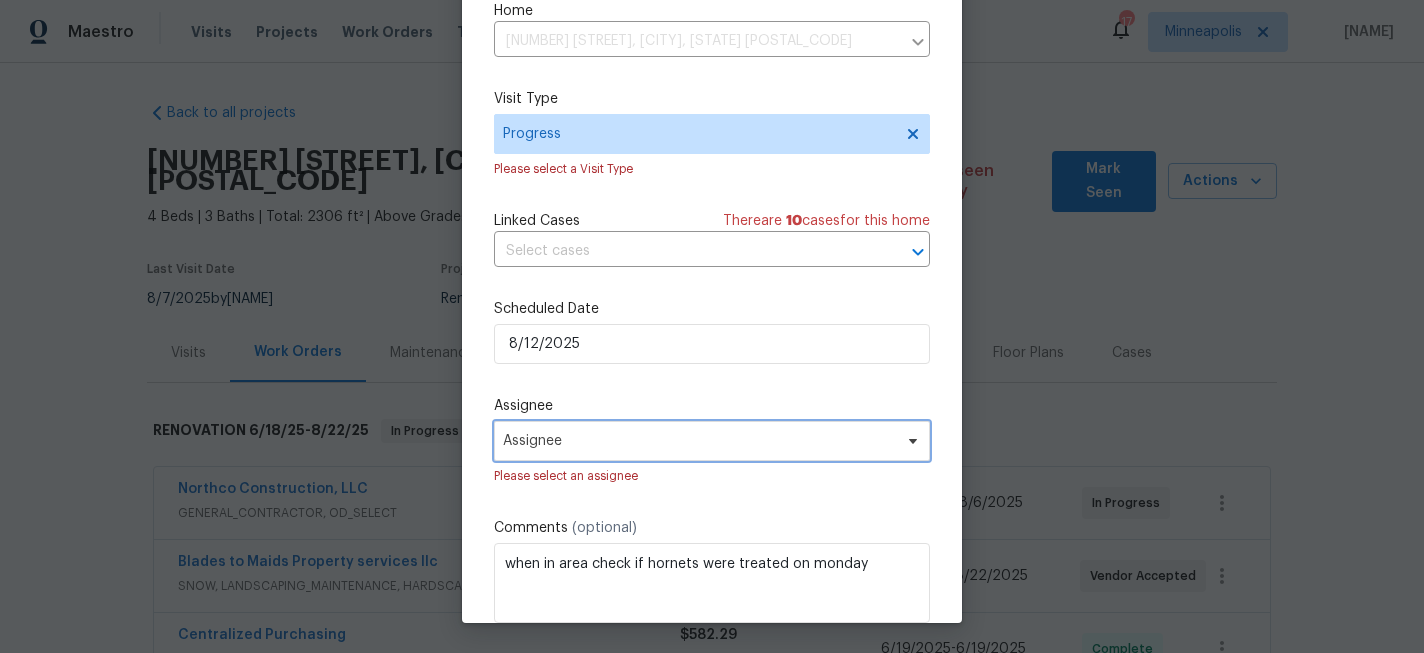 click on "Assignee" at bounding box center (699, 441) 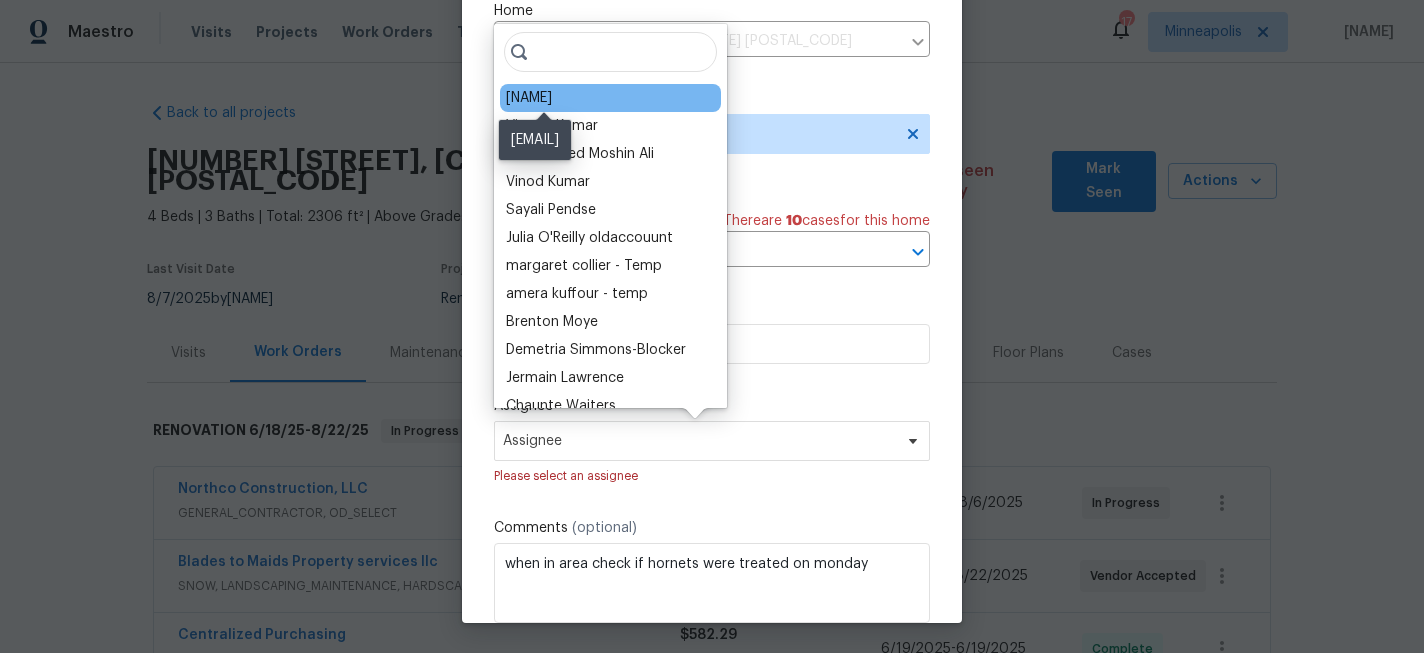 click on "[NAME]" at bounding box center [529, 98] 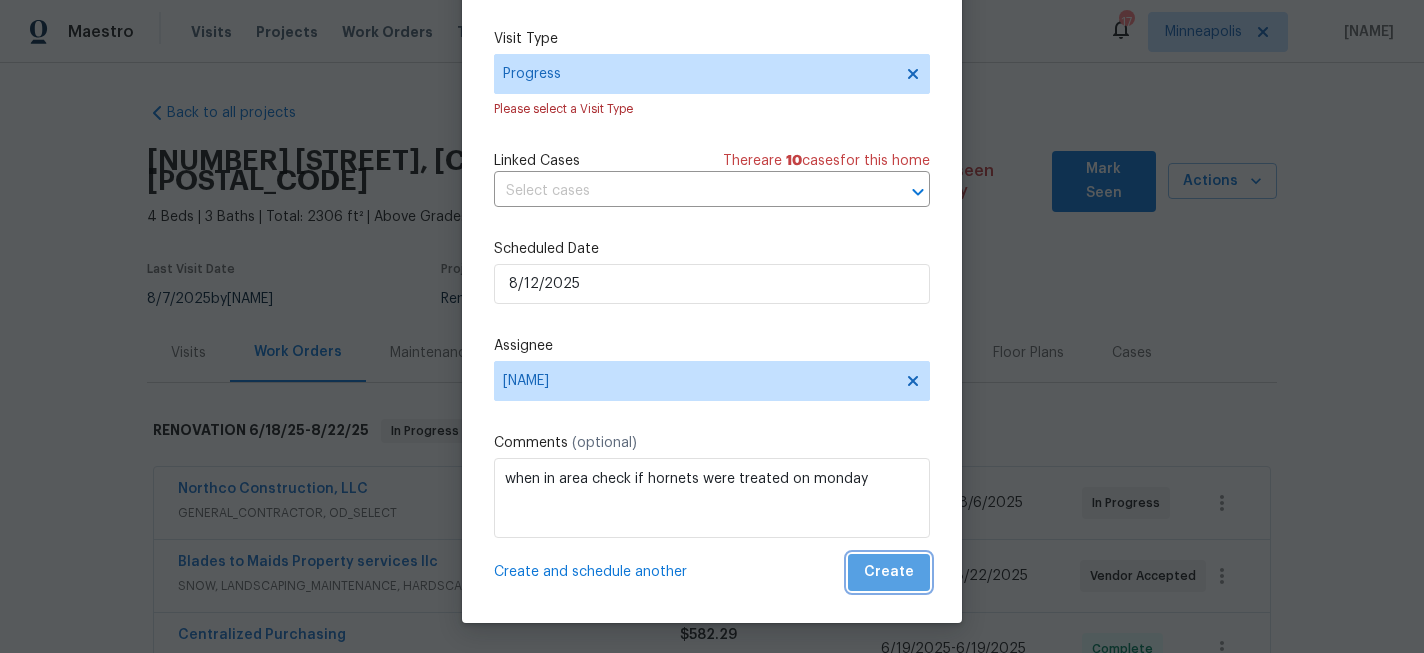 click on "Create" at bounding box center [889, 572] 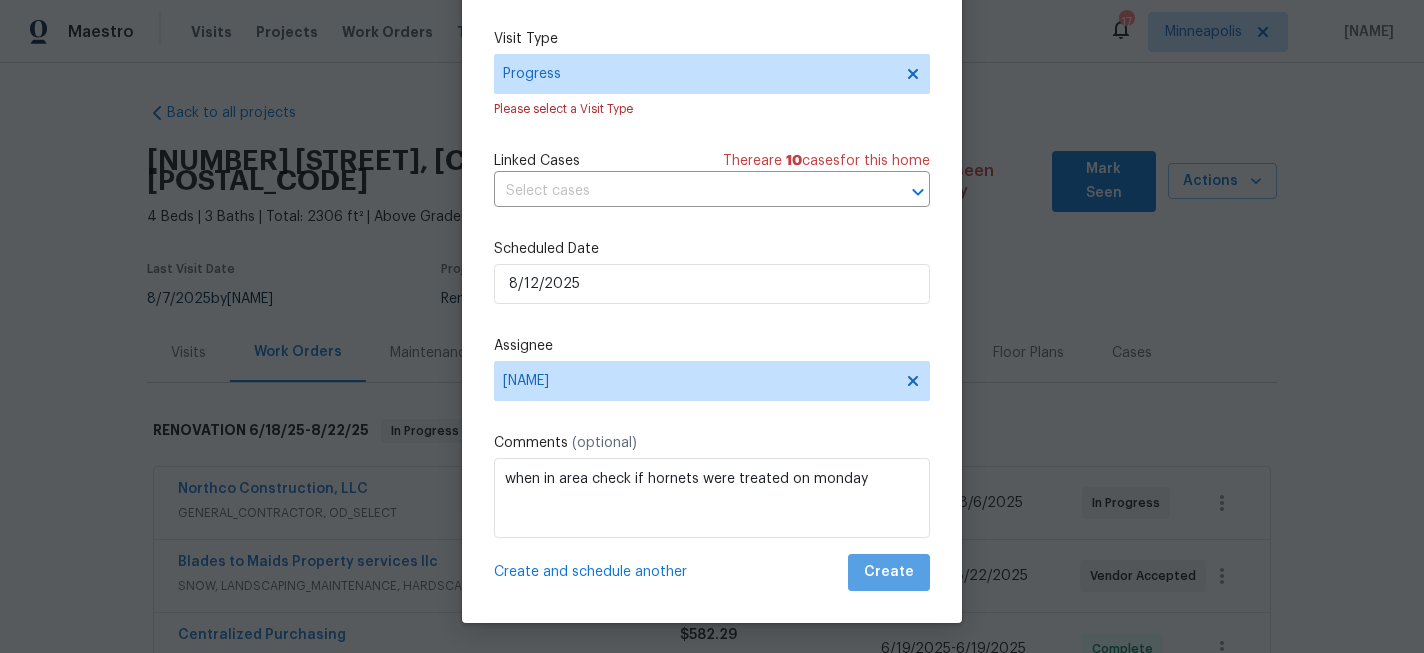 scroll, scrollTop: 36, scrollLeft: 0, axis: vertical 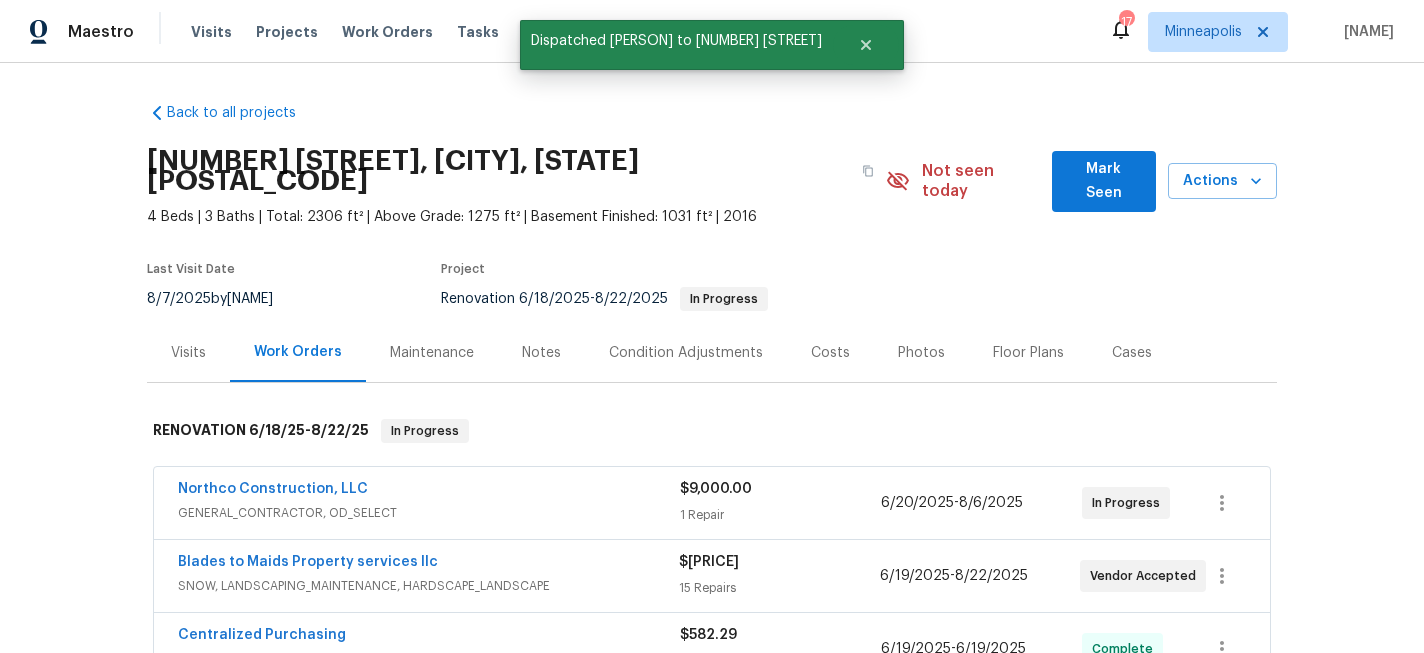 click on "Notes" at bounding box center (541, 353) 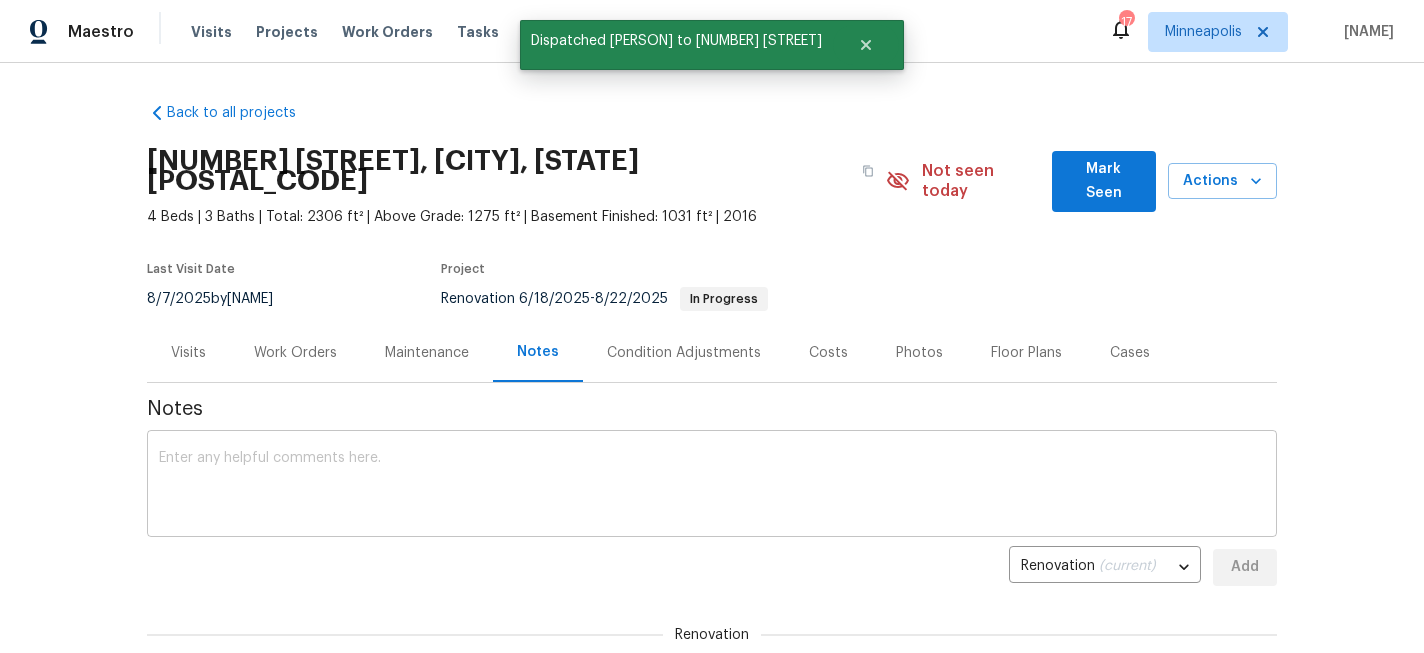click at bounding box center [712, 486] 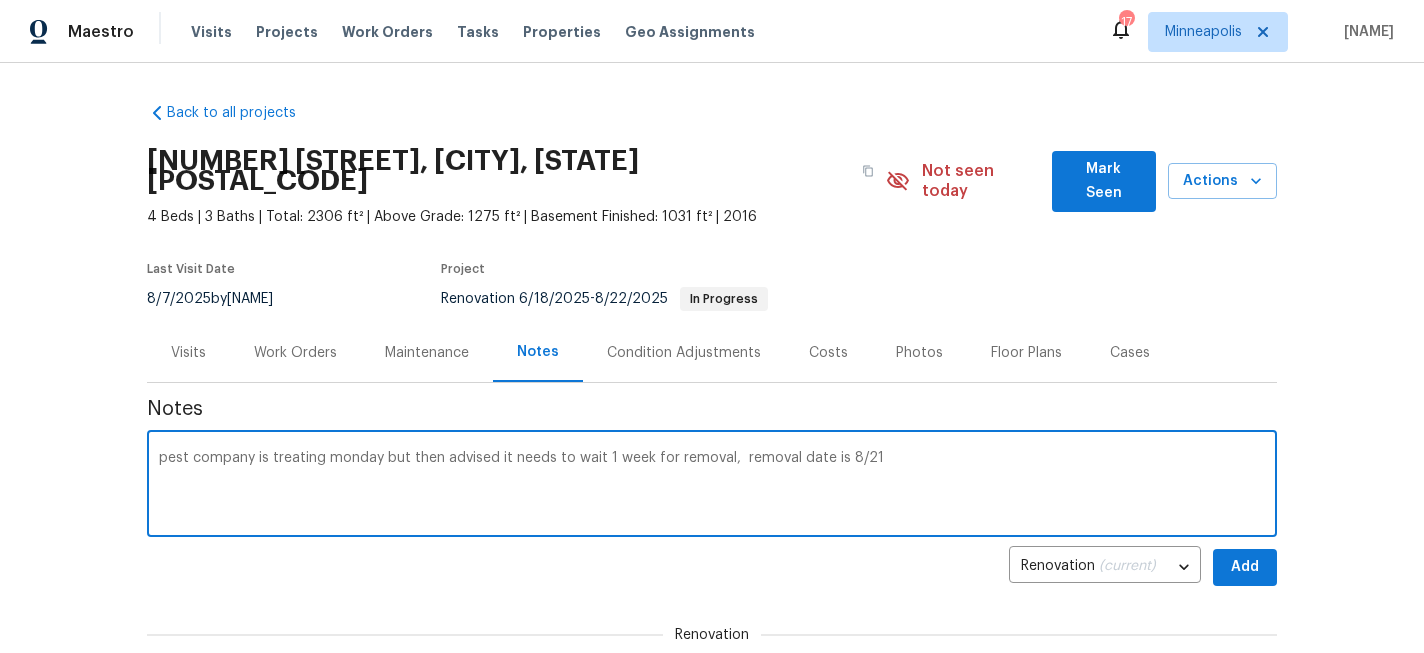 type on "pest company is treating monday but then advised it needs to wait 1 week for removal,  removal date is 8/21" 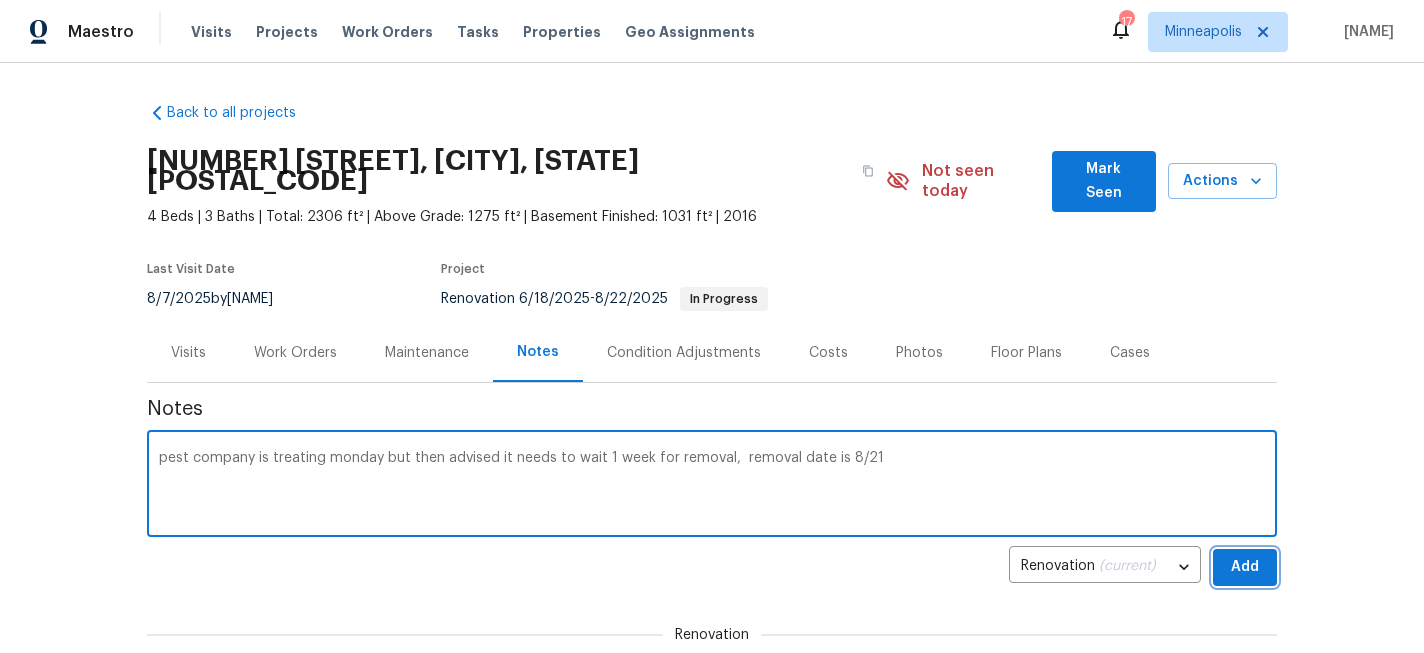 click on "Add" at bounding box center (1245, 567) 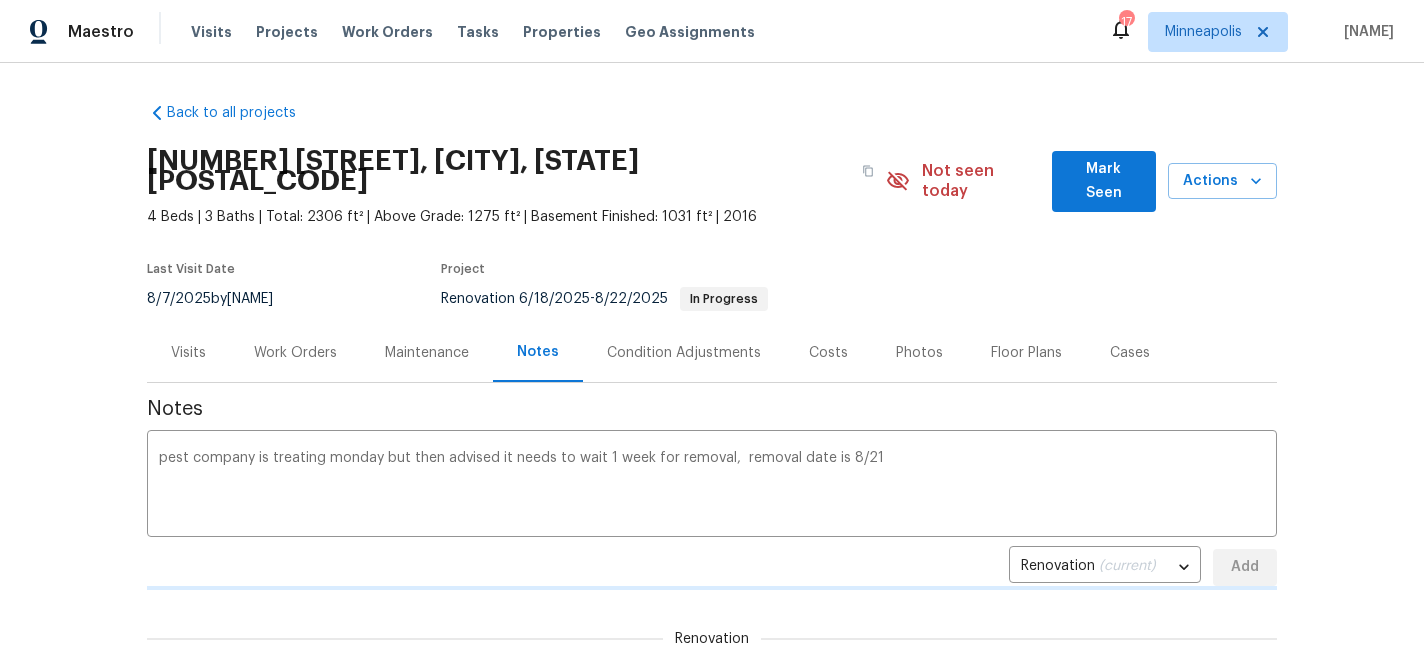 type 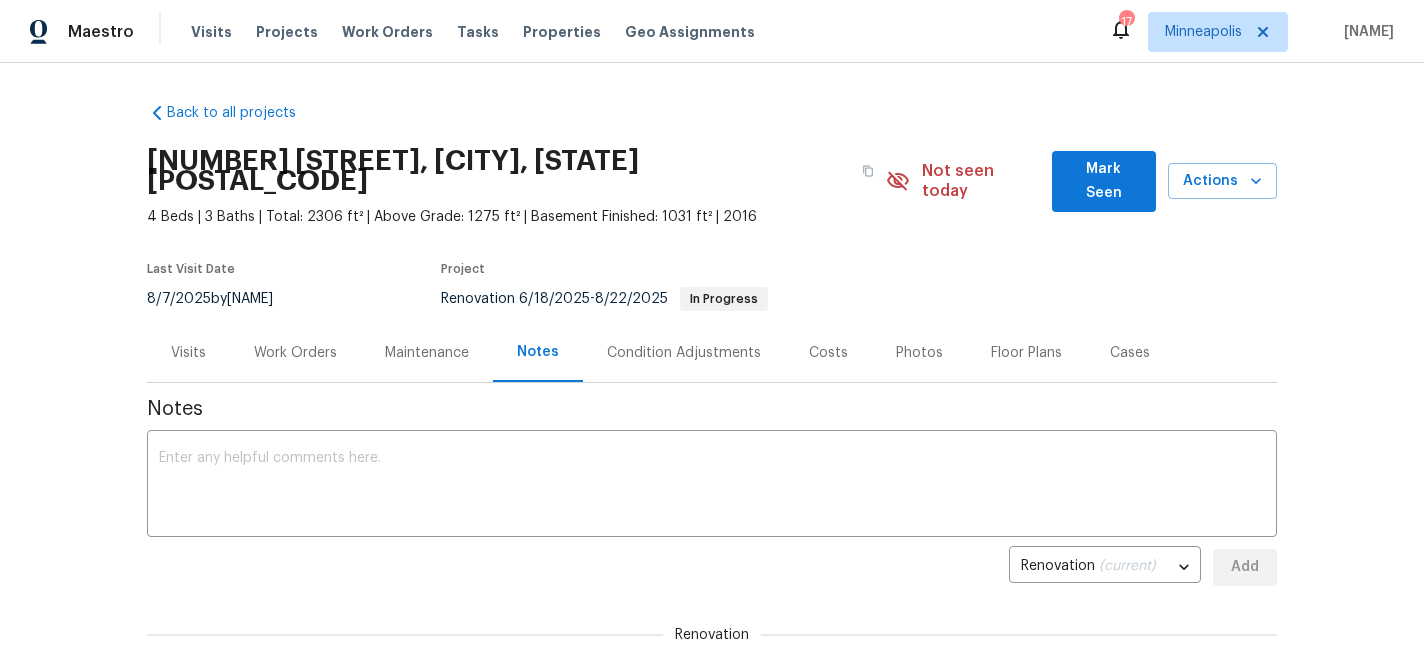click on "Work Orders" at bounding box center [295, 353] 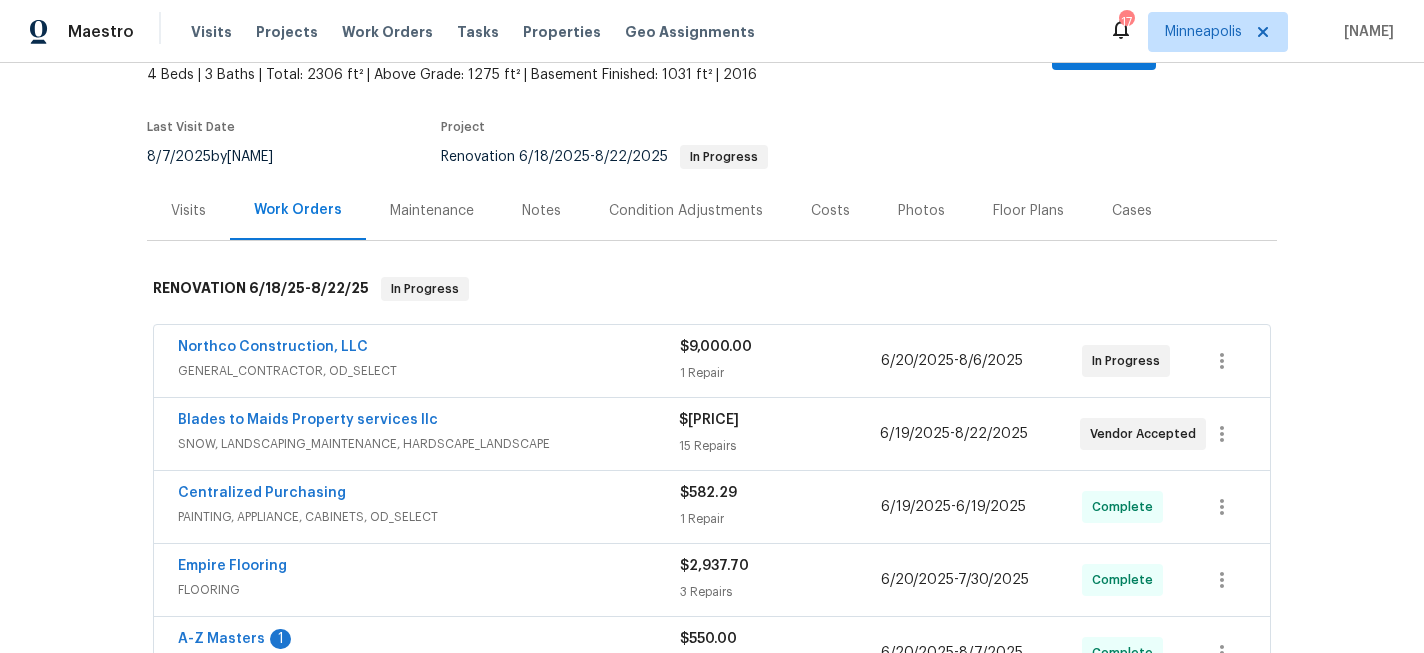 scroll, scrollTop: 219, scrollLeft: 0, axis: vertical 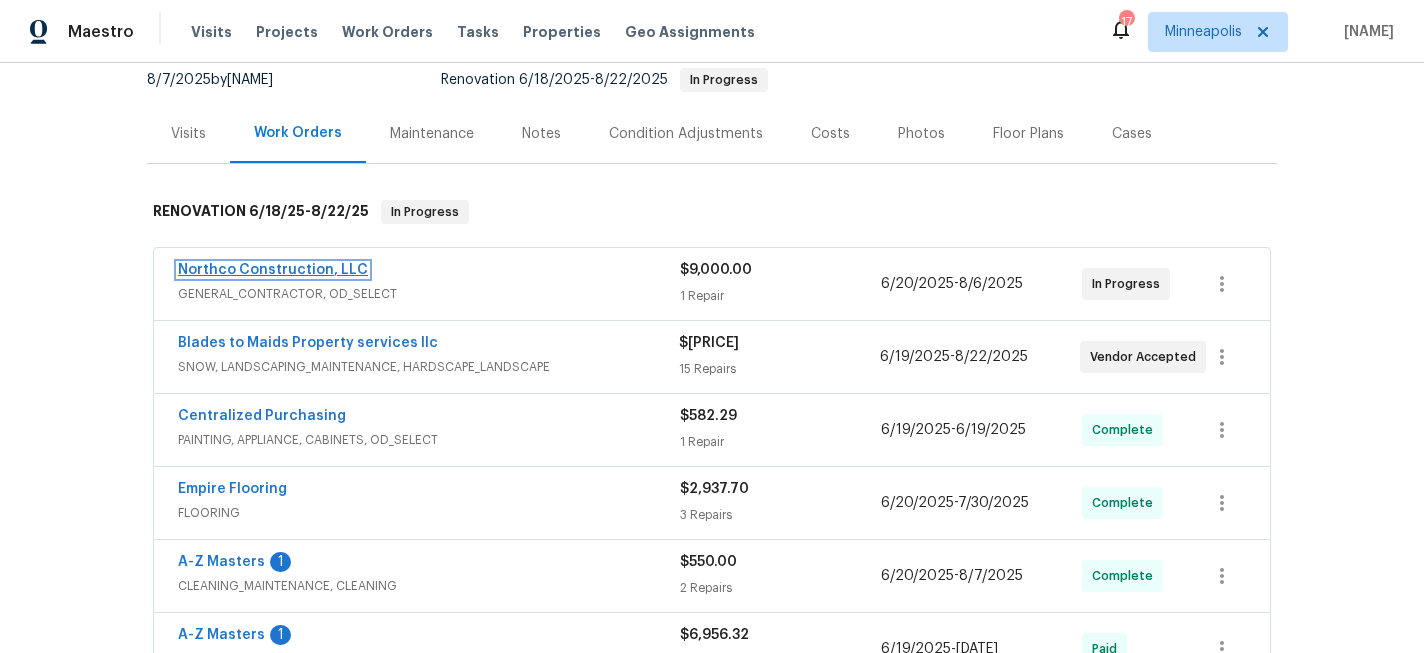 click on "Northco Construction, LLC" at bounding box center (273, 270) 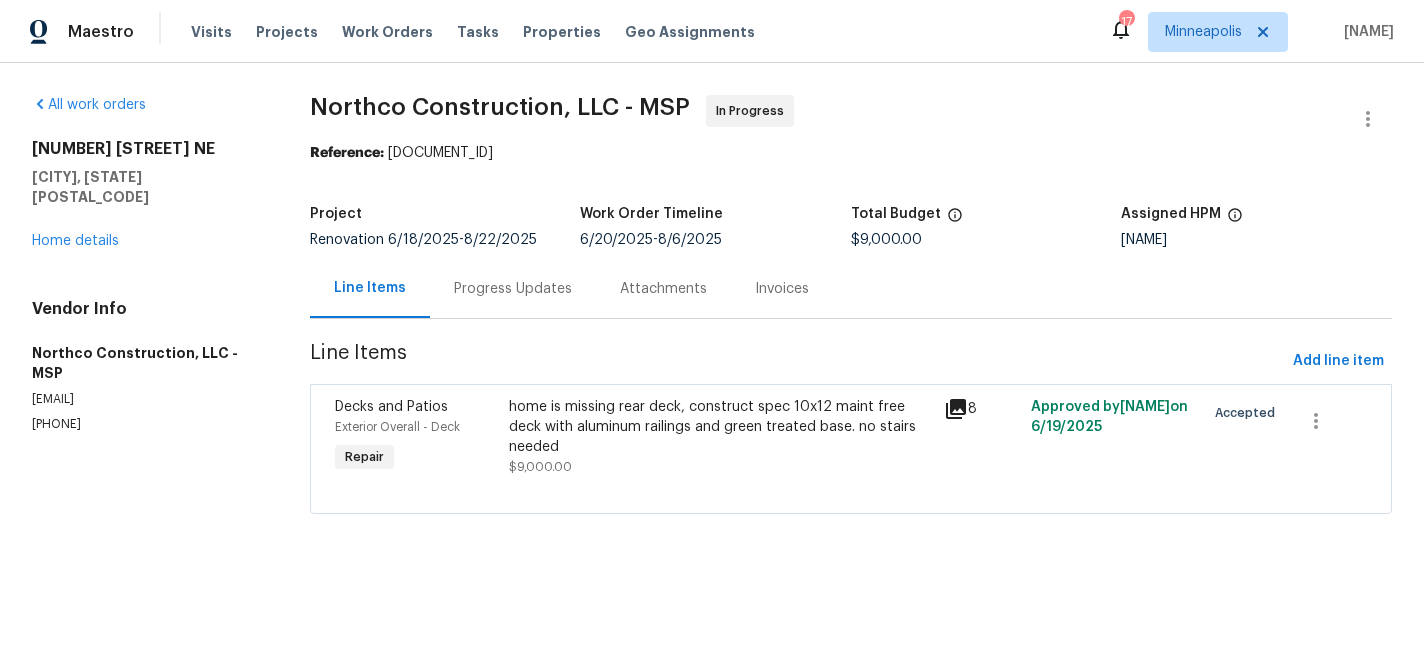 click on "Progress Updates" at bounding box center [513, 289] 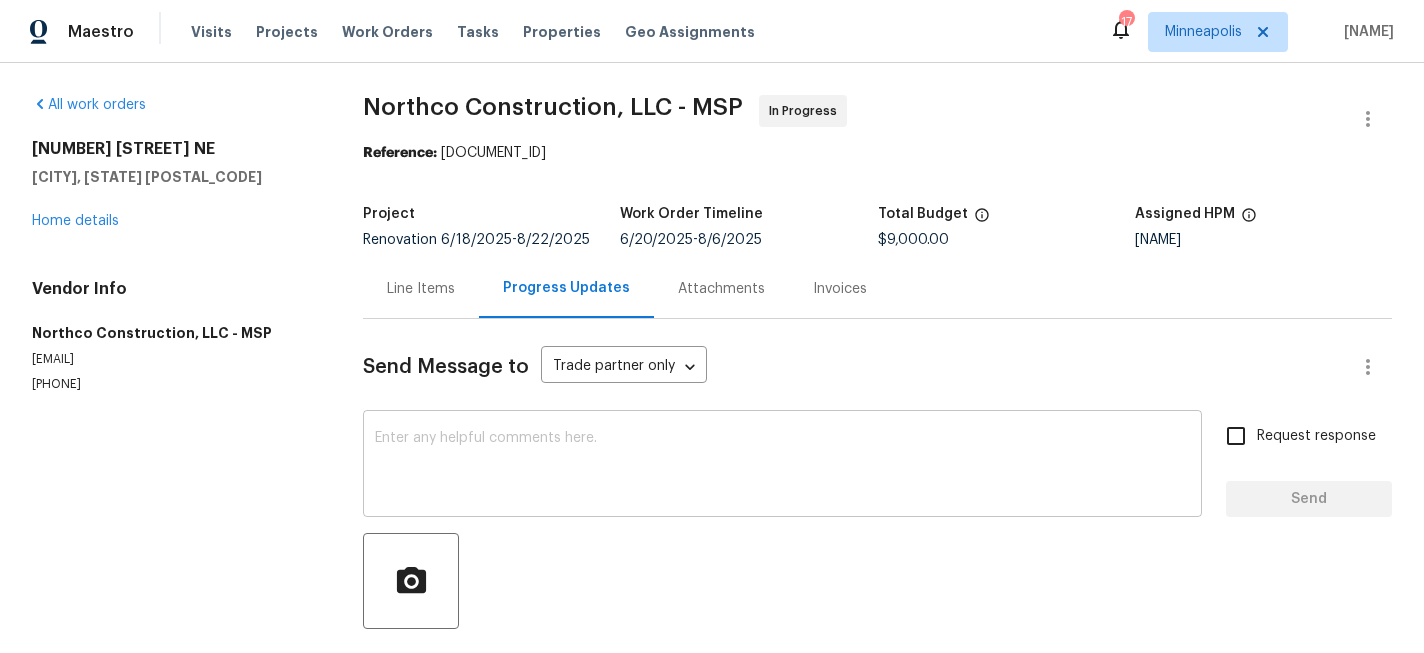 click on "x ​" at bounding box center (782, 466) 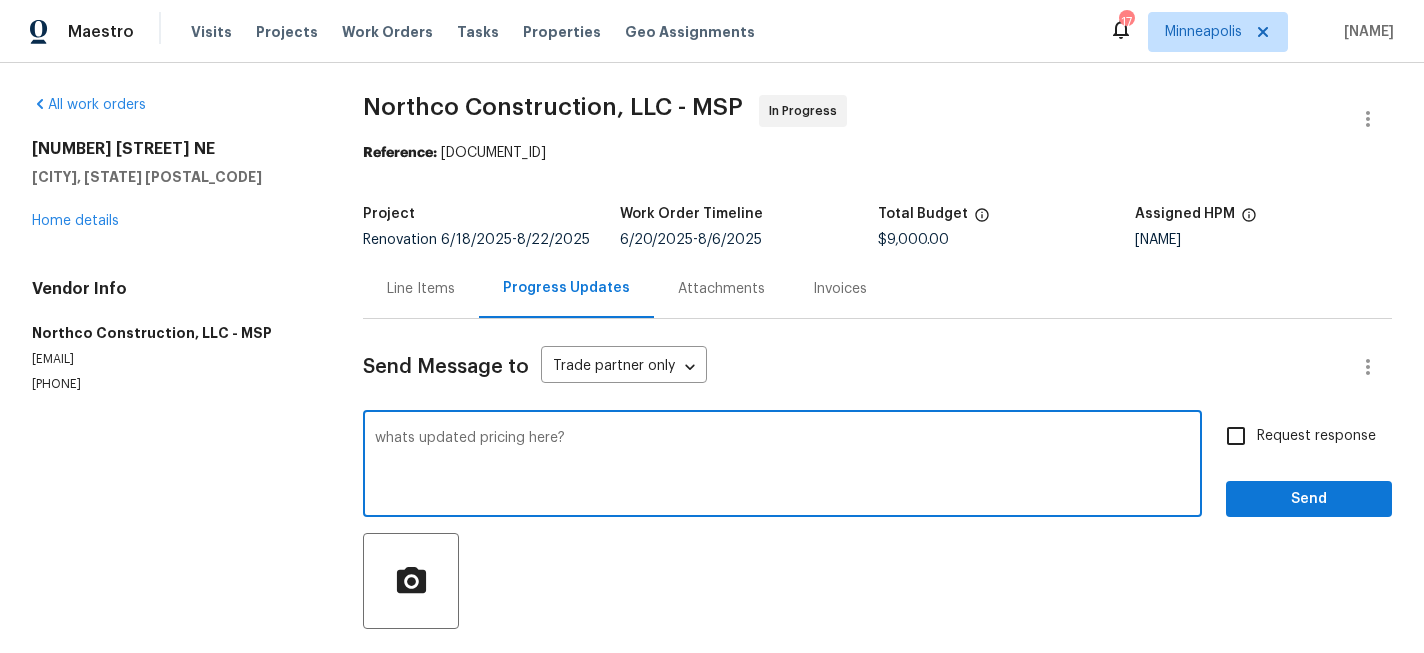type on "whats updated pricing here?" 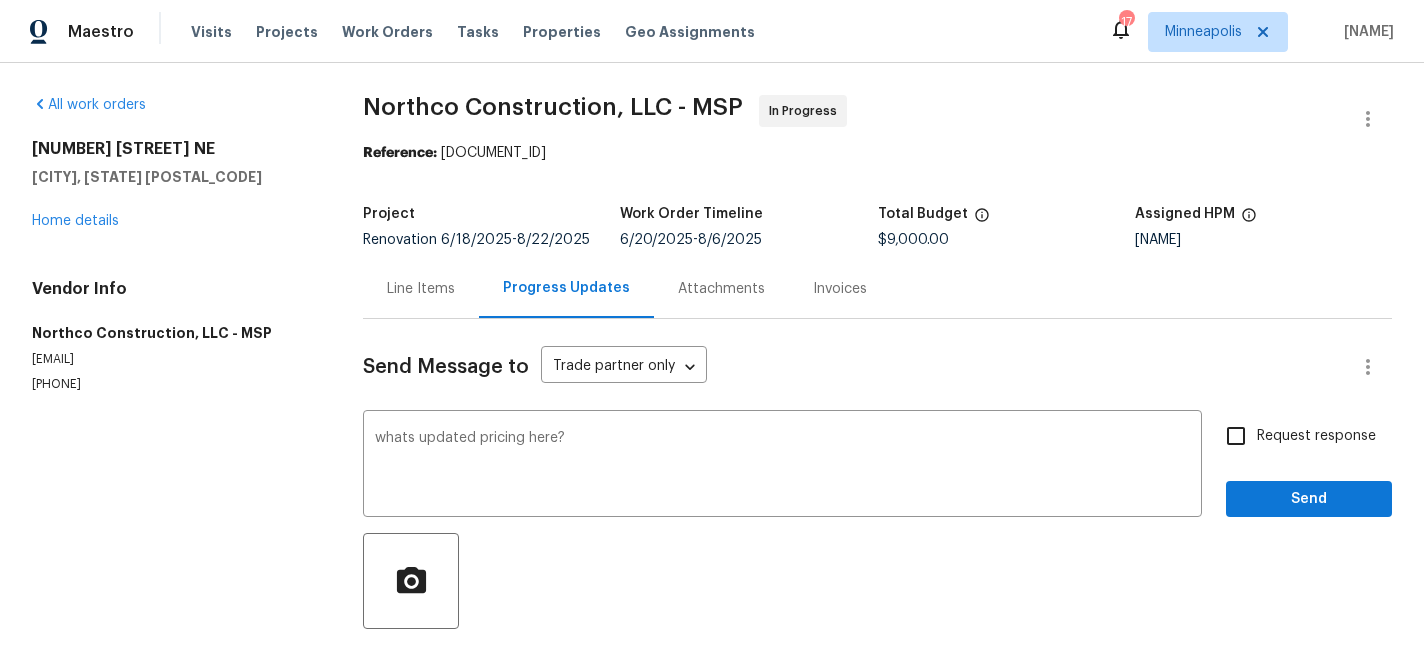 click on "Request response" at bounding box center (1316, 436) 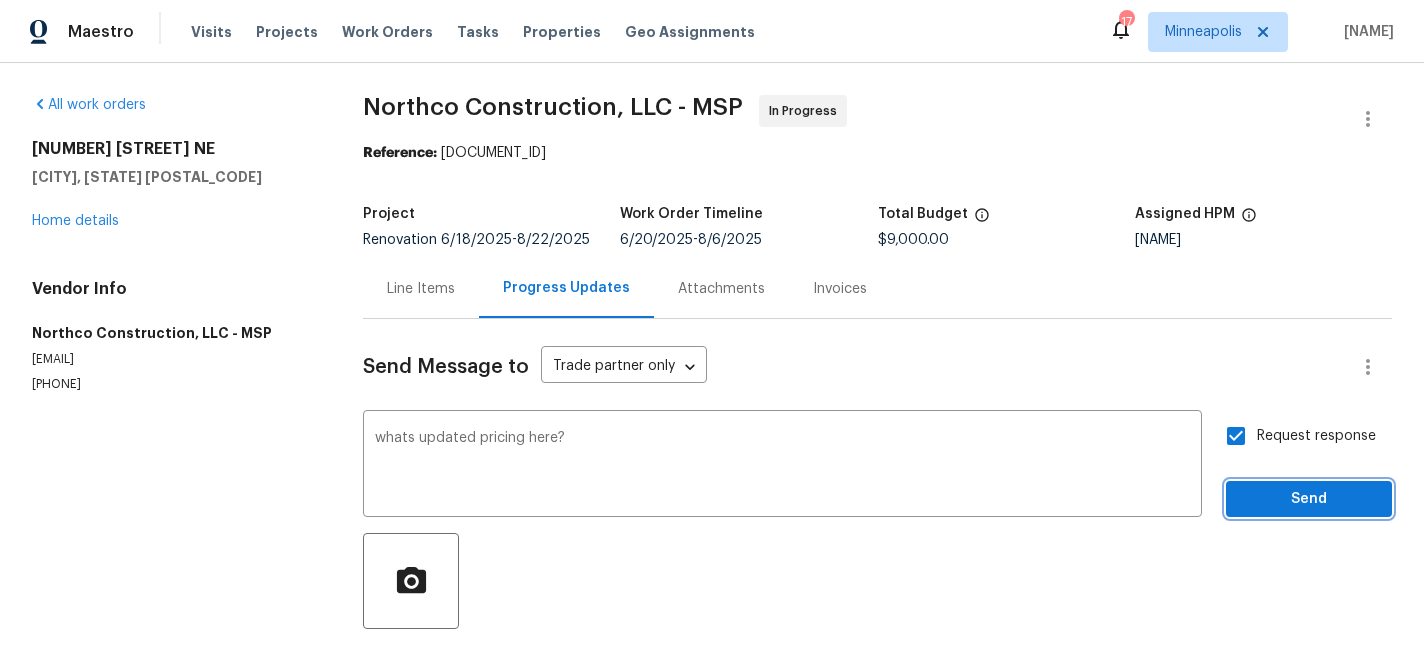 click on "Send" at bounding box center [1309, 499] 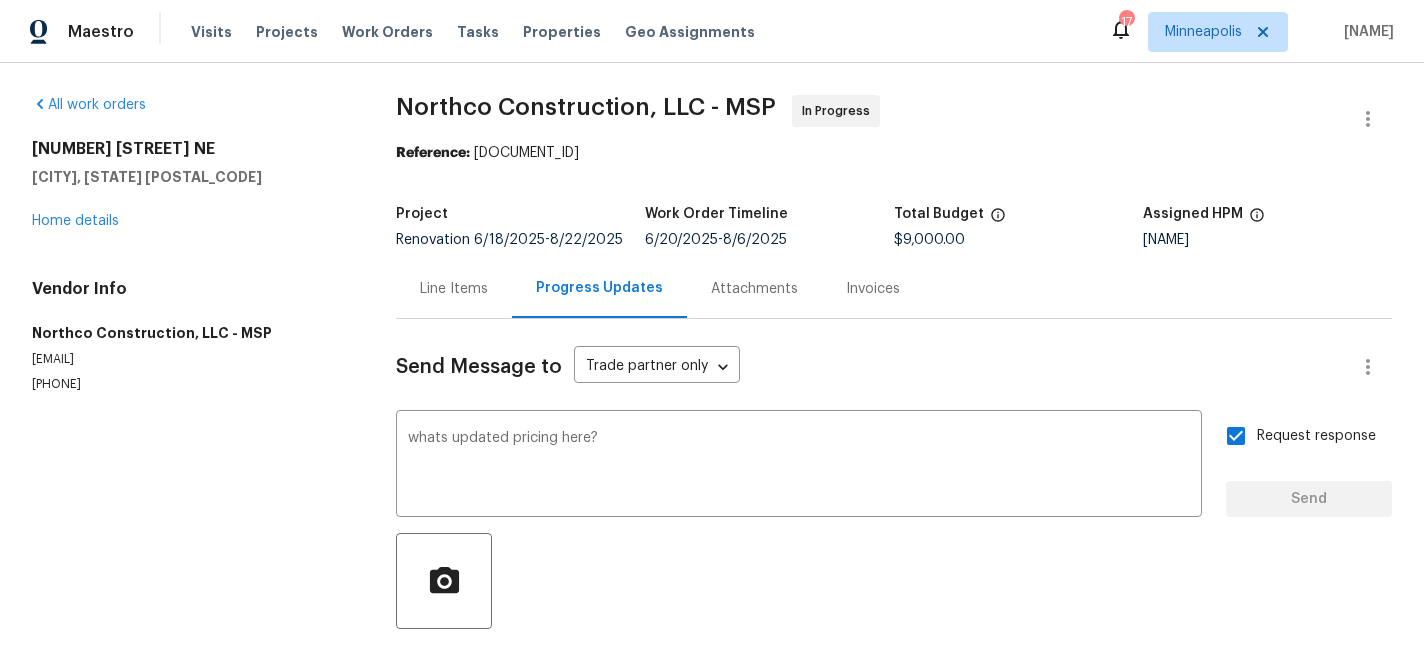 type 